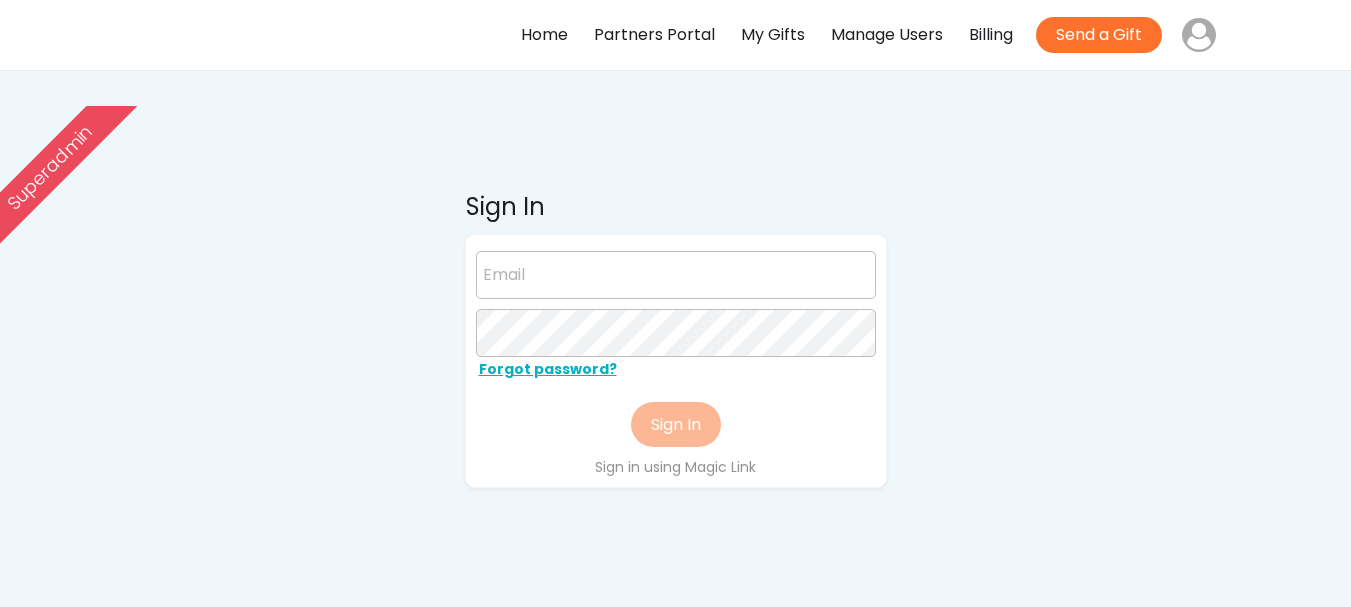 scroll, scrollTop: 0, scrollLeft: 0, axis: both 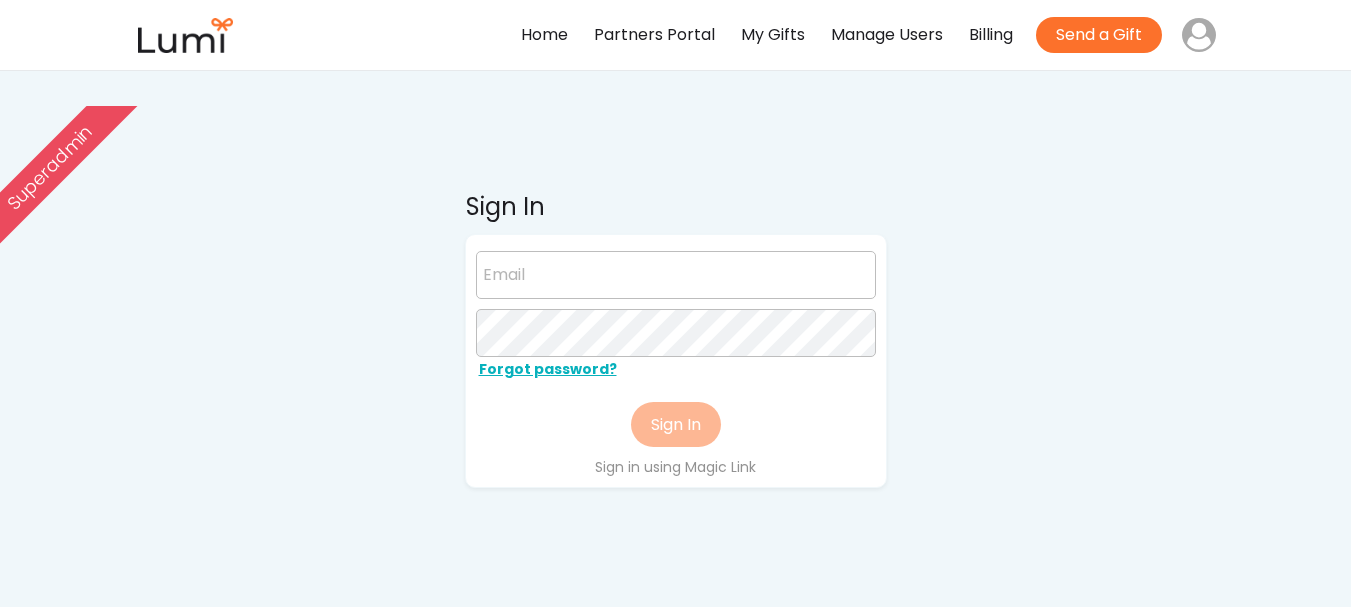 click at bounding box center [676, 275] 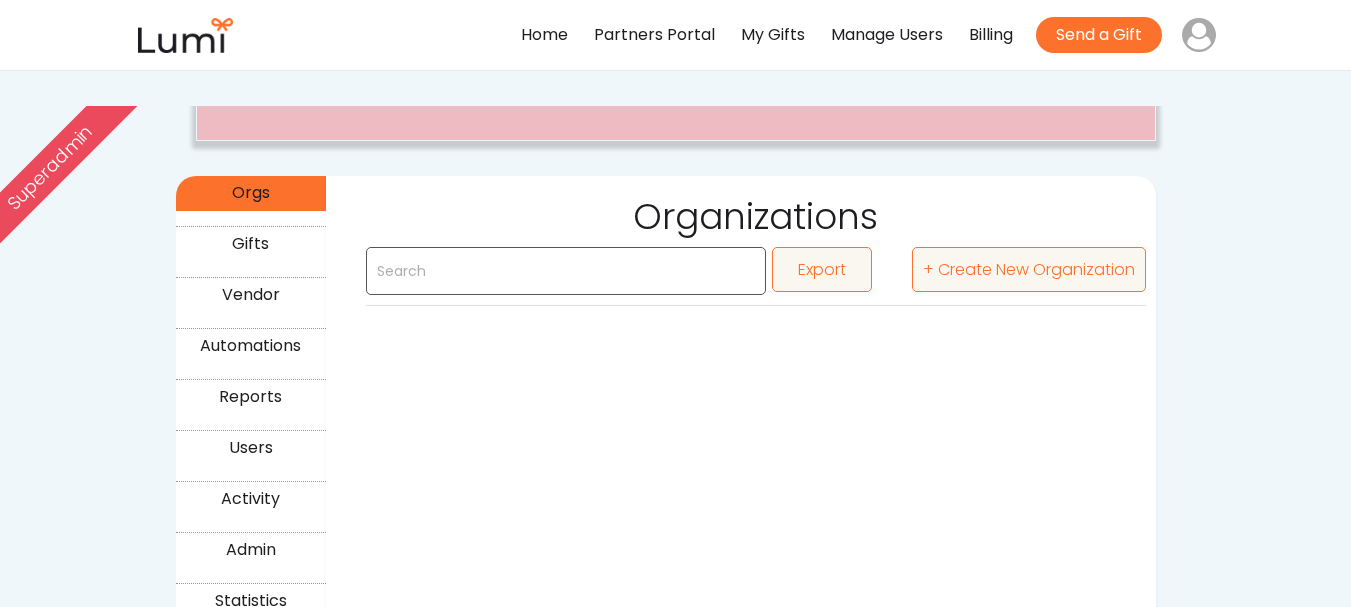 scroll, scrollTop: 0, scrollLeft: 0, axis: both 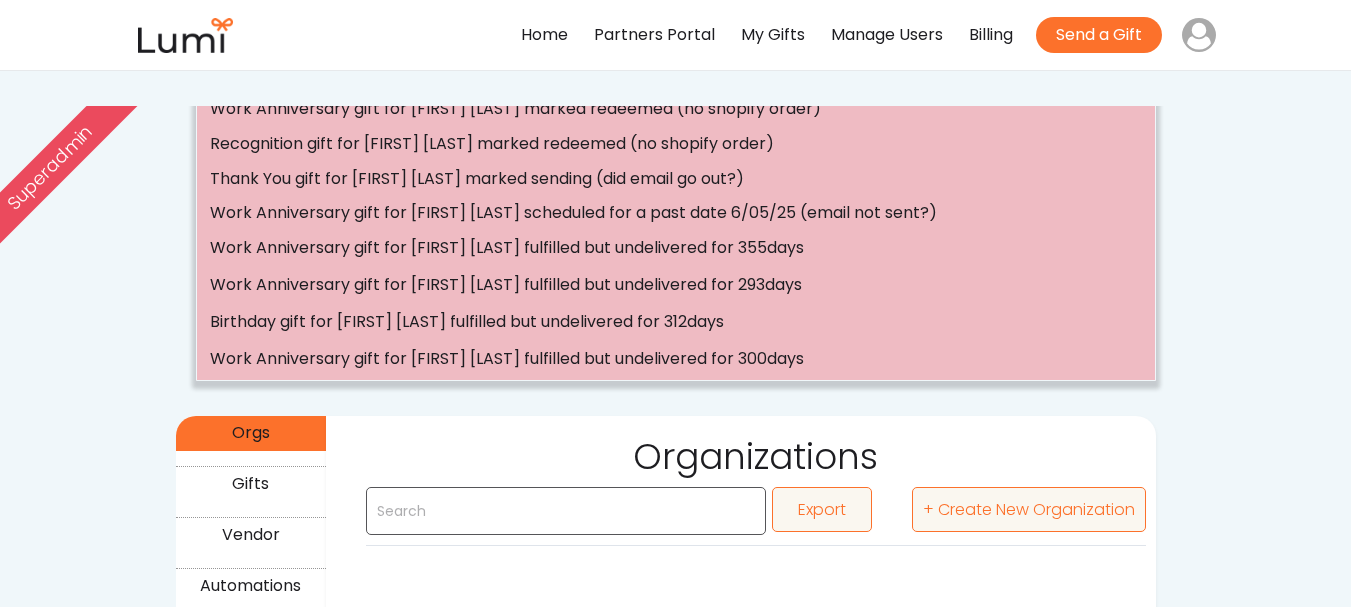 drag, startPoint x: 0, startPoint y: 0, endPoint x: 1291, endPoint y: 143, distance: 1298.8956 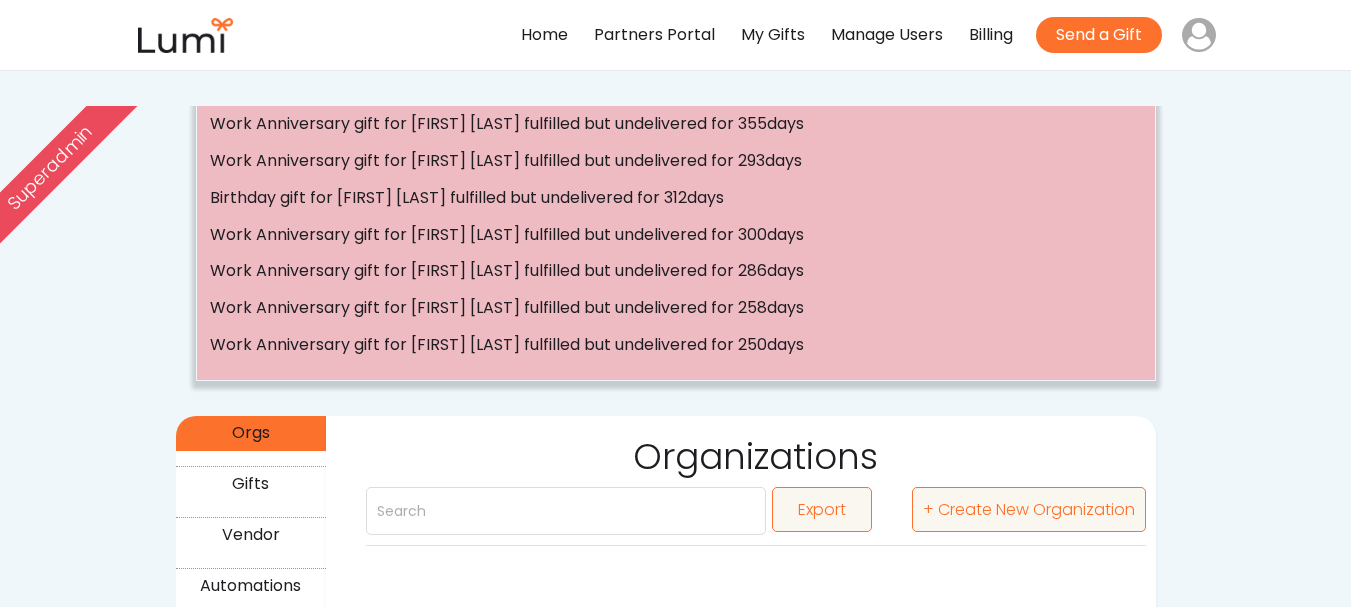 scroll, scrollTop: 300, scrollLeft: 0, axis: vertical 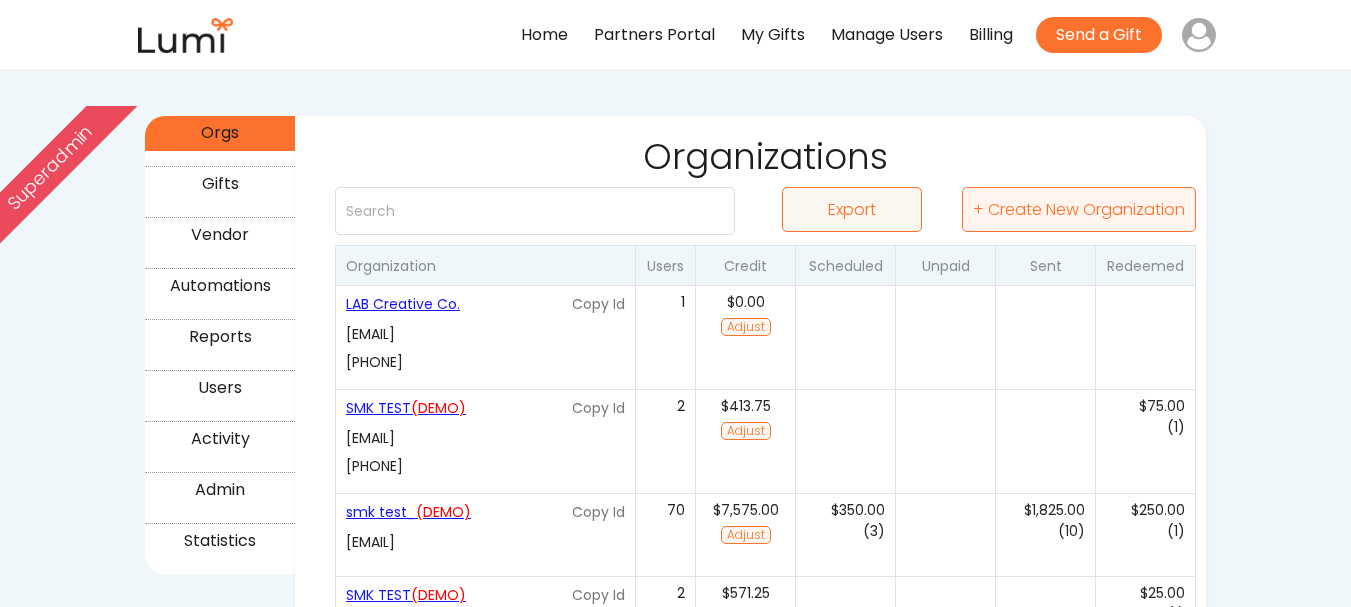 click on "+ Create New Organization" at bounding box center (1079, 209) 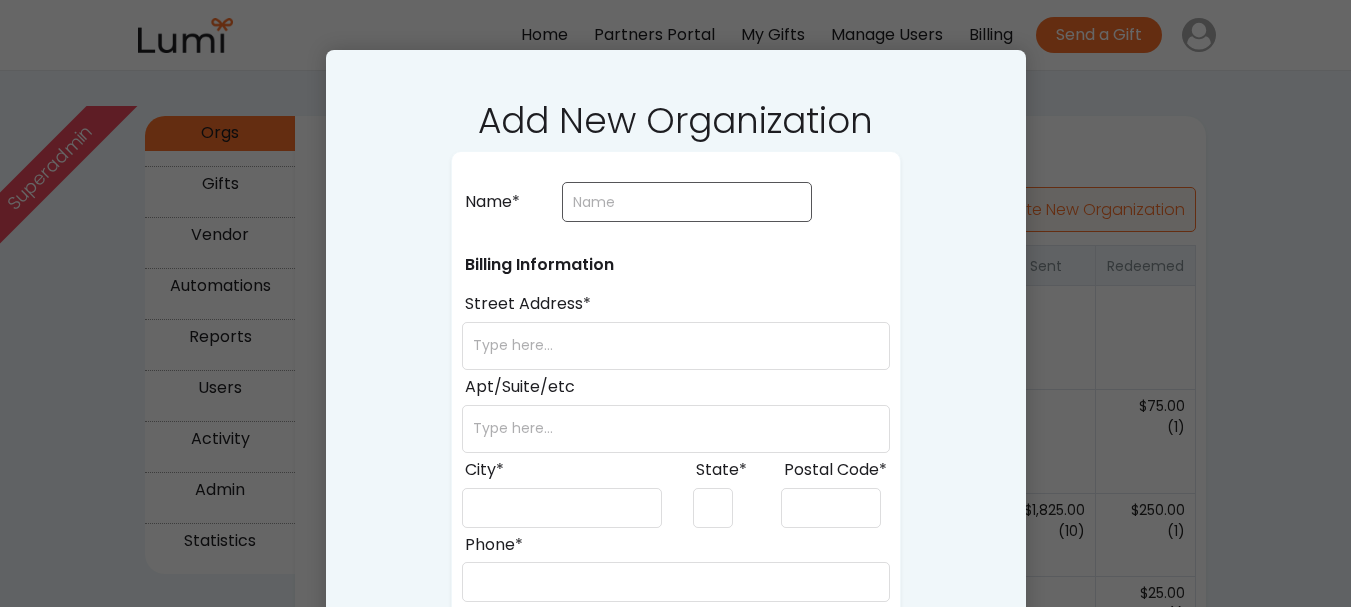 click at bounding box center [687, 202] 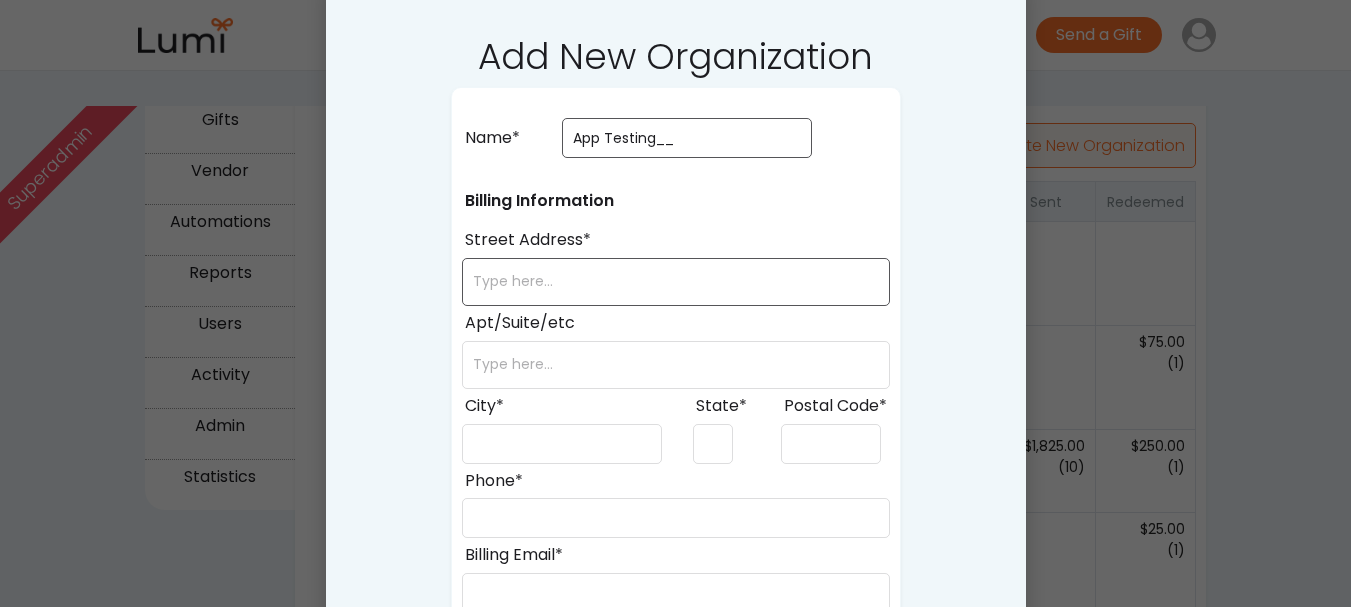 scroll, scrollTop: 400, scrollLeft: 0, axis: vertical 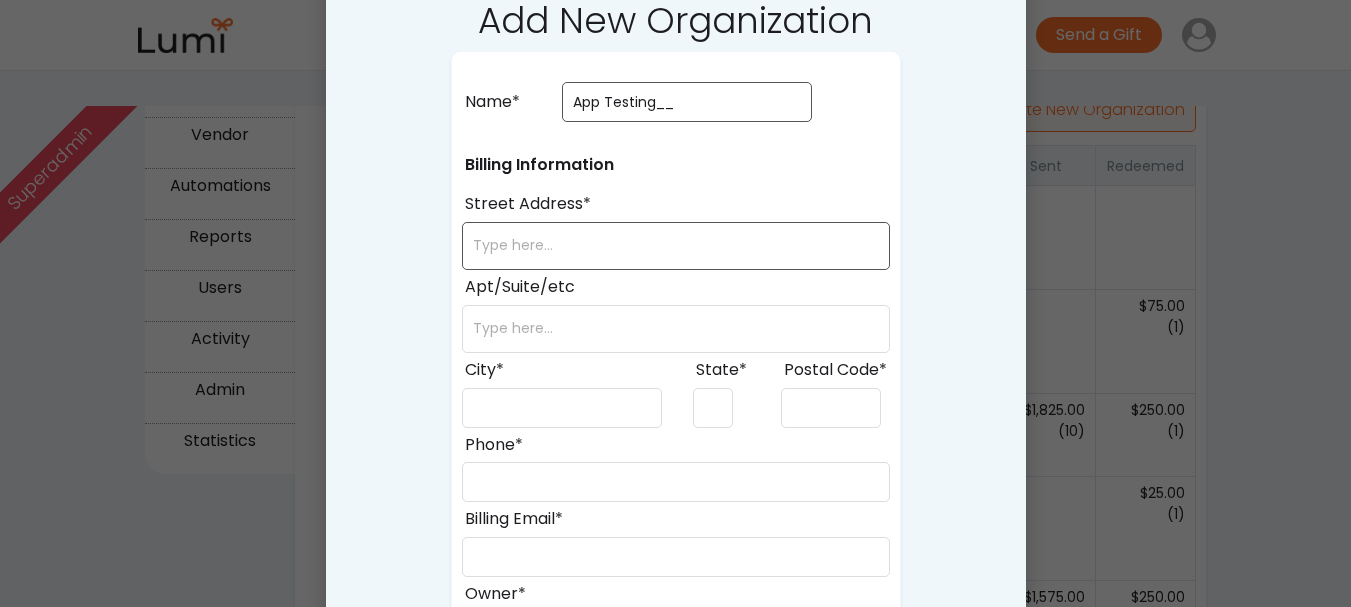 type on "App Testing__" 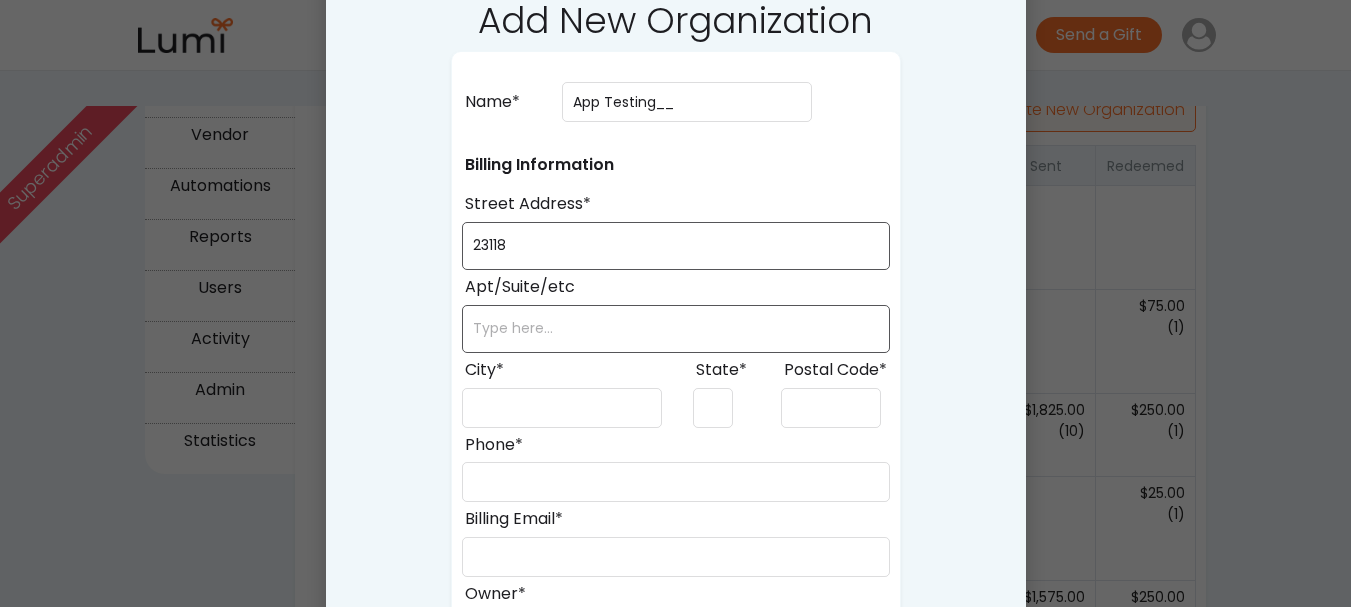 type on "23118" 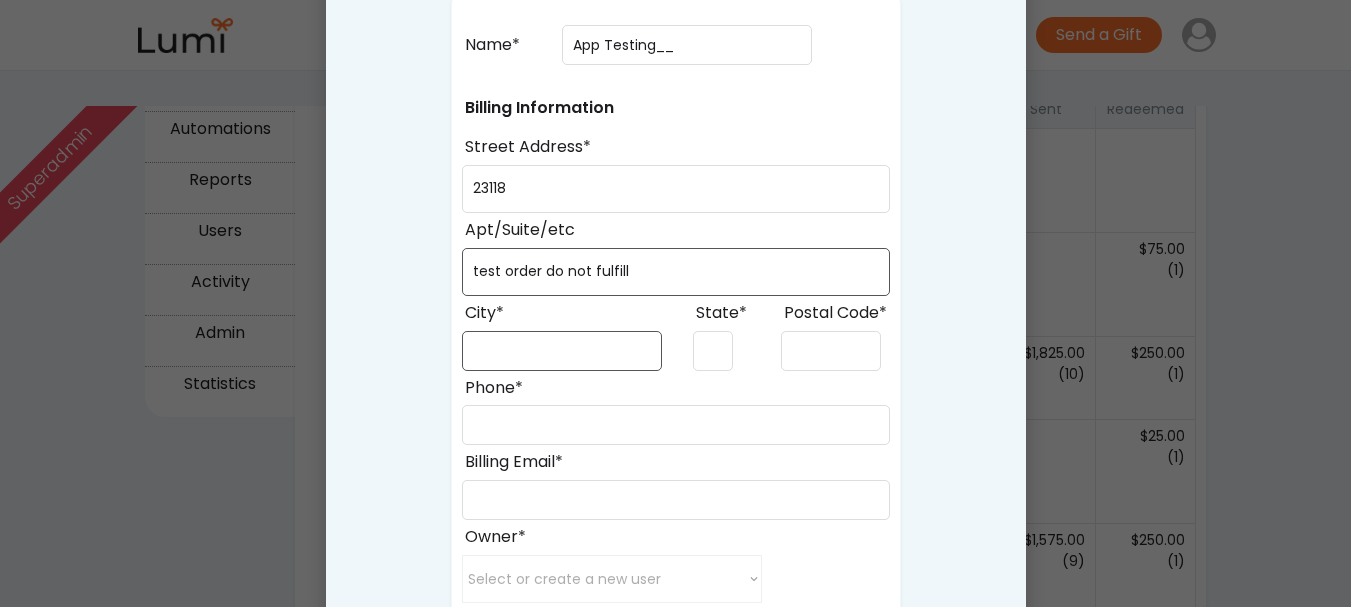 scroll, scrollTop: 500, scrollLeft: 0, axis: vertical 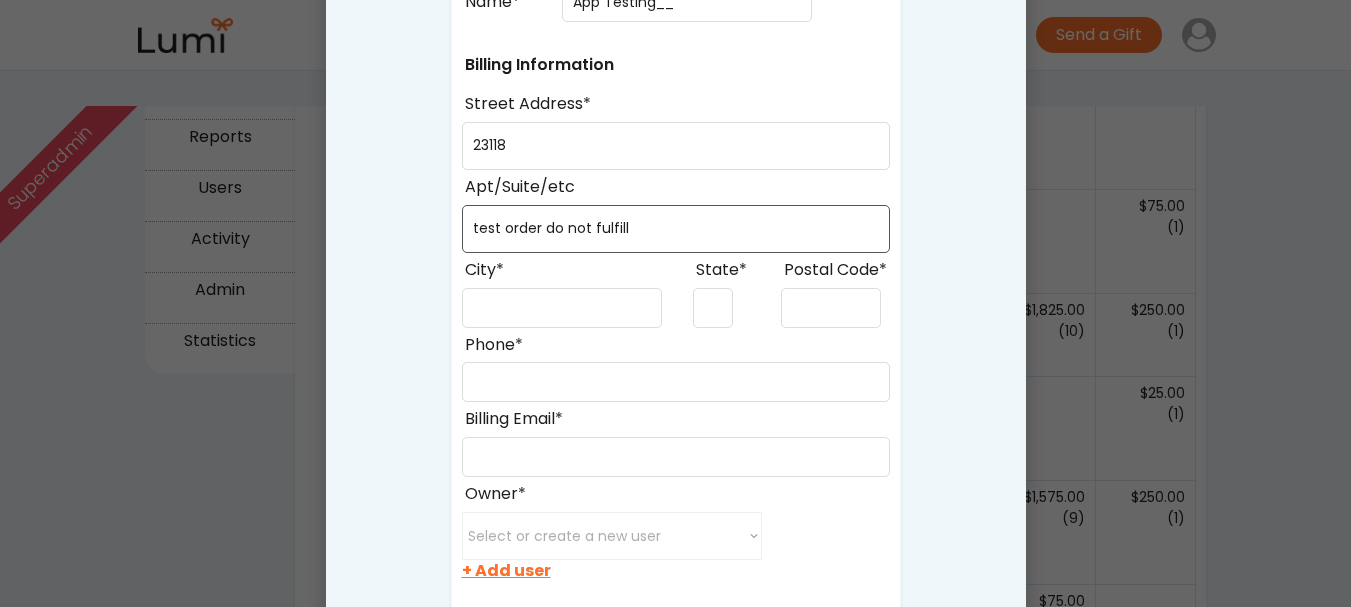 type on "test order do not fulfill" 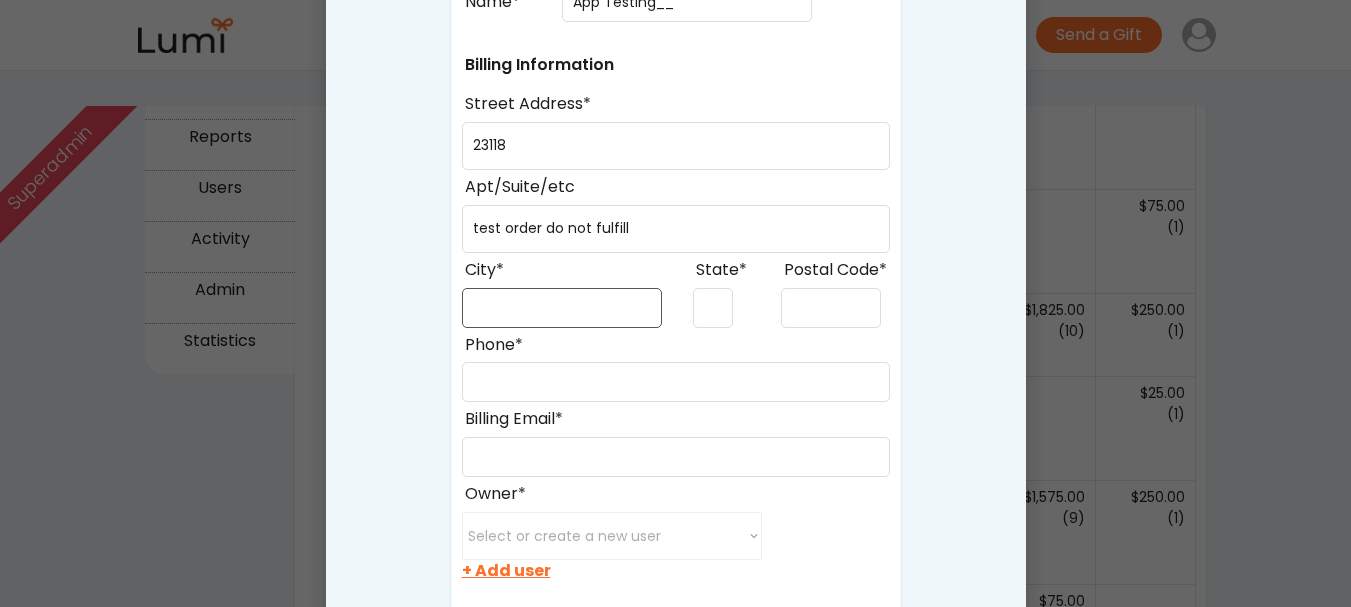 click at bounding box center [562, 308] 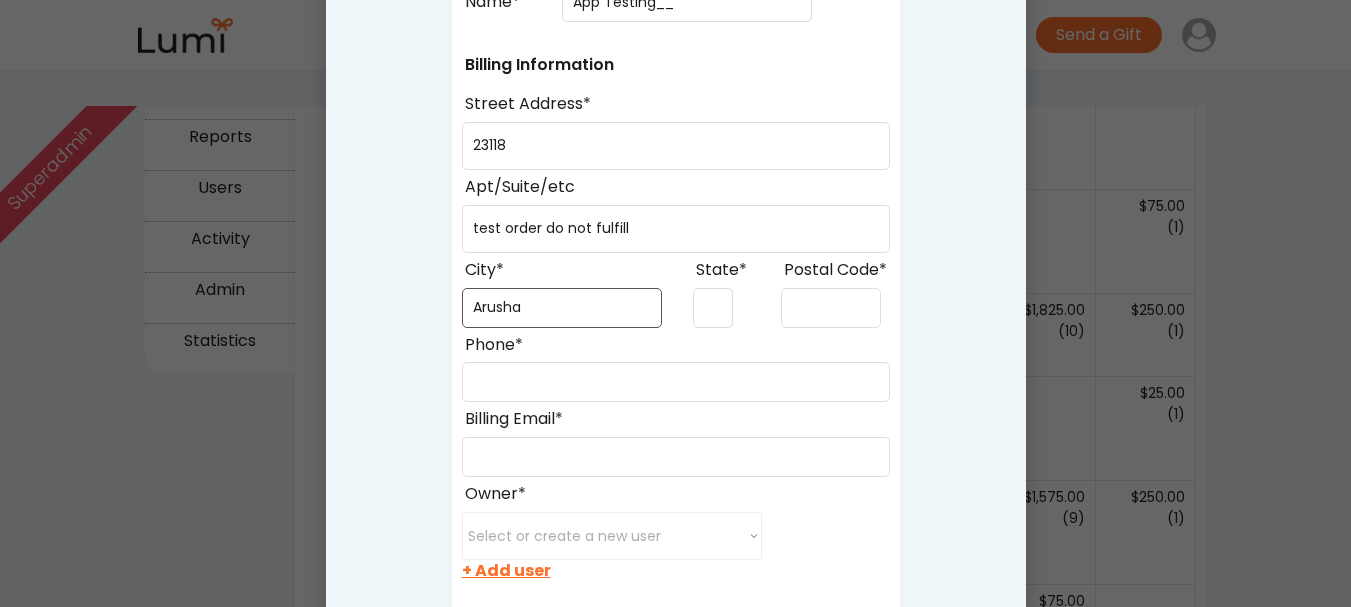 type on "Arusha" 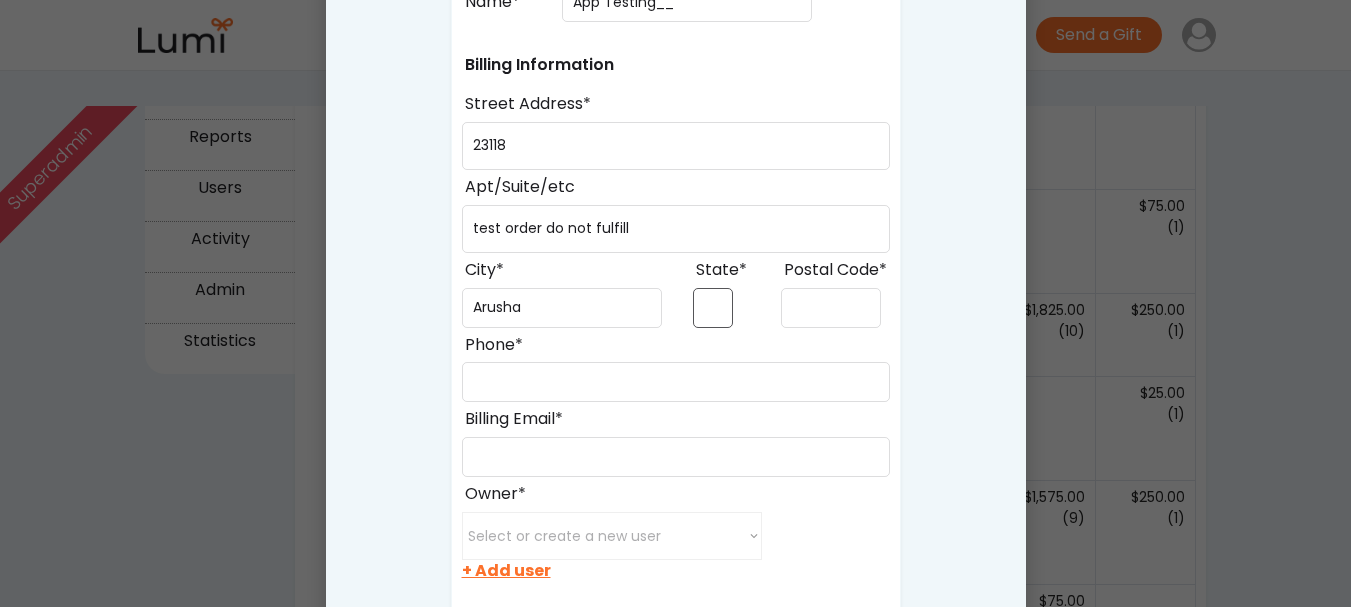 click at bounding box center [713, 308] 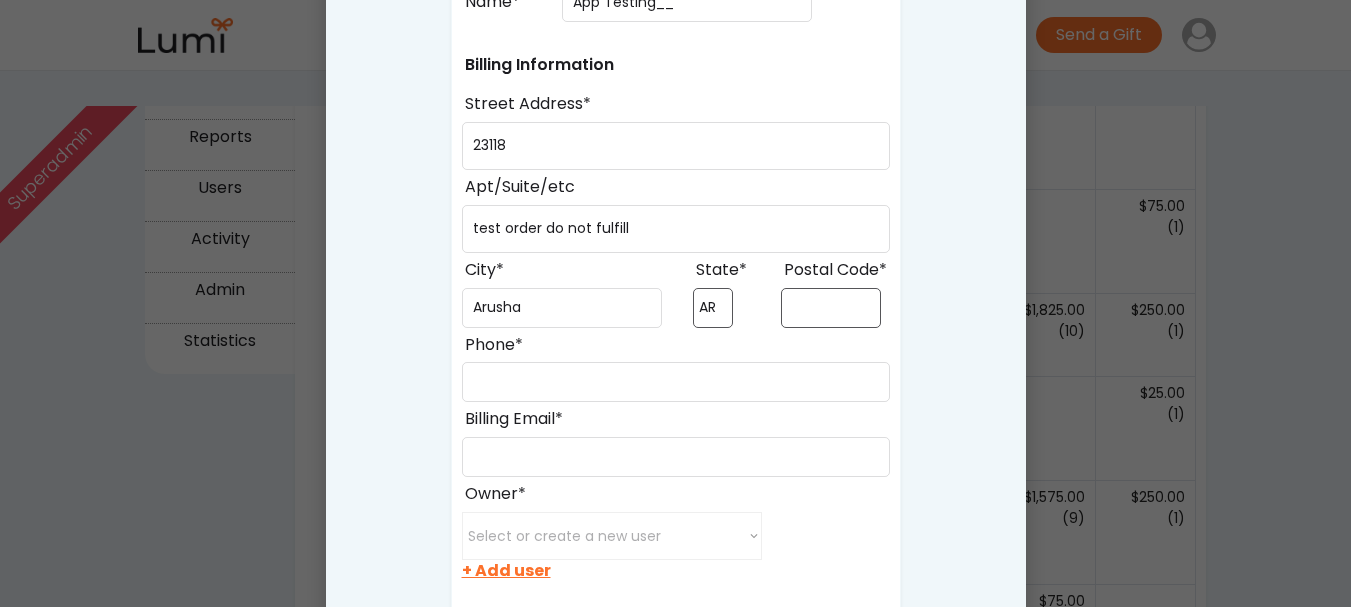 type on "AR" 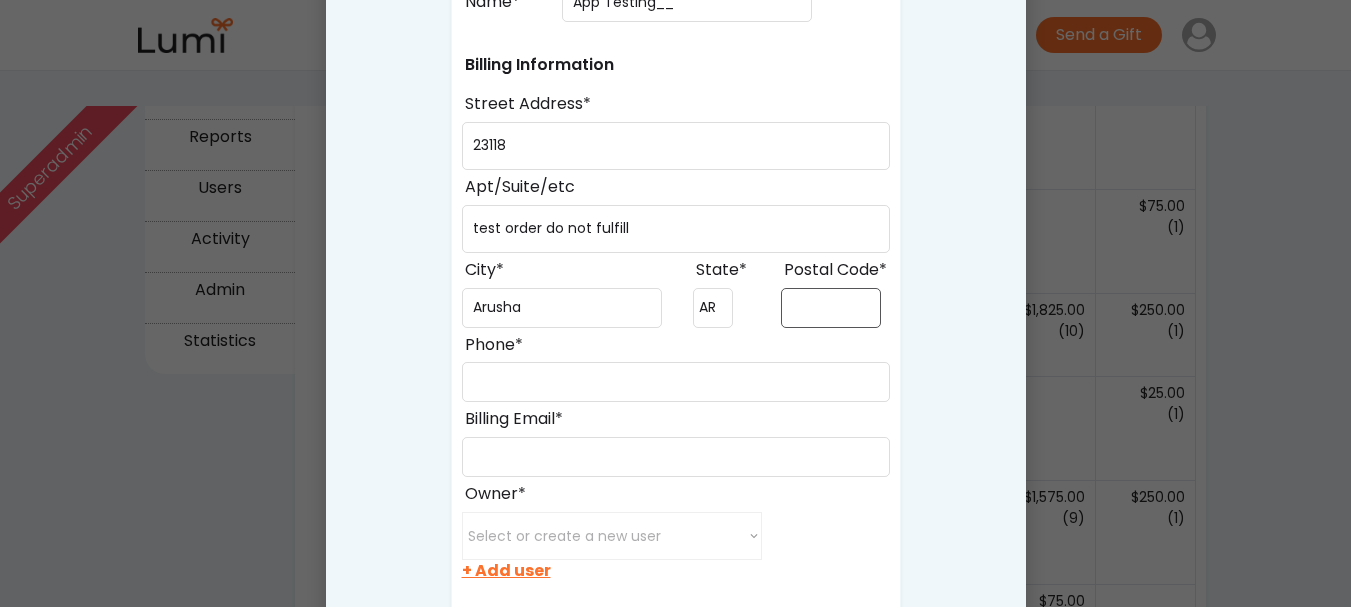 click at bounding box center (831, 308) 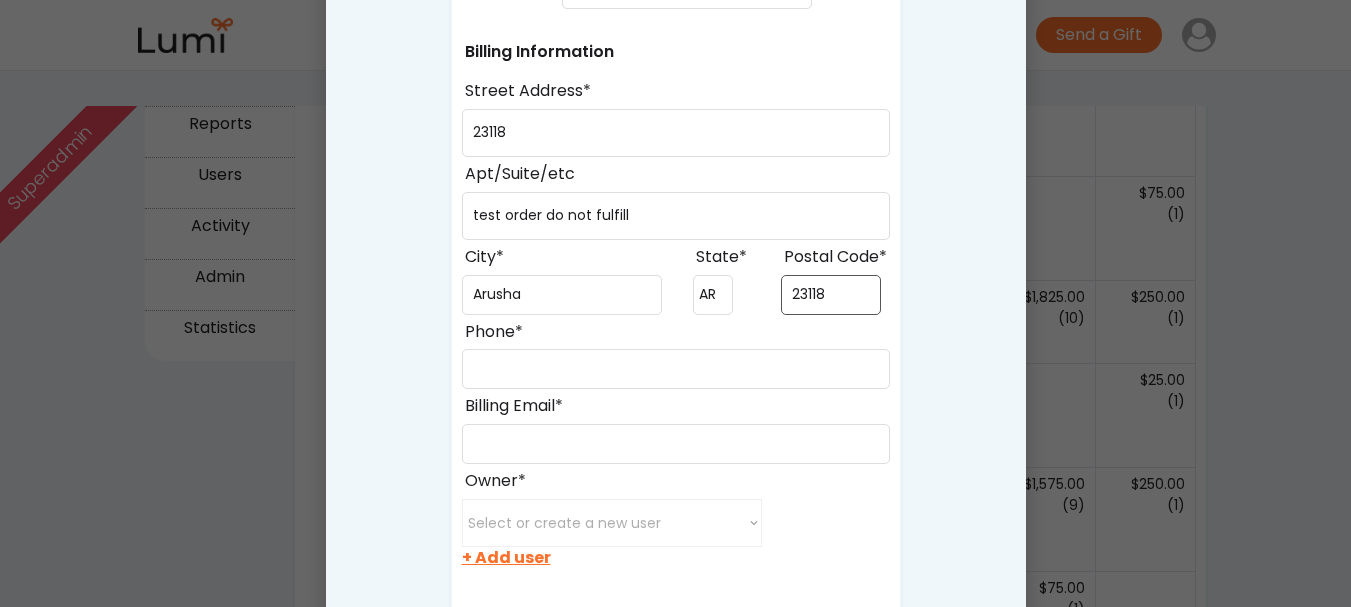scroll, scrollTop: 600, scrollLeft: 0, axis: vertical 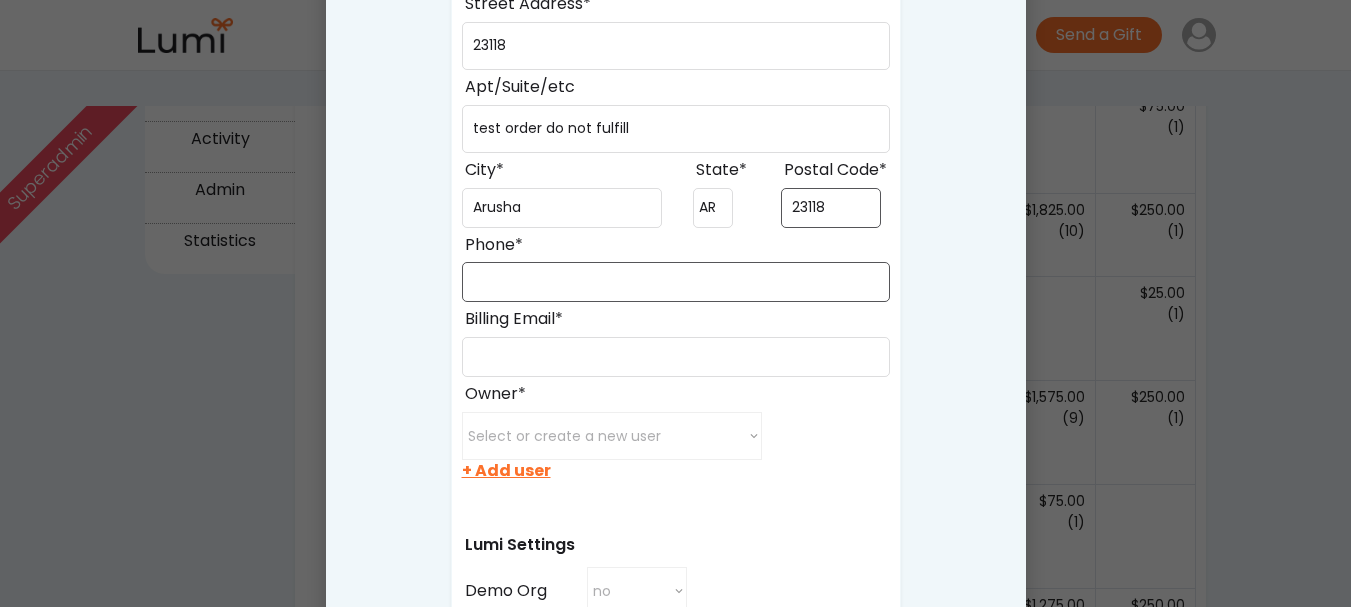 type on "23118" 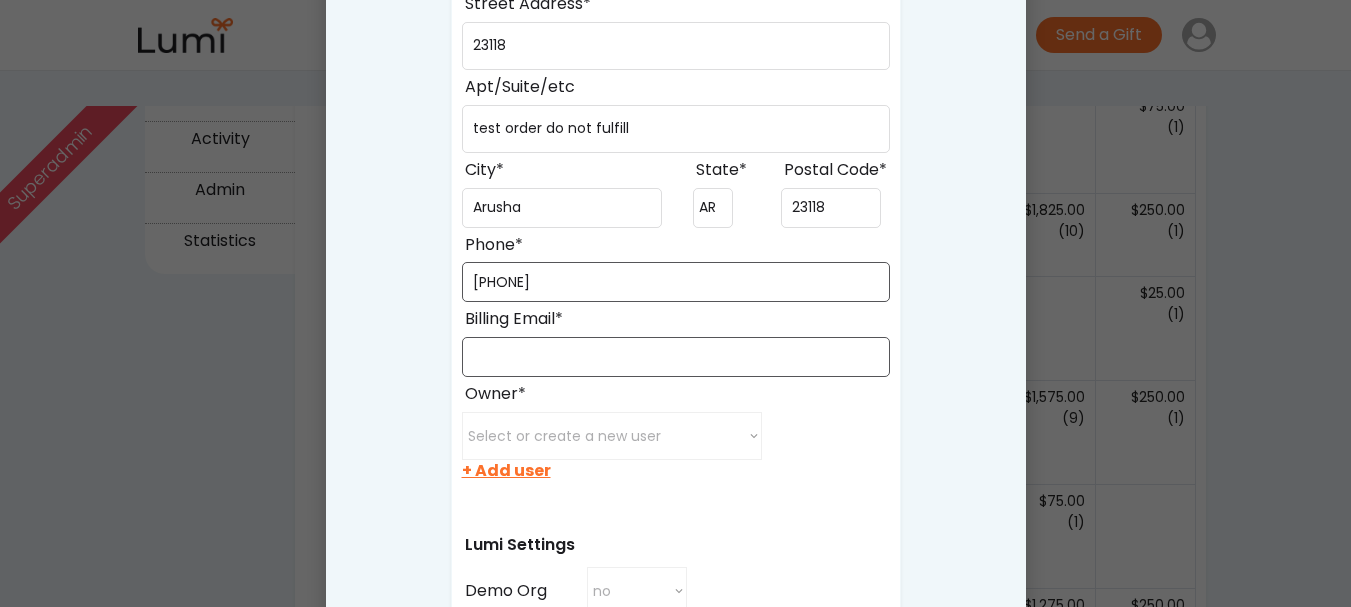 type on "(978) 978-9878" 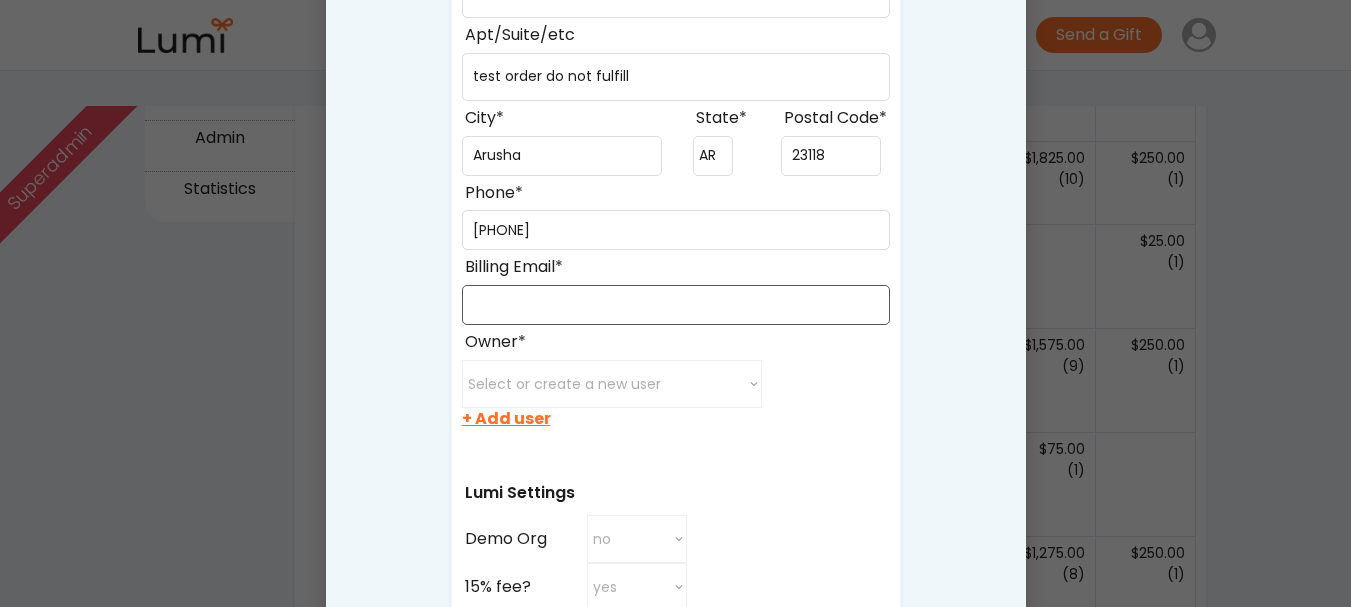 scroll, scrollTop: 700, scrollLeft: 0, axis: vertical 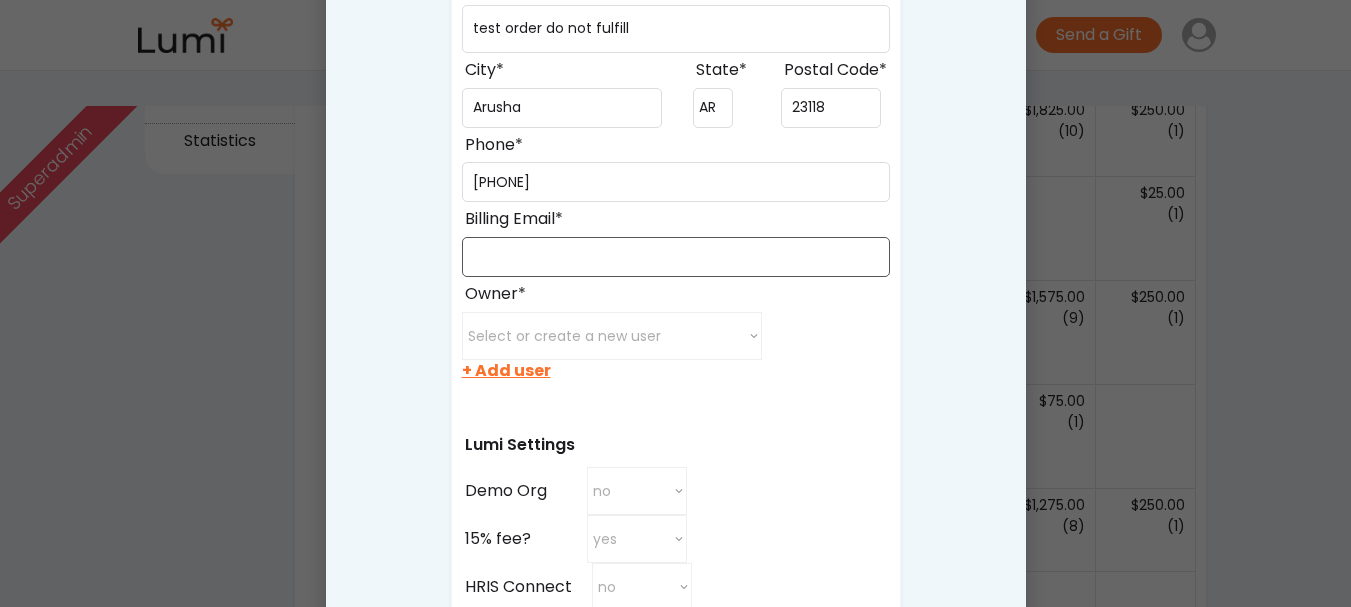 paste on "jackson+965@givelumi.com" 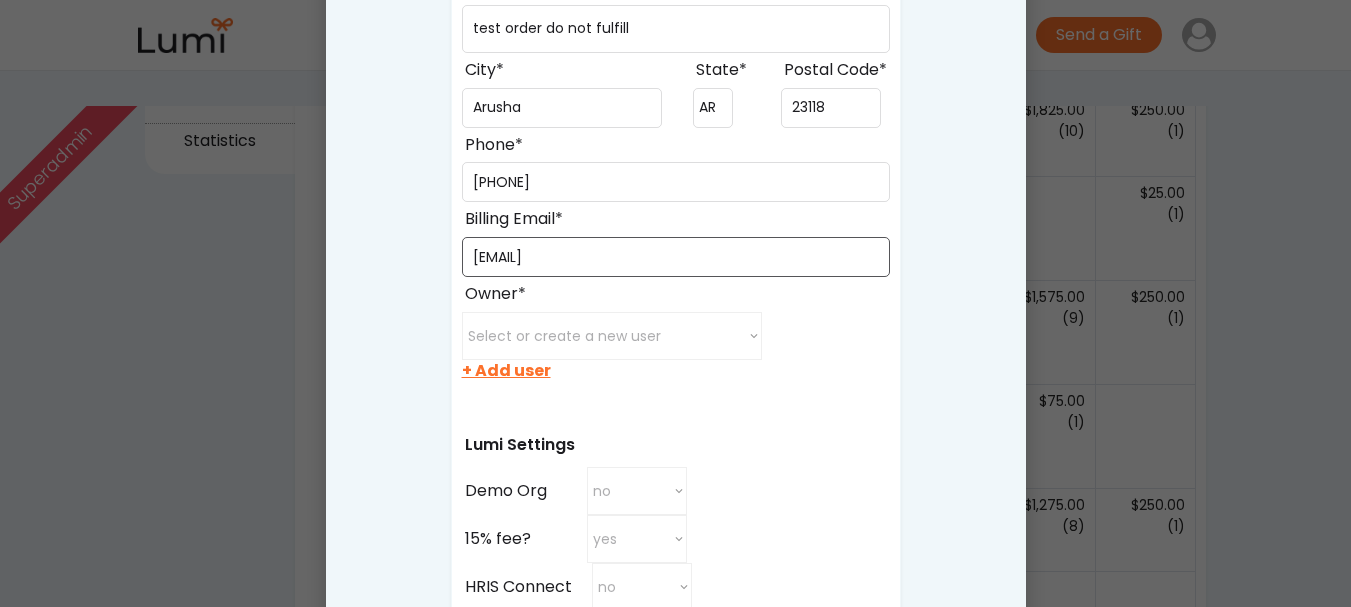 click at bounding box center [676, 257] 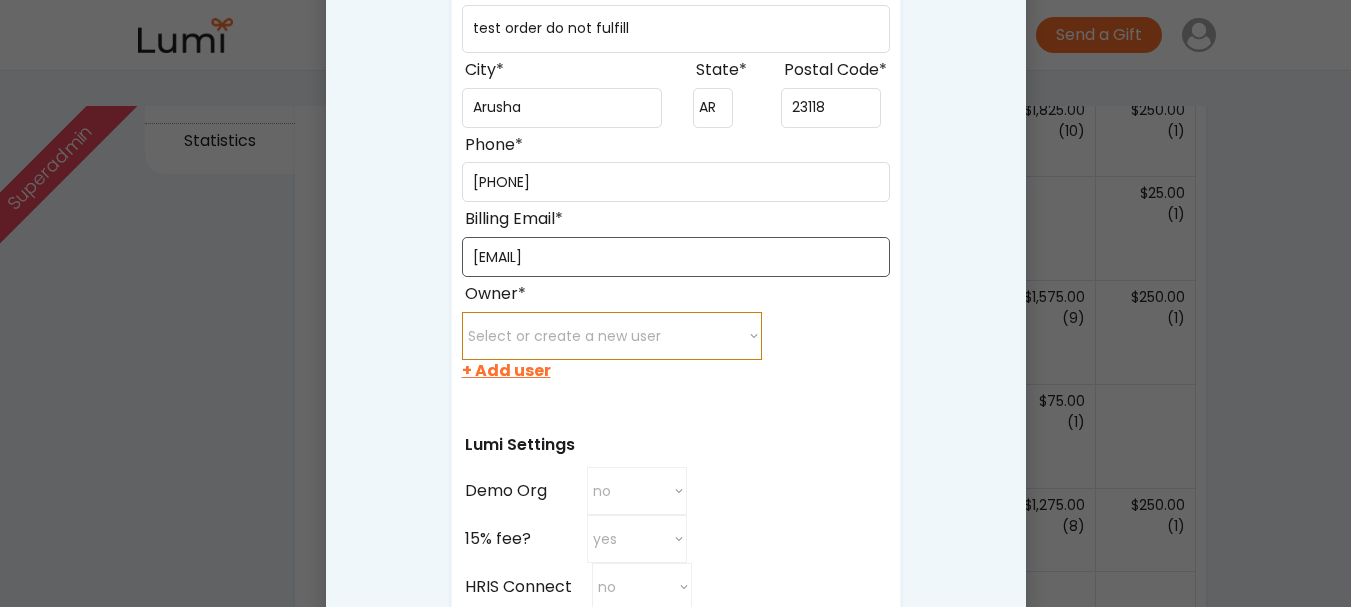 type on "jackson+05@givelumi.com" 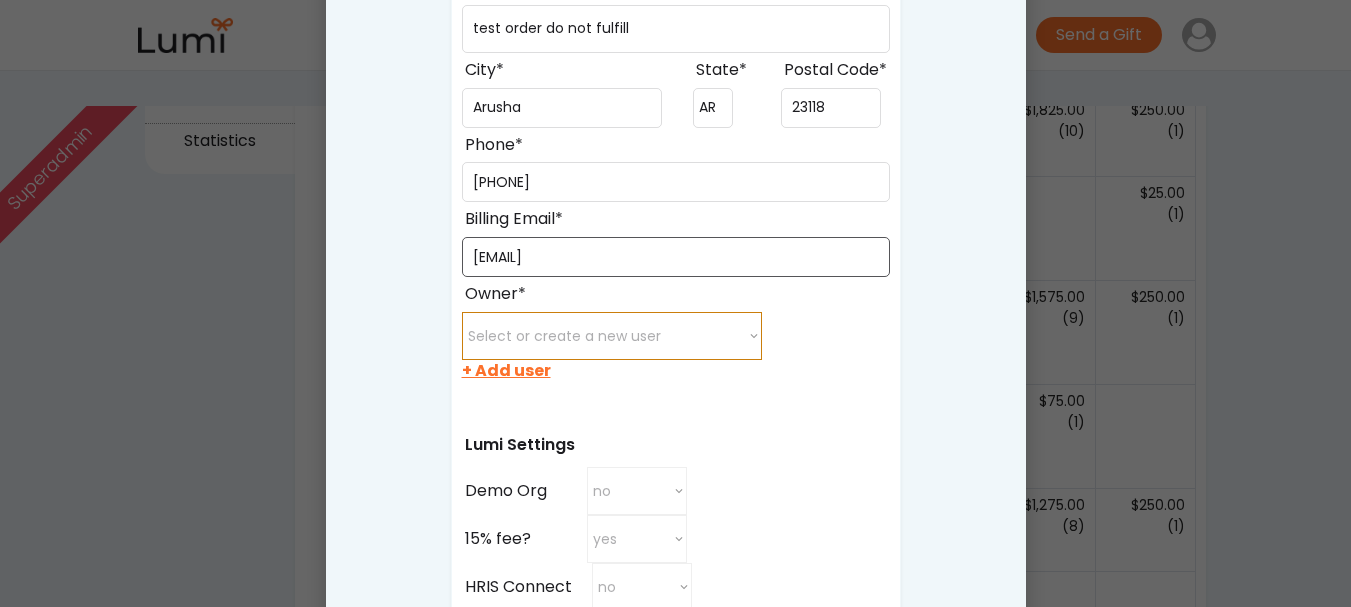 click on "Select or create a new user minette@post.harvard.edu juanxu0529@gmail.com xichunyu@gmail.com nick@revitrage.com juliawarrenyoga@gmail.com rickey45@cisticola-worldwide.llc baylee27@cisticola-worldwide.llc testjanae65@cisticola-worldwide.llc testpamela40@cisticola-worldwide.llc testomari9@cisticola-worldwide.llc testnoble40@cisticola-worldwide.llc lloyd@twothink.co kathryn.clamar@us.dlapiper.com temi.akinmade@vitesse.io alicia@cocofloss.com t.collier@celonis.com" at bounding box center (612, 336) 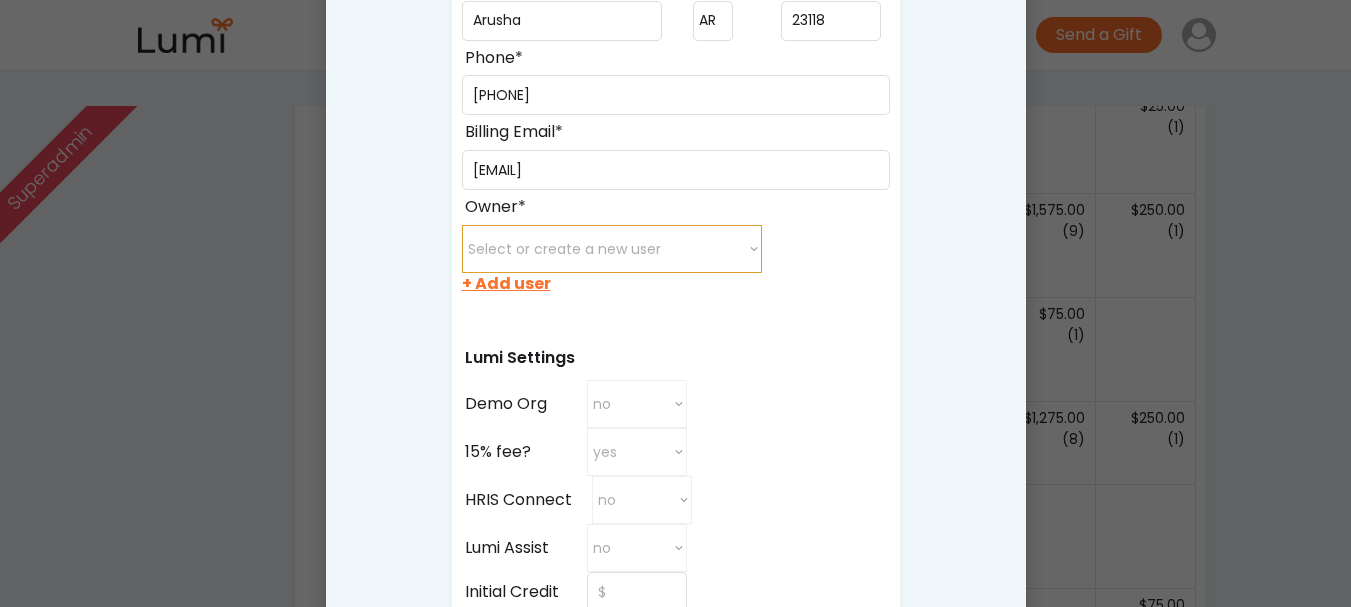 scroll, scrollTop: 600, scrollLeft: 0, axis: vertical 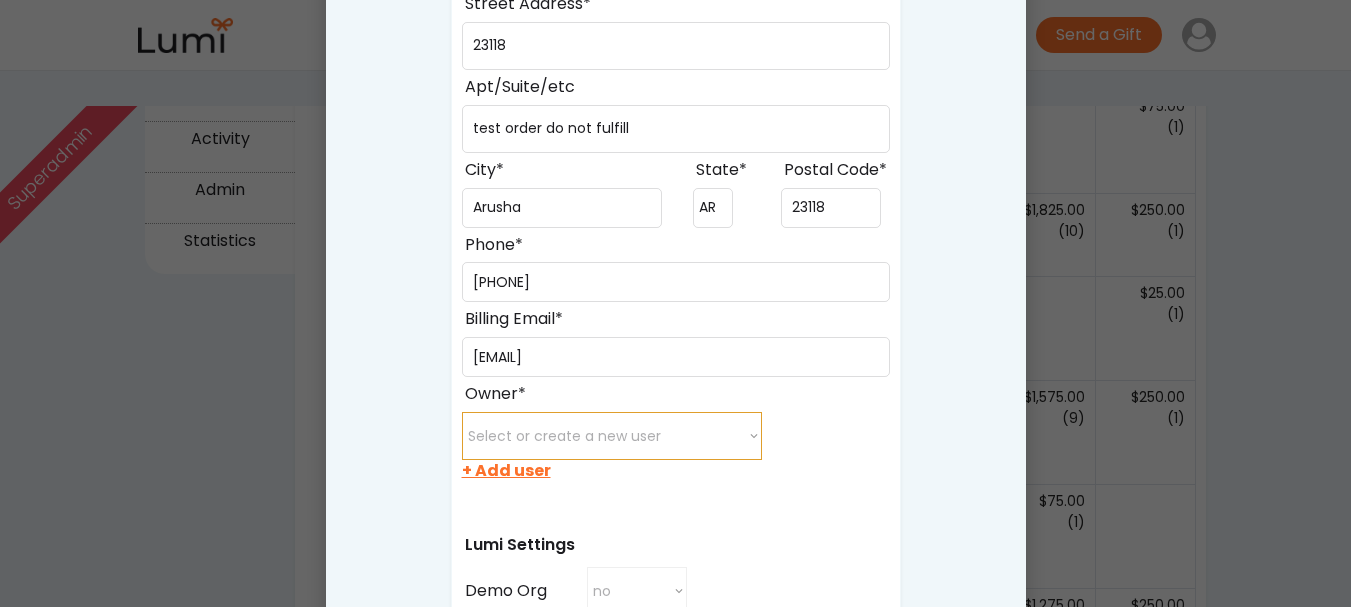click on "Select or create a new user minette@post.harvard.edu juanxu0529@gmail.com xichunyu@gmail.com nick@revitrage.com juliawarrenyoga@gmail.com rickey45@cisticola-worldwide.llc baylee27@cisticola-worldwide.llc testjanae65@cisticola-worldwide.llc testpamela40@cisticola-worldwide.llc testomari9@cisticola-worldwide.llc testnoble40@cisticola-worldwide.llc lloyd@twothink.co kathryn.clamar@us.dlapiper.com temi.akinmade@vitesse.io alicia@cocofloss.com t.collier@celonis.com" at bounding box center (612, 436) 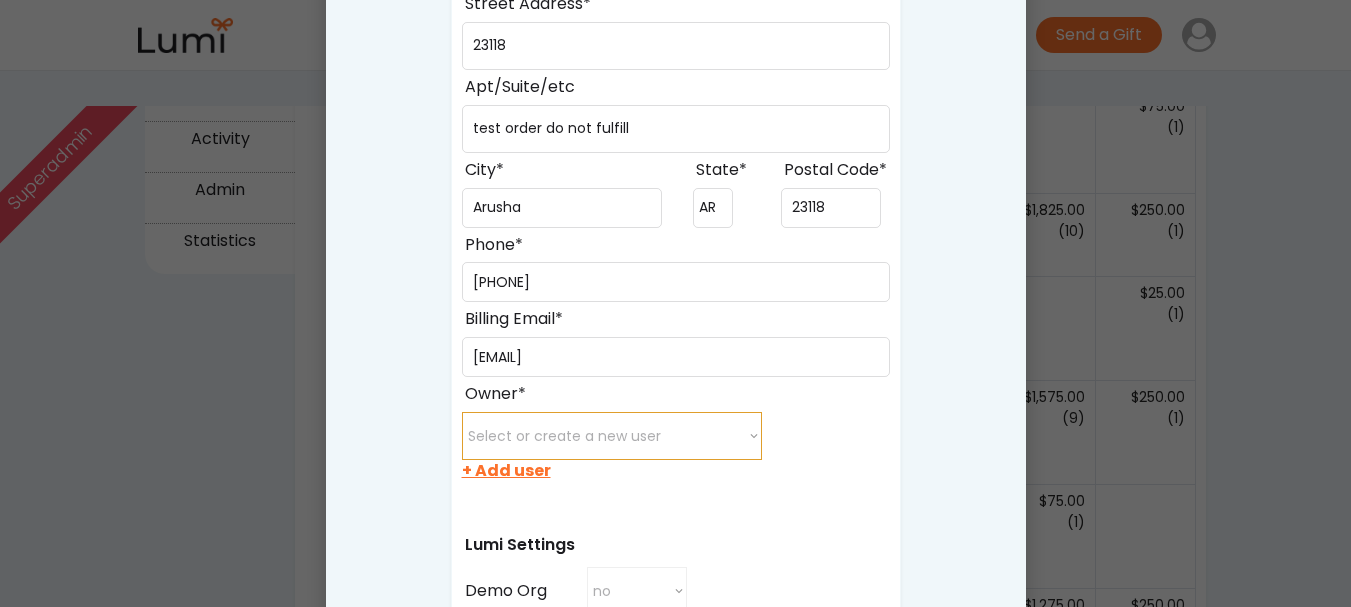 click on "+ Add user" at bounding box center (506, 471) 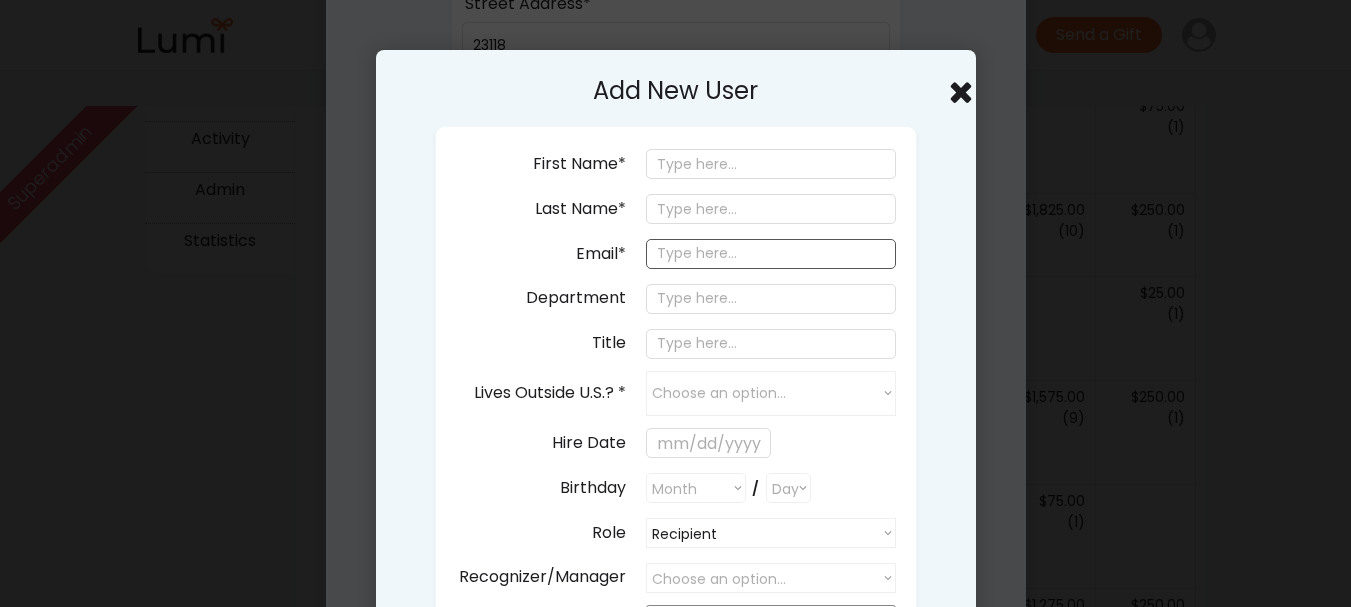 paste on "[EMAIL]" 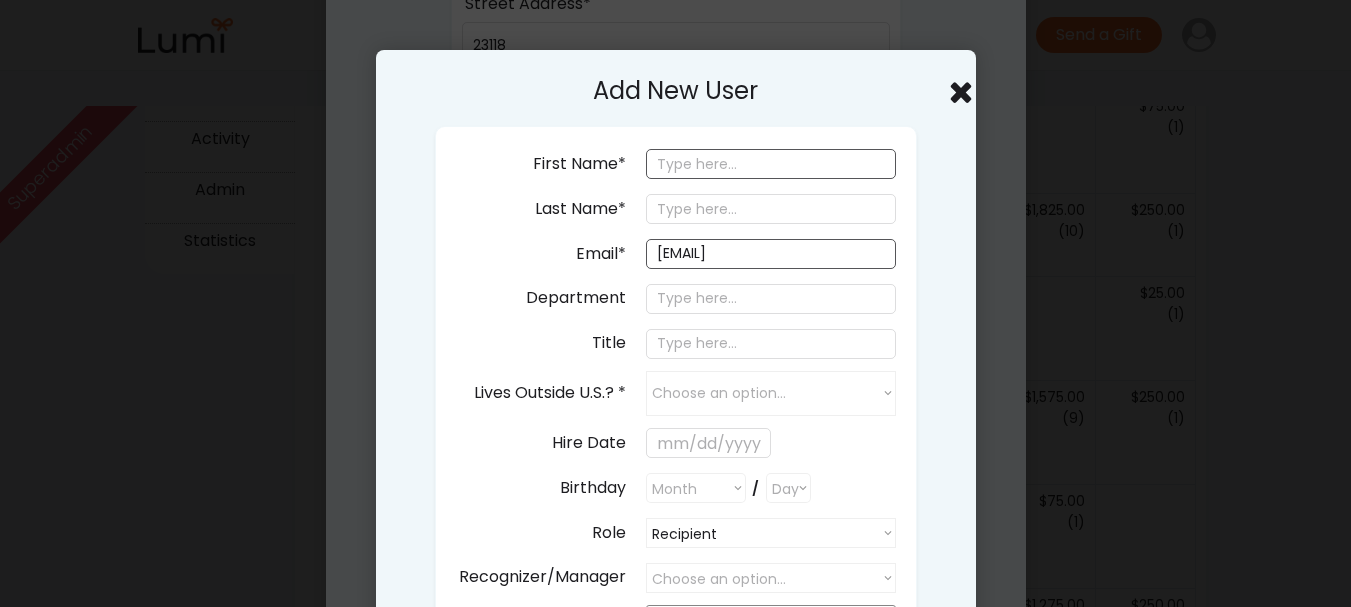 type on "[EMAIL]" 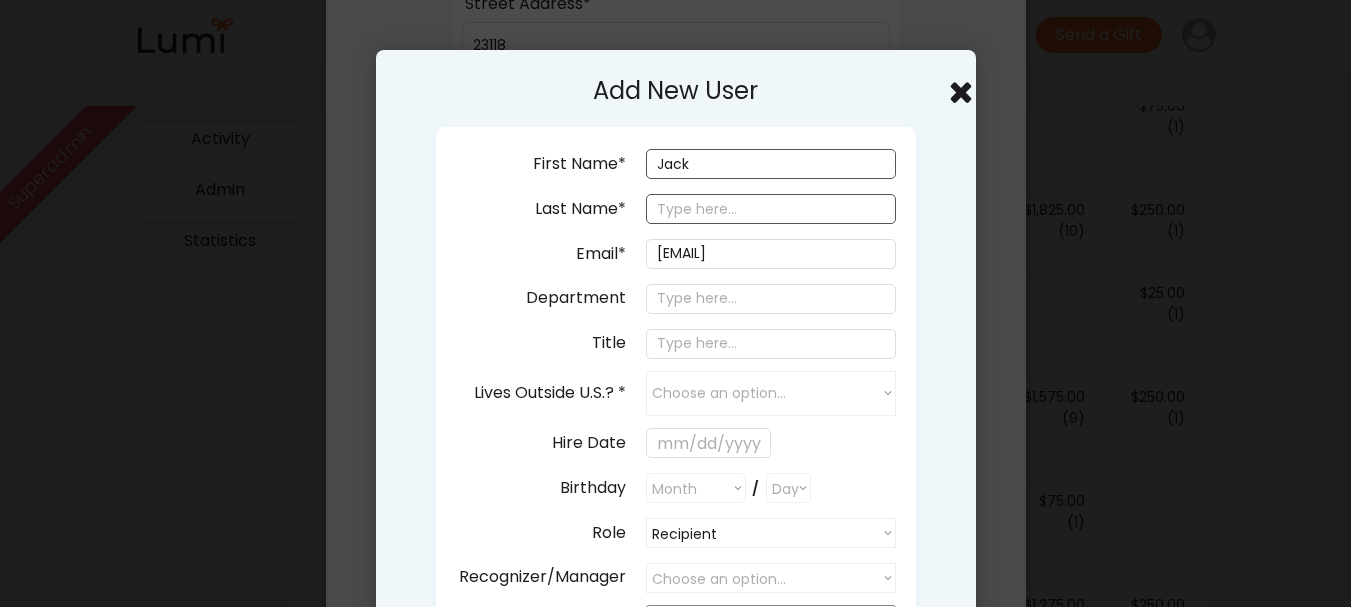 type on "Jack" 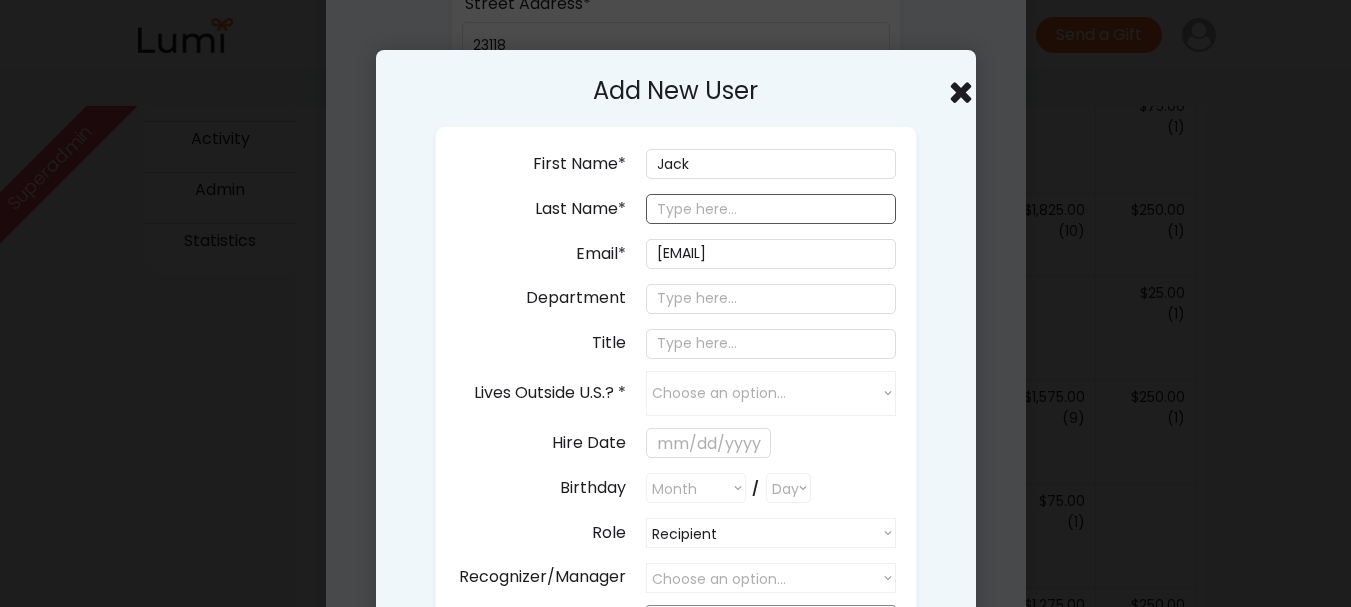 click at bounding box center [771, 209] 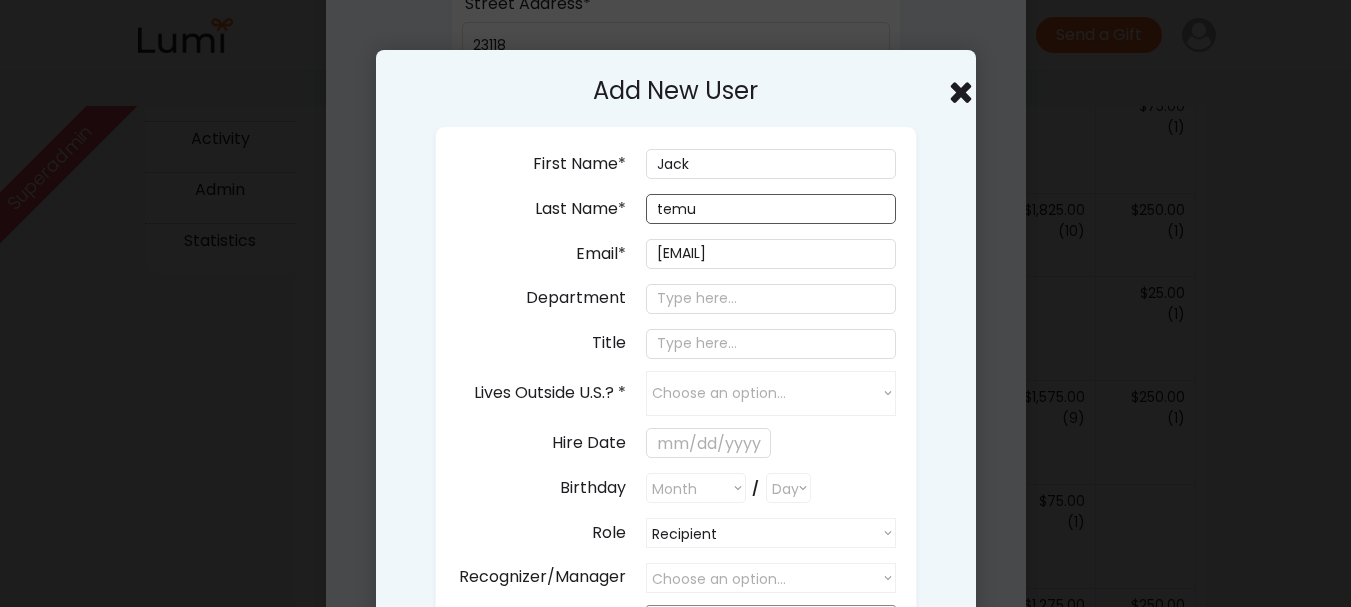drag, startPoint x: 663, startPoint y: 204, endPoint x: 644, endPoint y: 203, distance: 19.026299 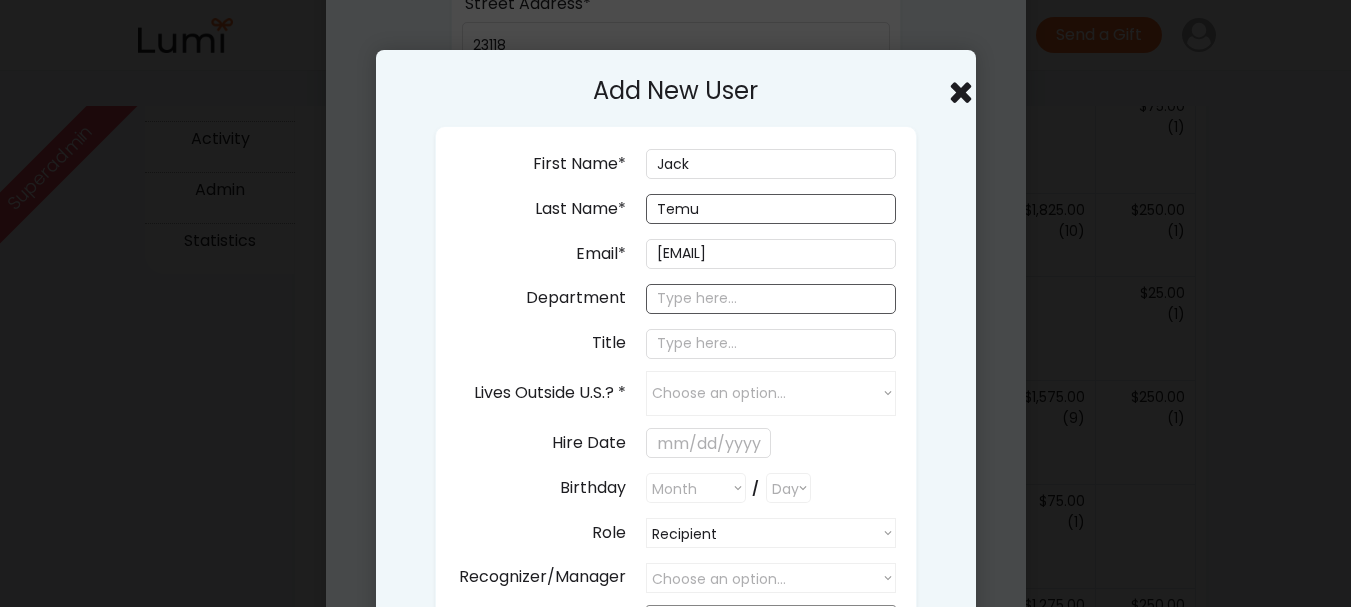type on "Temu" 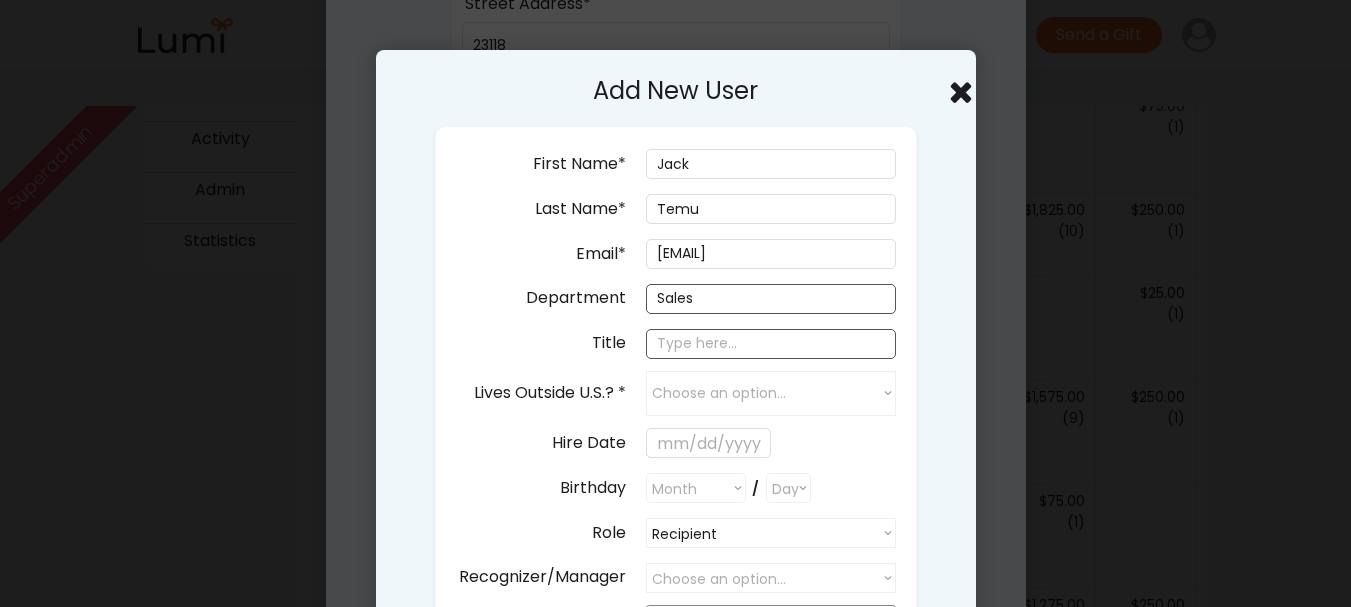 type on "Sales" 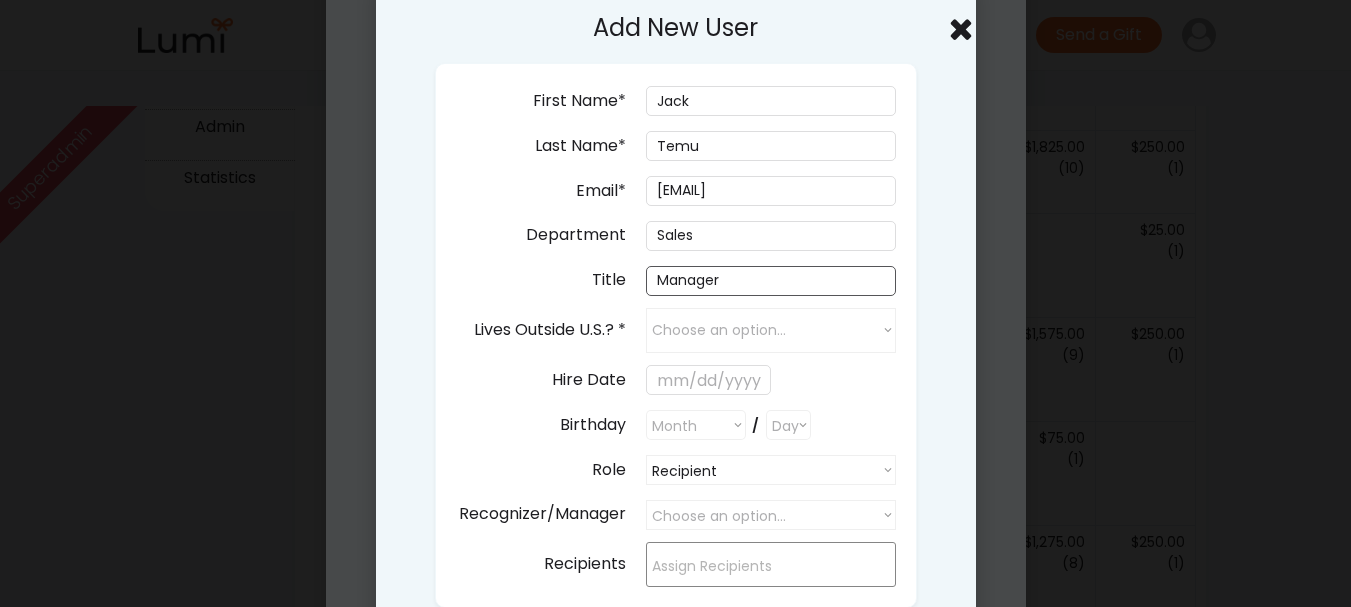 scroll, scrollTop: 800, scrollLeft: 0, axis: vertical 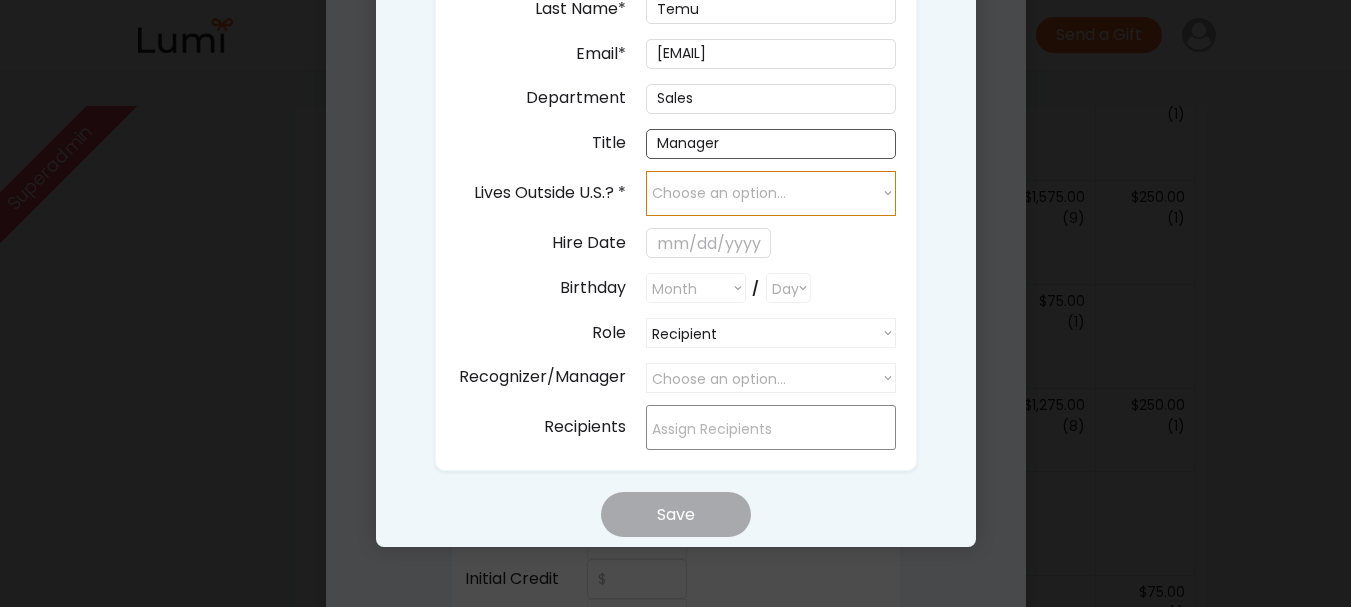 type on "Manager" 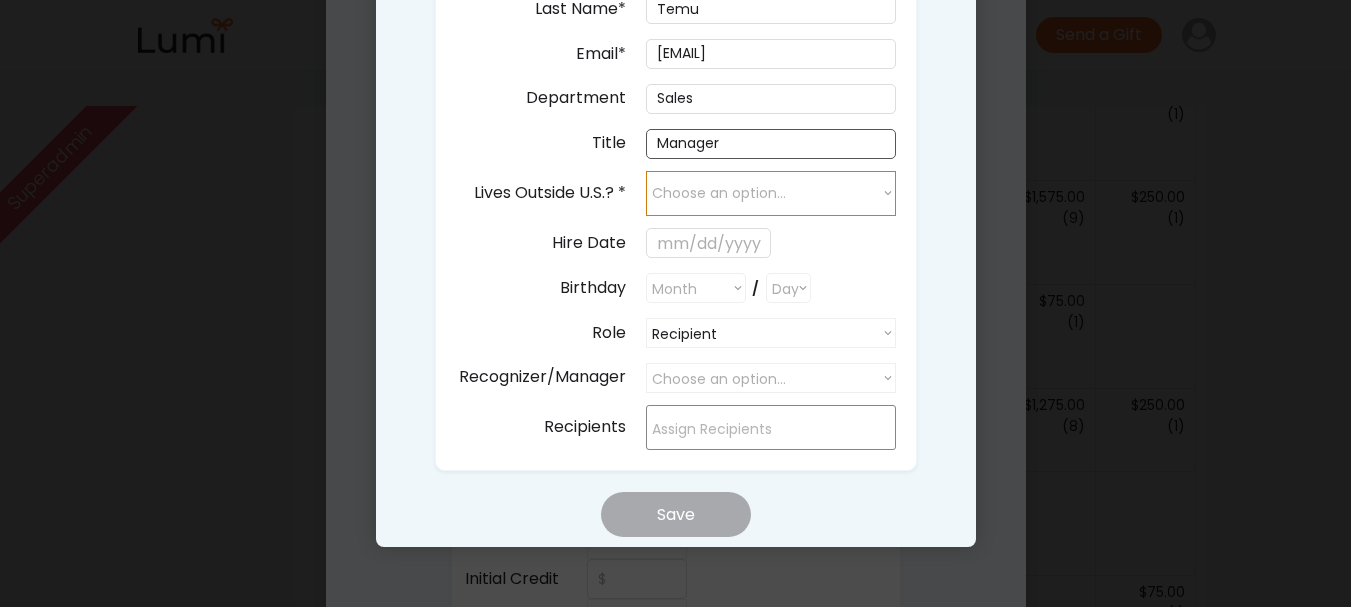 click on "Choose an option... yes no" at bounding box center (771, 193) 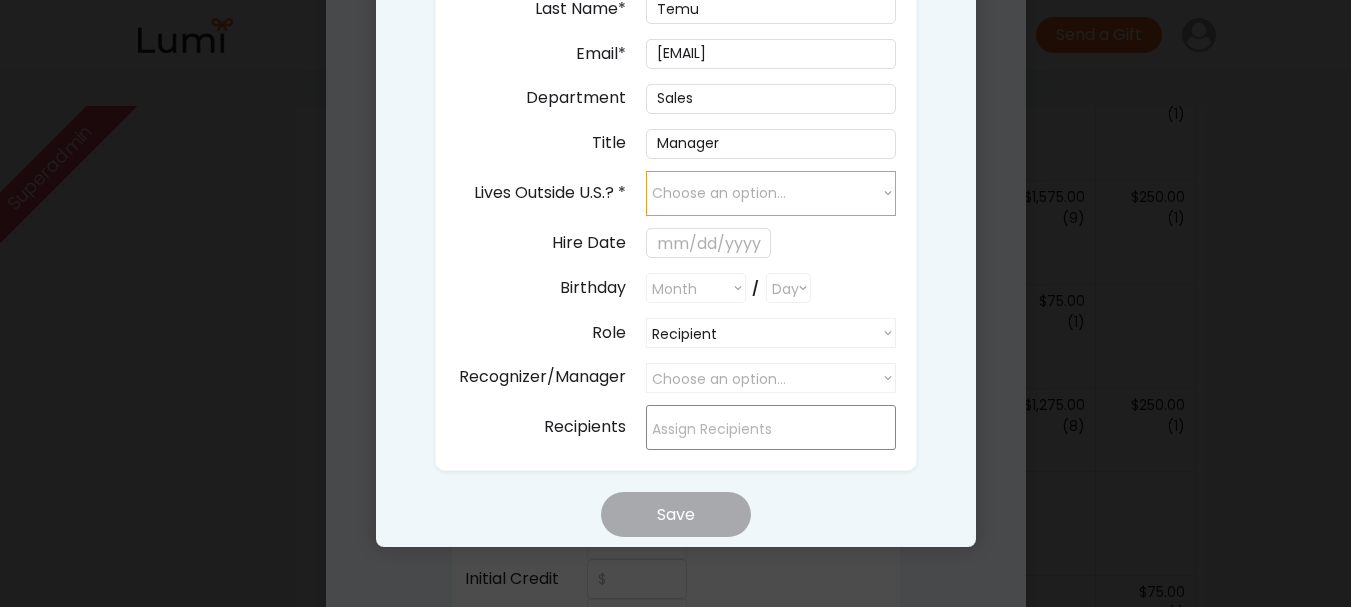 select on "false" 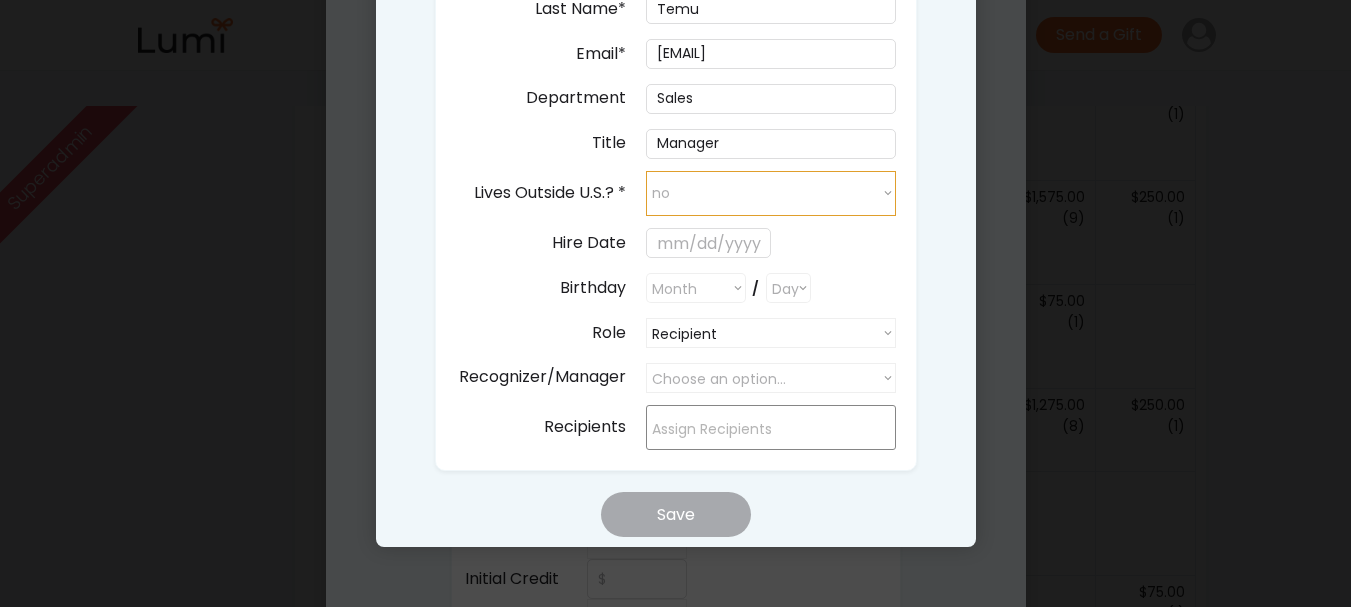 click on "Choose an option... yes no" at bounding box center (771, 193) 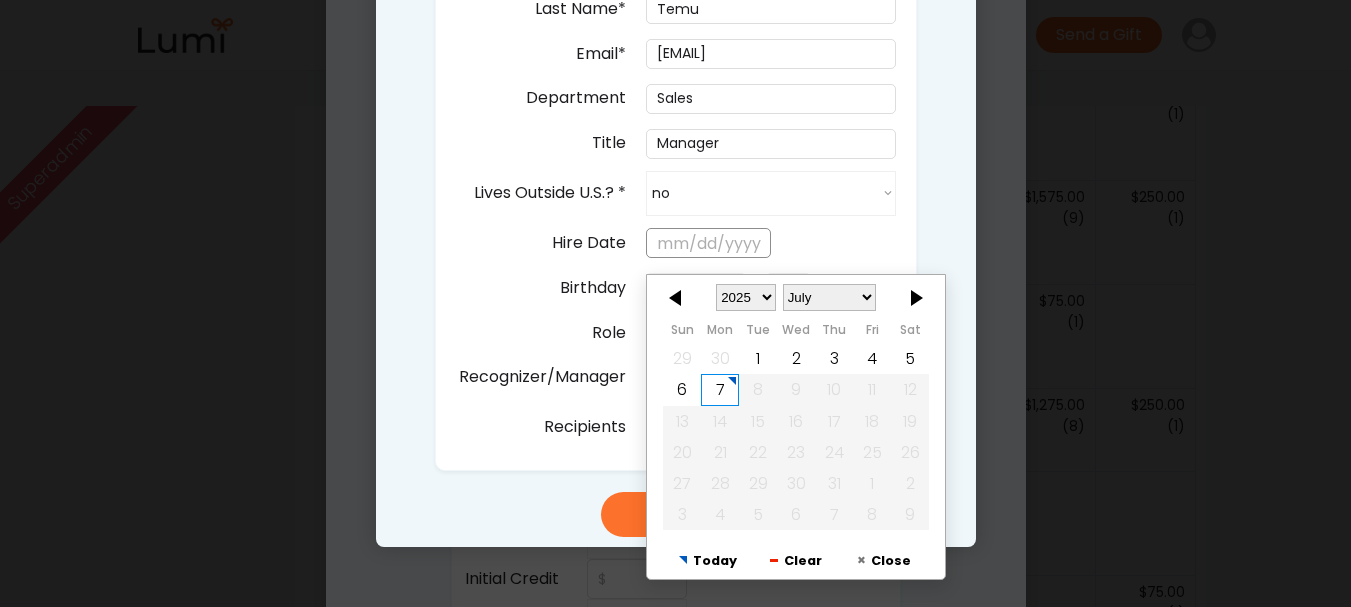 click at bounding box center (708, 243) 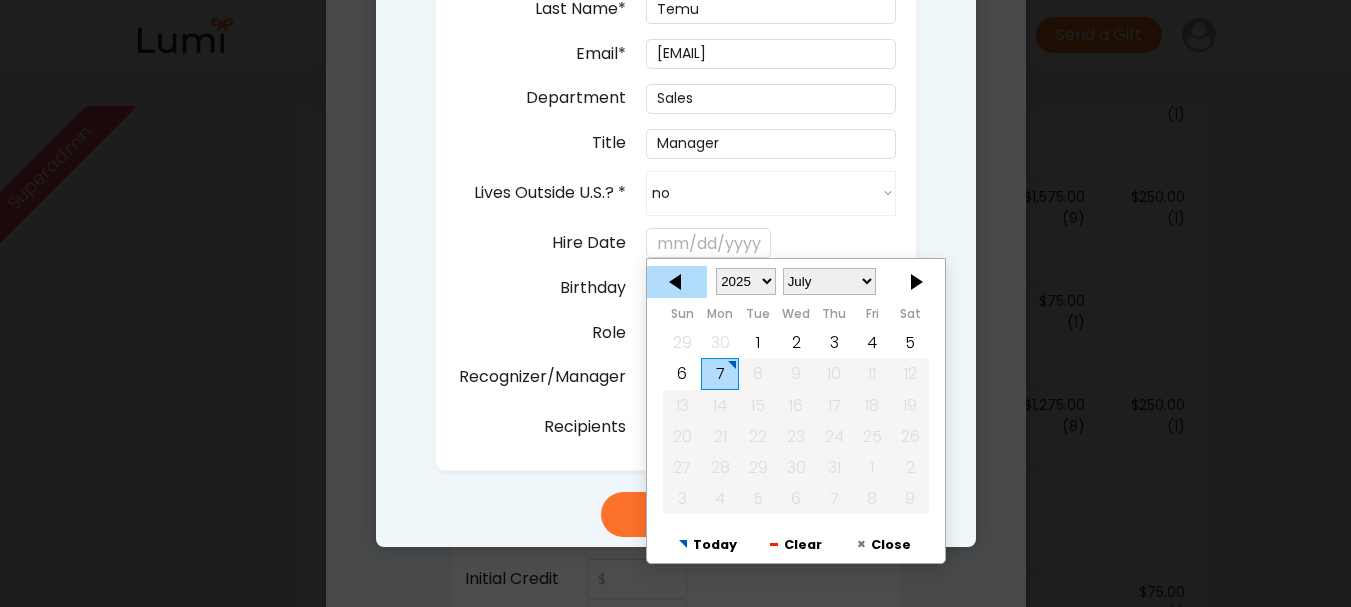 click at bounding box center [677, 282] 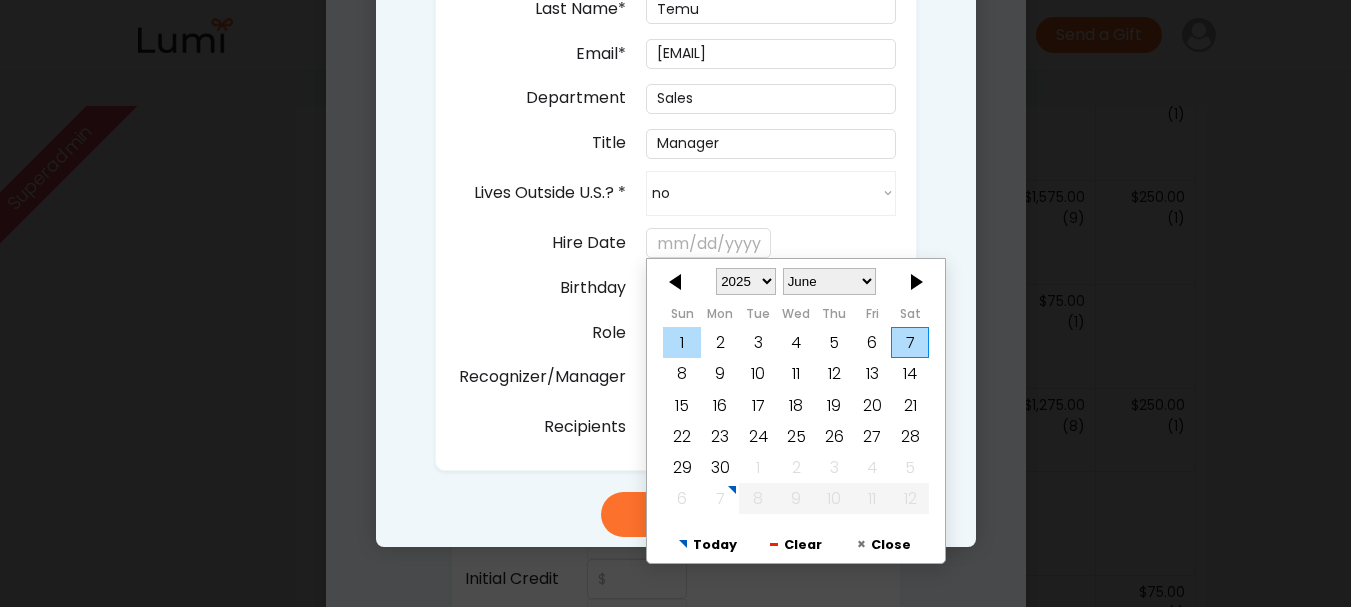 click on "1" at bounding box center [682, 343] 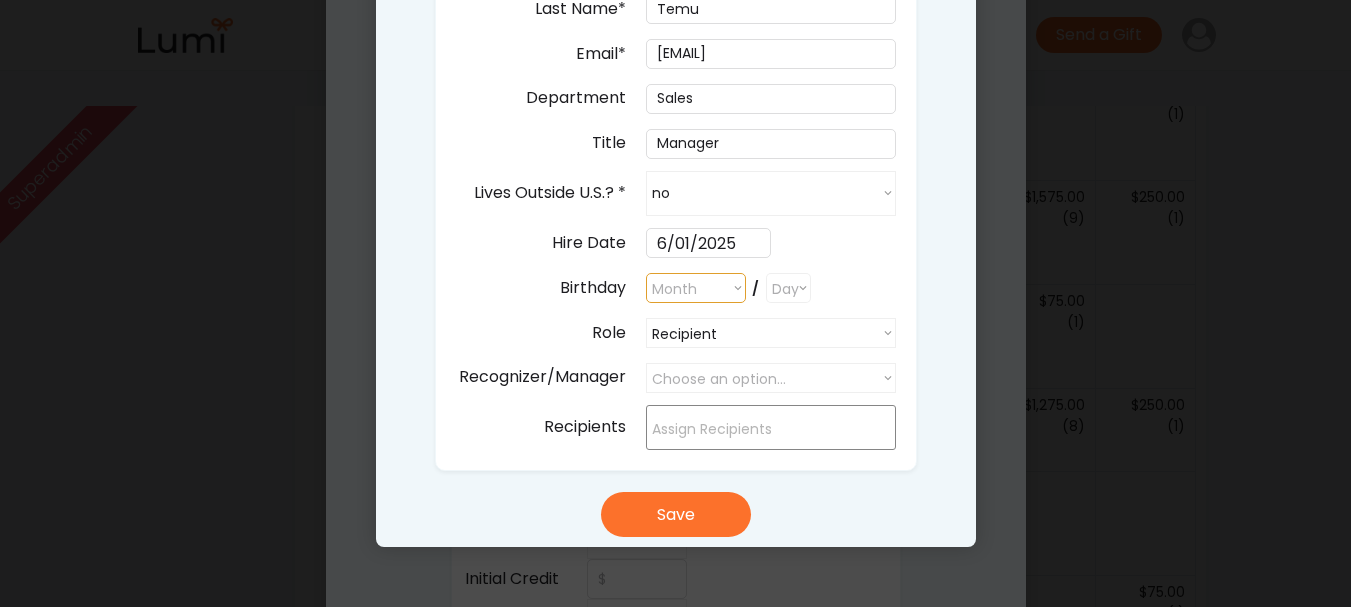 click on "Month January February March April May June July August September October November December" at bounding box center (696, 288) 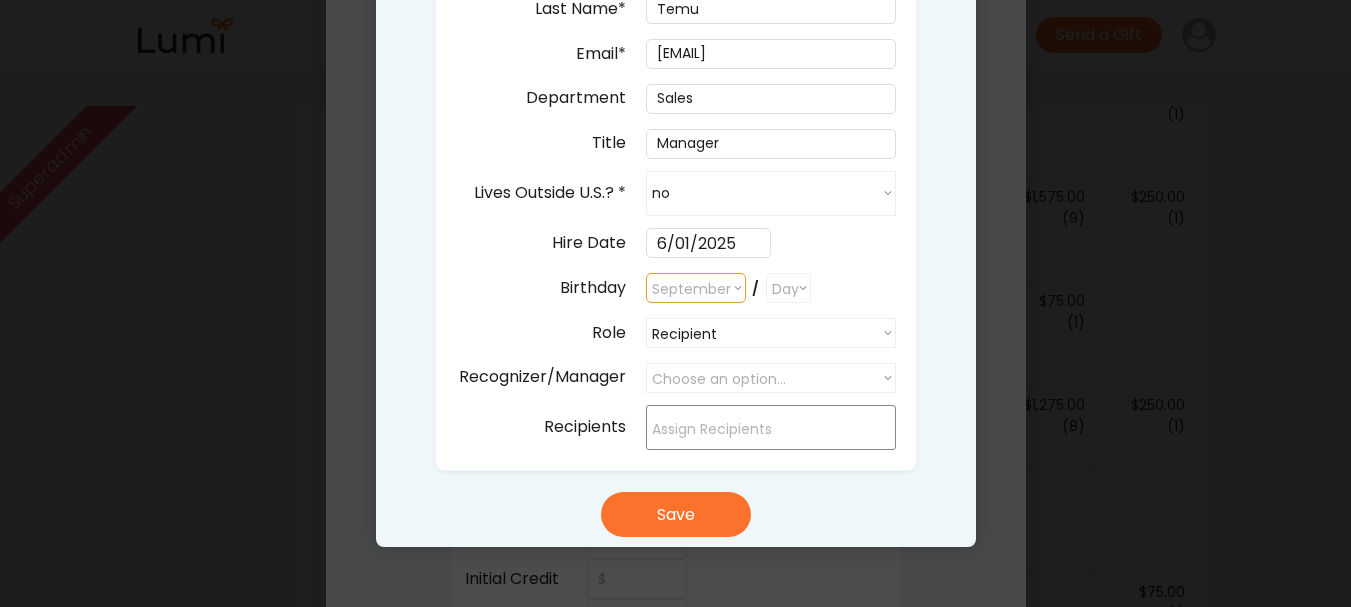 click on "Month January February March April May June July August September October November December" at bounding box center (696, 288) 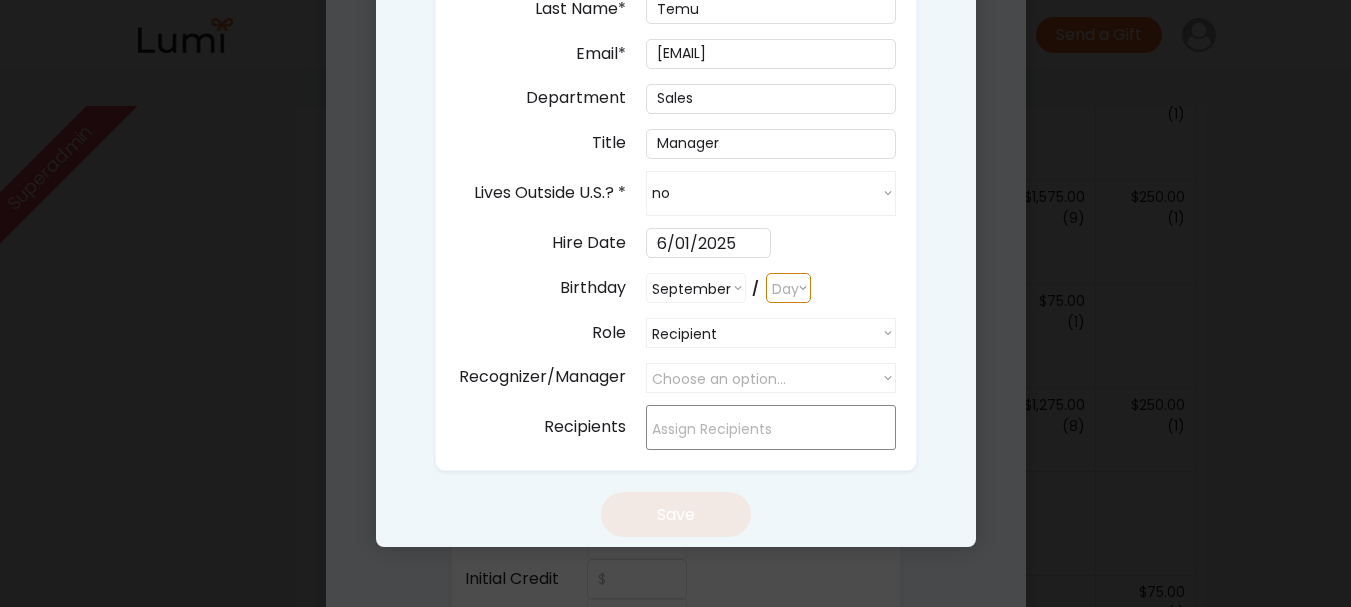 click on "Day 1 2 3 4 5 6 7 8 9 10 11 12 13 14 15 16 17 18 19 20 21 22 23 24 25 26 27 28 29 30" at bounding box center [788, 288] 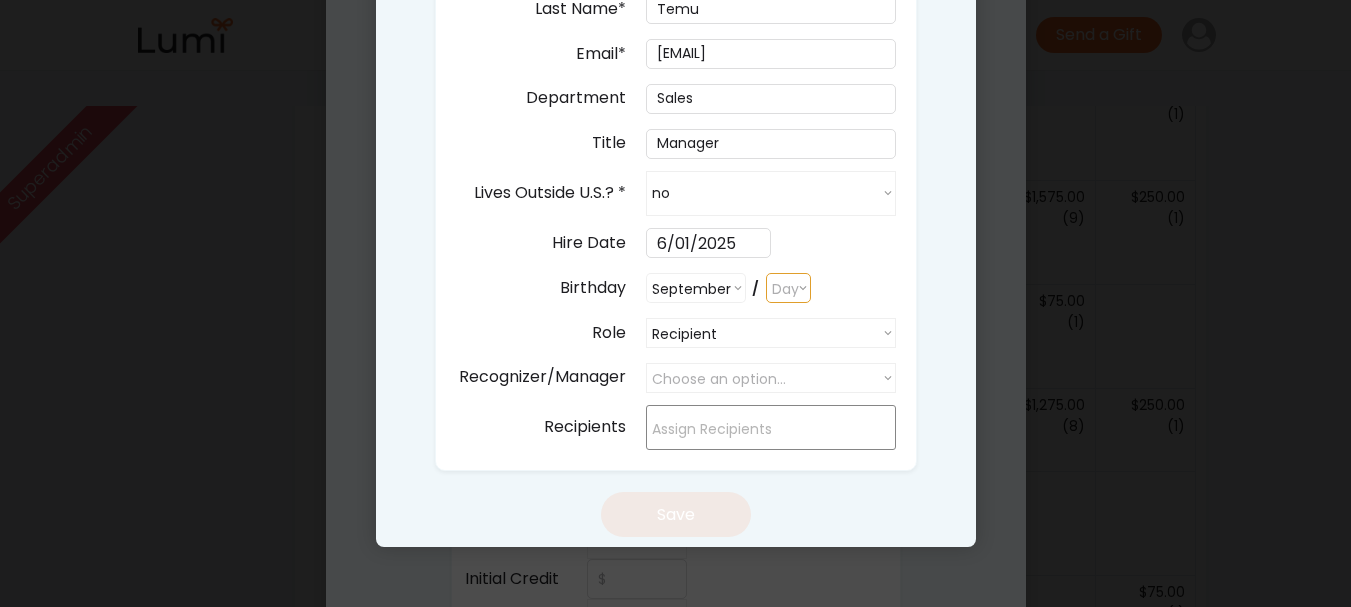 select on "11" 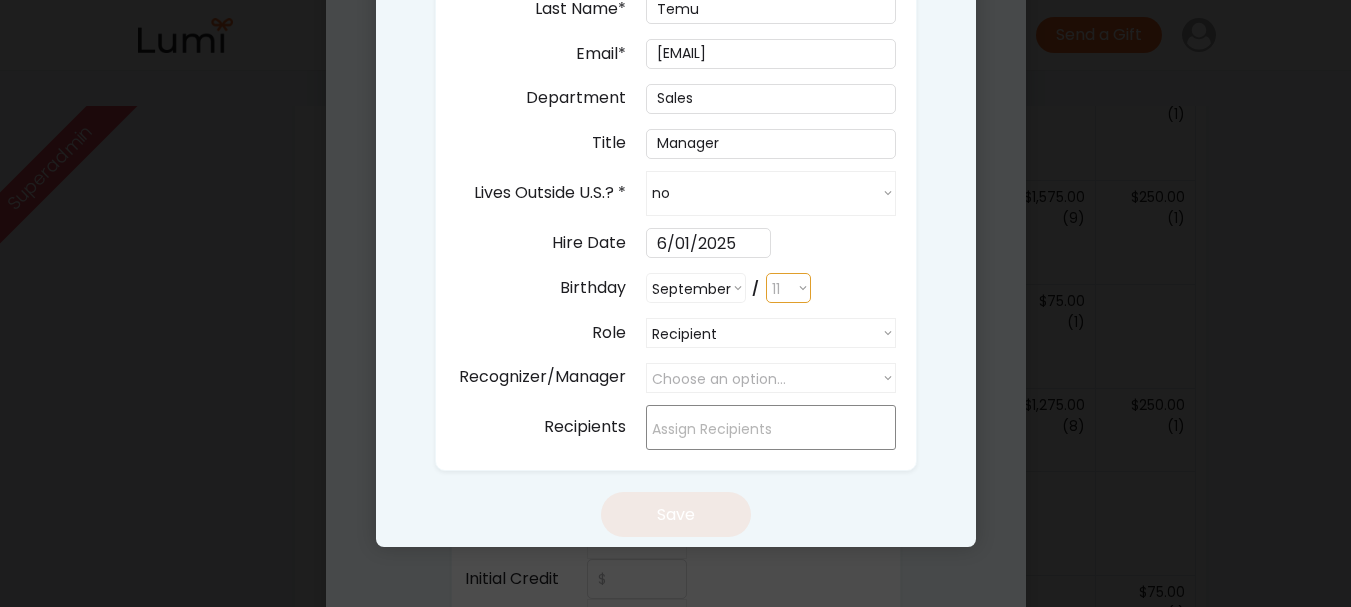 click on "Day 1 2 3 4 5 6 7 8 9 10 11 12 13 14 15 16 17 18 19 20 21 22 23 24 25 26 27 28 29 30" at bounding box center (788, 288) 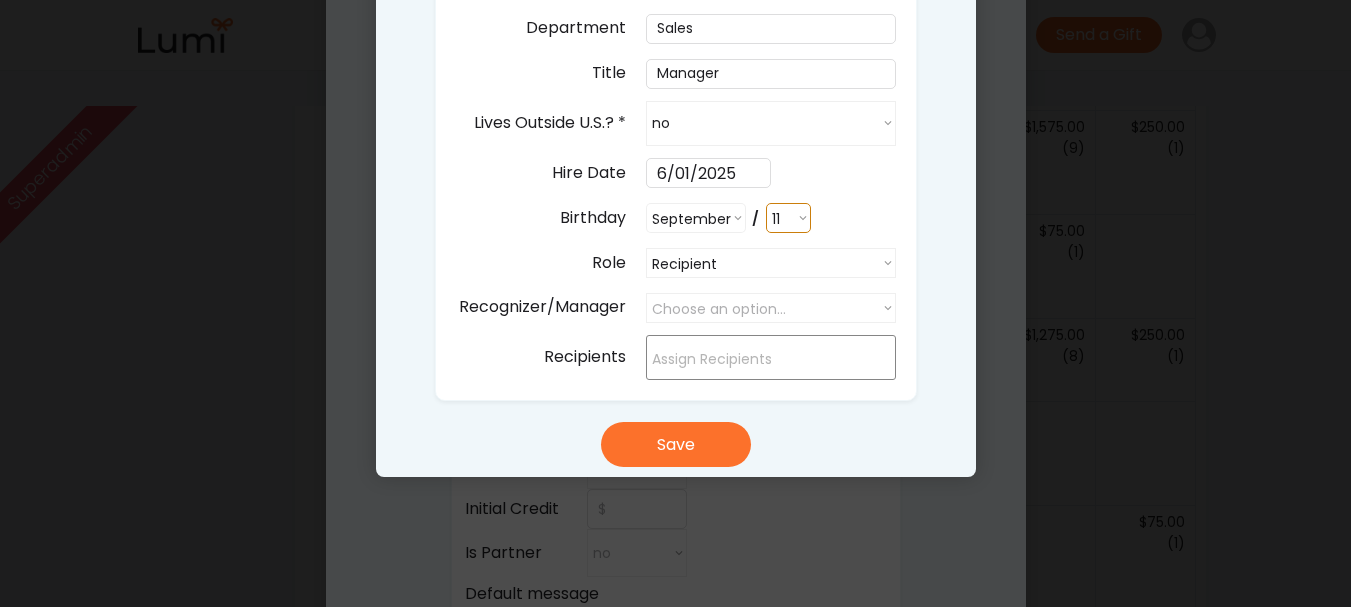 scroll, scrollTop: 900, scrollLeft: 0, axis: vertical 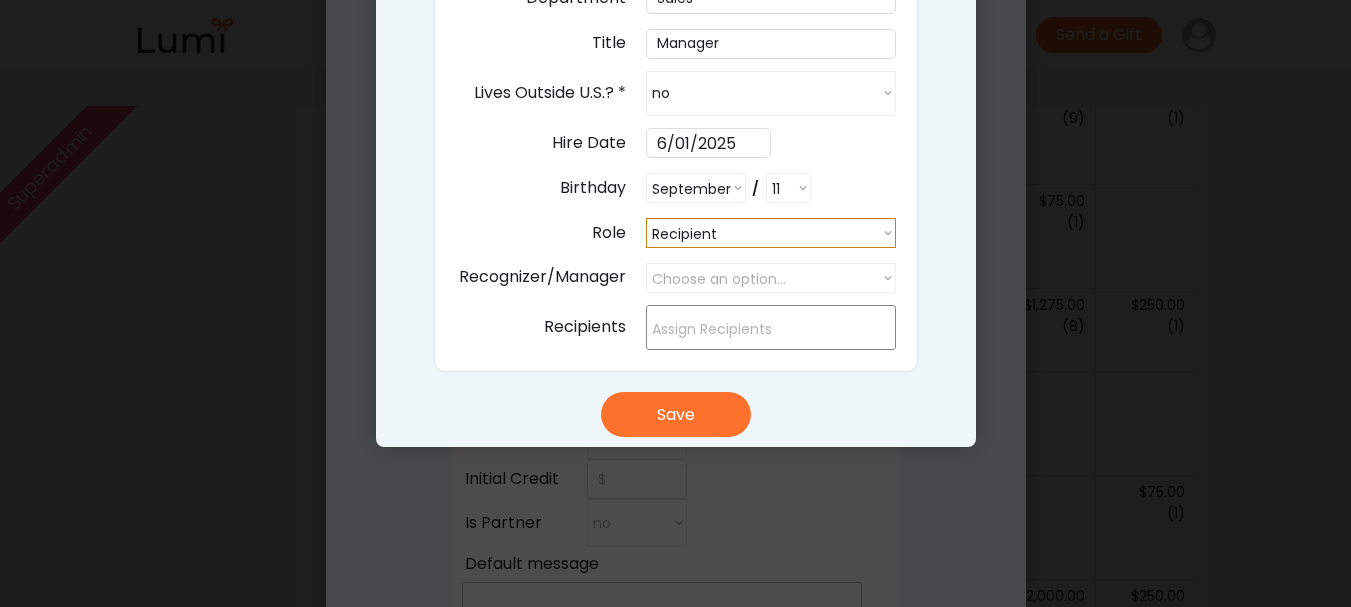 click on "Recipient Recipient Buyer Admin" at bounding box center [771, 233] 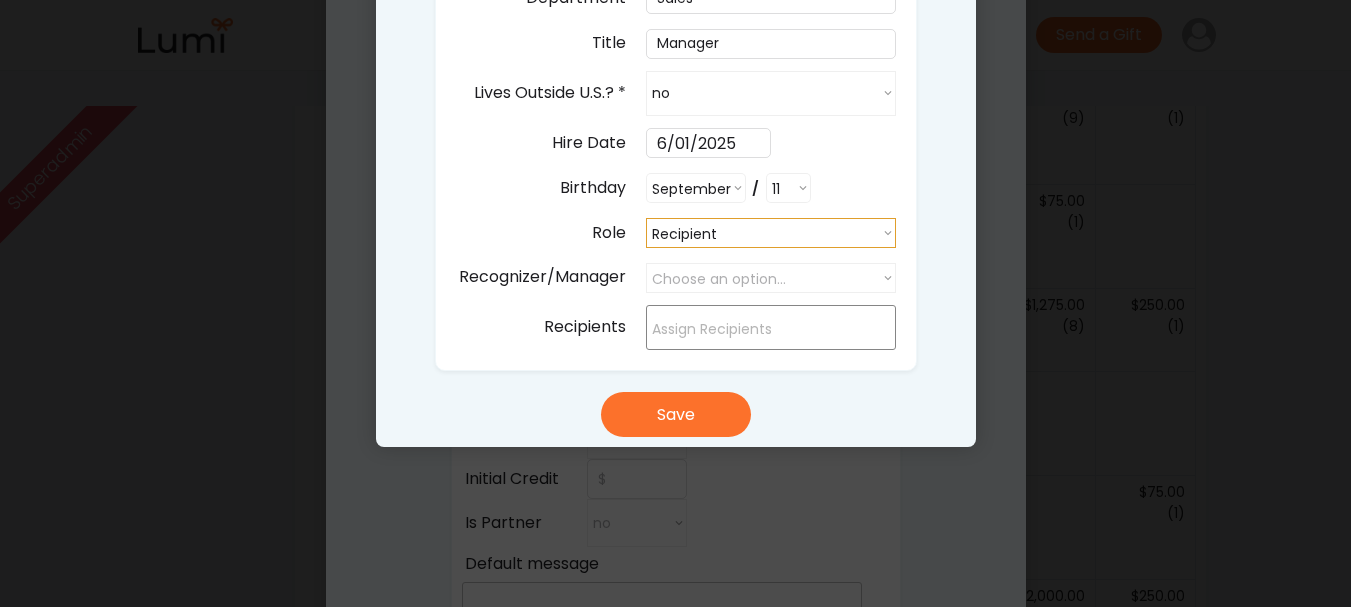 select on ""admin"" 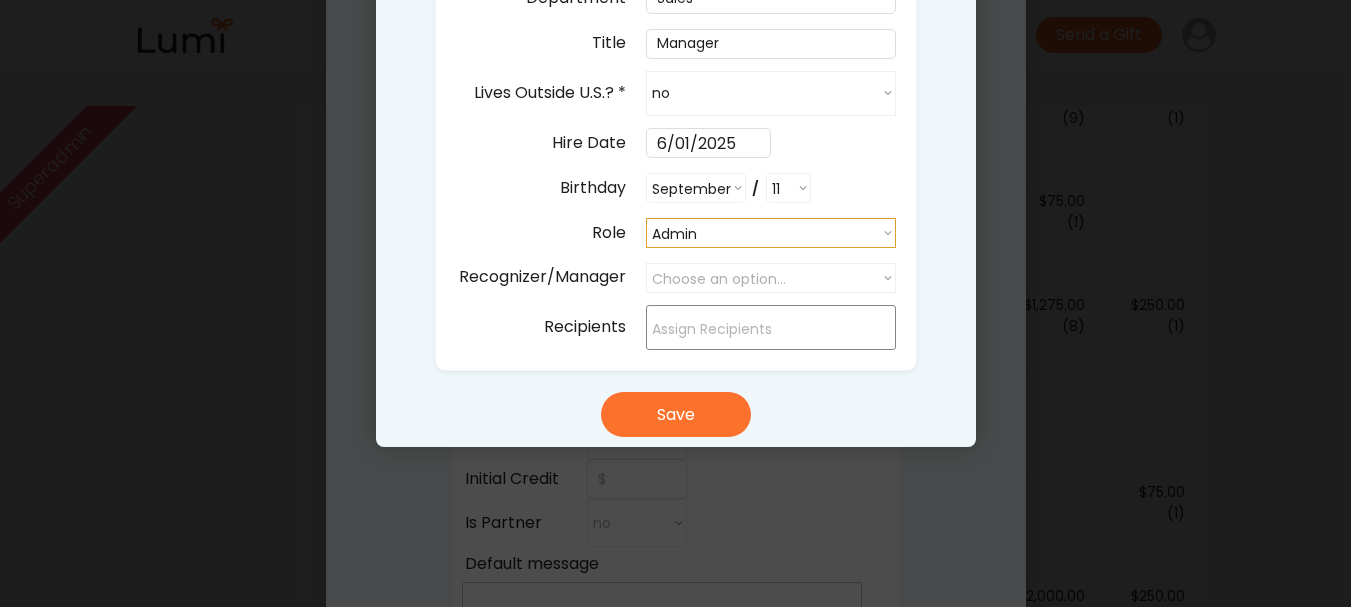 click on "Recipient Recipient Buyer Admin" at bounding box center [771, 233] 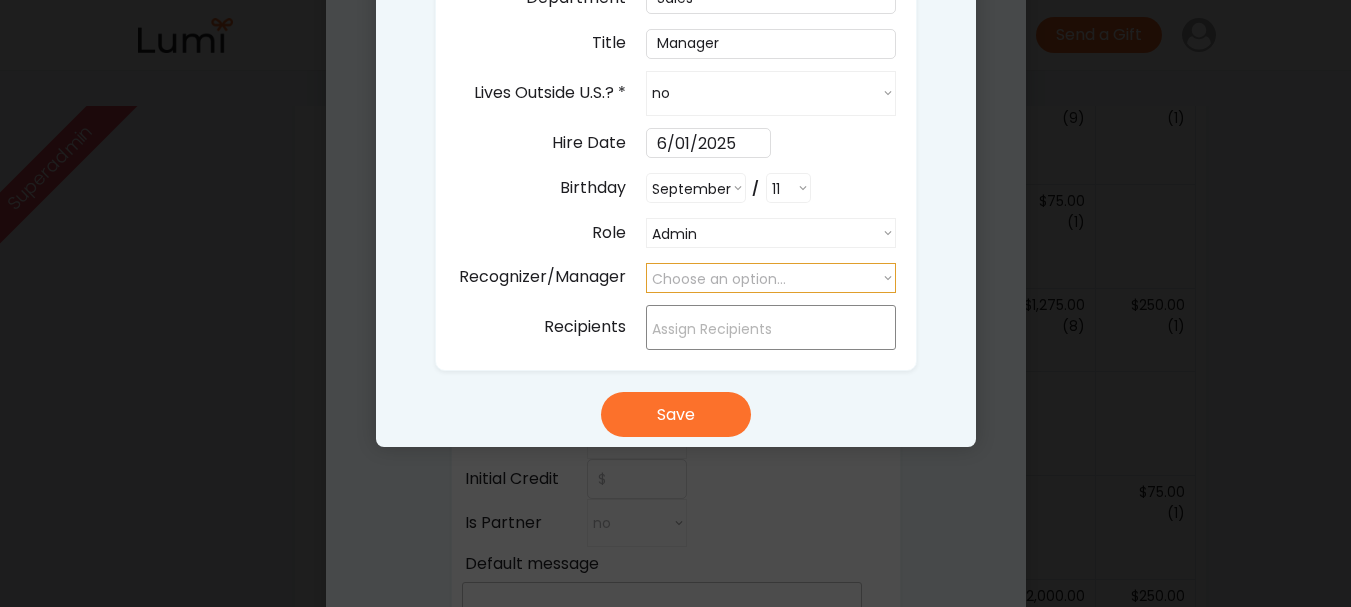 click on "Choose an option..." at bounding box center (771, 278) 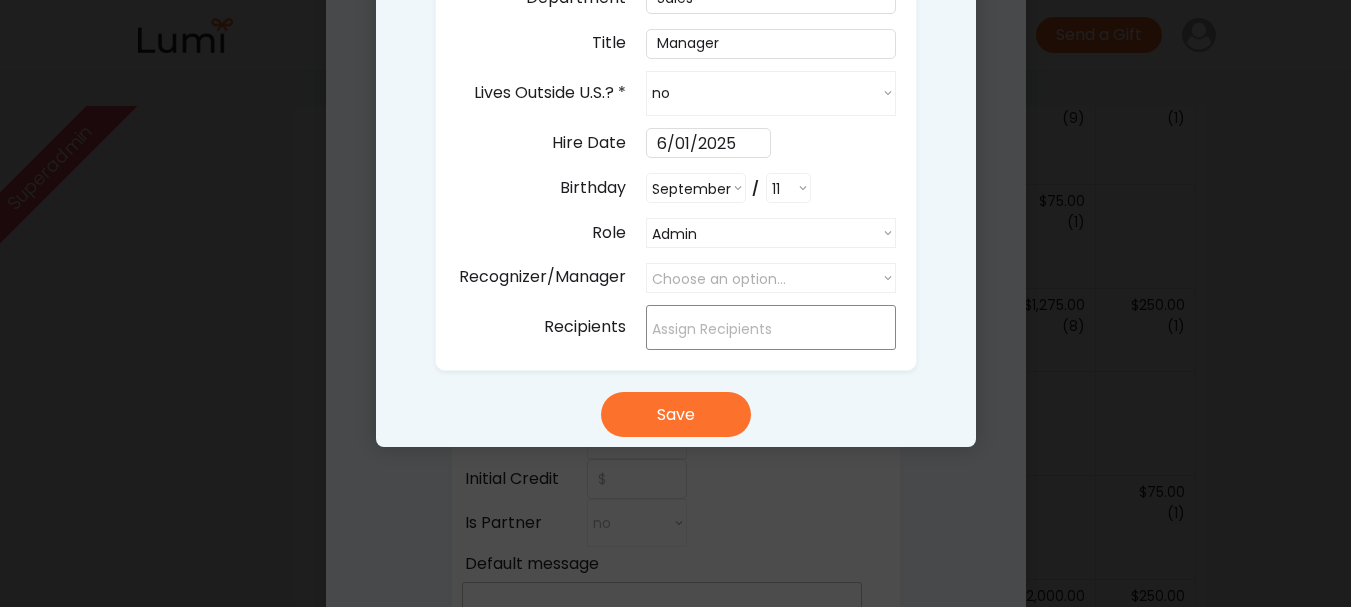 click on "Add New User First Name* Last Name* Email* jackson+05@givelumi.com Department Title Lives Outside U.S.? * Choose an option... yes no Hire Date 6/01/2025 Birthday Month January February March April May June July August September October November December / Day 1 2 3 4 5 6 7 8 9 10 11 12 13 14 15 16 17 18 19 20 21 22 23 24 25 26 27 28 29 30 Role Recipient Recipient Buyer Admin Recognizer/Manager Choose an option... Recipients Save" at bounding box center [676, 98] 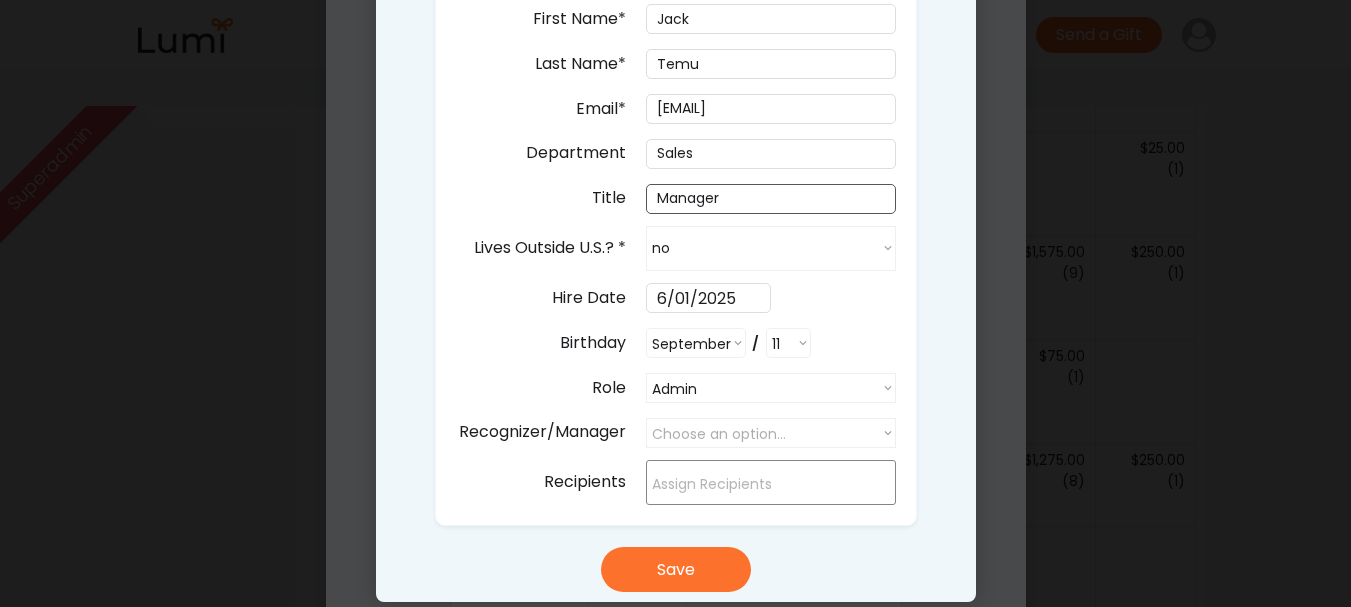 scroll, scrollTop: 900, scrollLeft: 0, axis: vertical 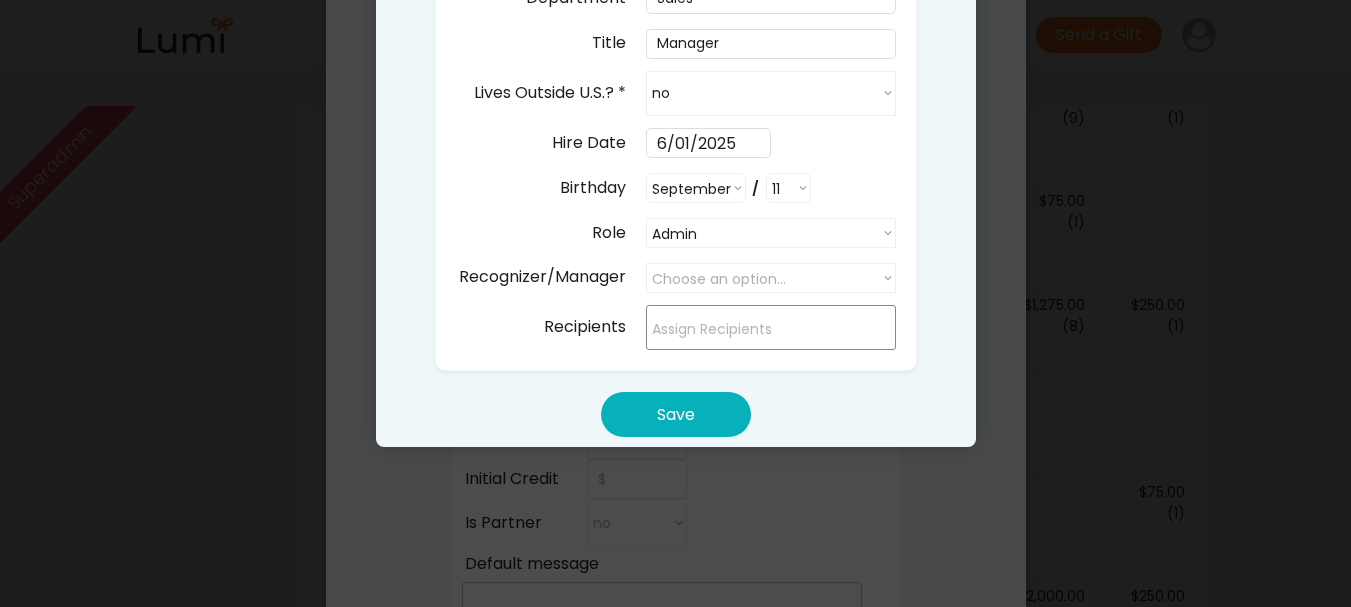 click on "Save" at bounding box center (676, 414) 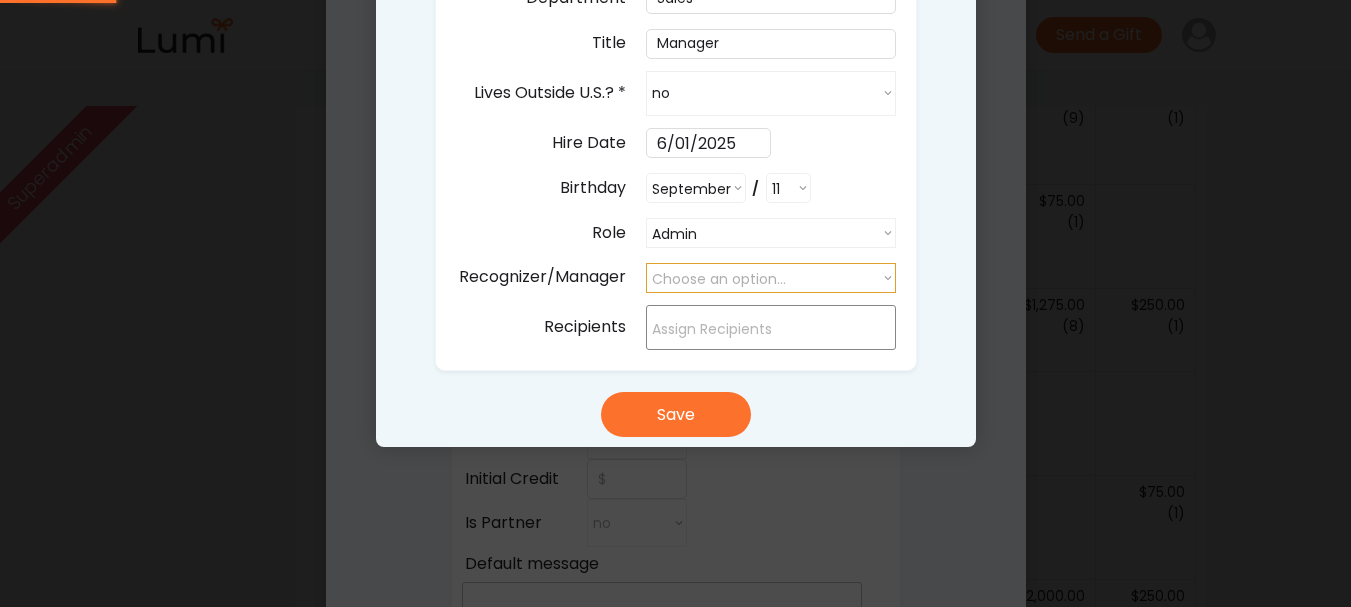 click on "Choose an option..." at bounding box center [771, 278] 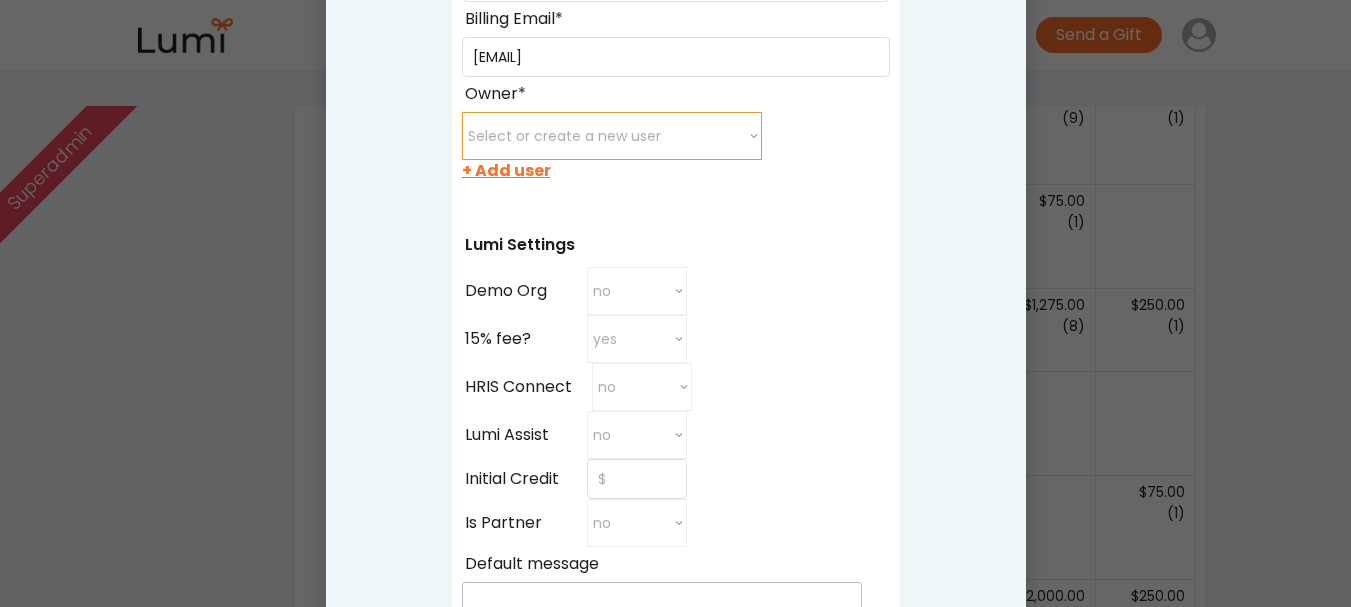 click on "Select or create a new user minette@post.harvard.edu juanxu0529@gmail.com xichunyu@gmail.com nick@revitrage.com juliawarrenyoga@gmail.com rickey45@cisticola-worldwide.llc baylee27@cisticola-worldwide.llc testjanae65@cisticola-worldwide.llc testpamela40@cisticola-worldwide.llc testomari9@cisticola-worldwide.llc testnoble40@cisticola-worldwide.llc lloyd@twothink.co kathryn.clamar@us.dlapiper.com temi.akinmade@vitesse.io alicia@cocofloss.com t.collier@celonis.com jackson+05@givelumi.com" at bounding box center [612, 136] 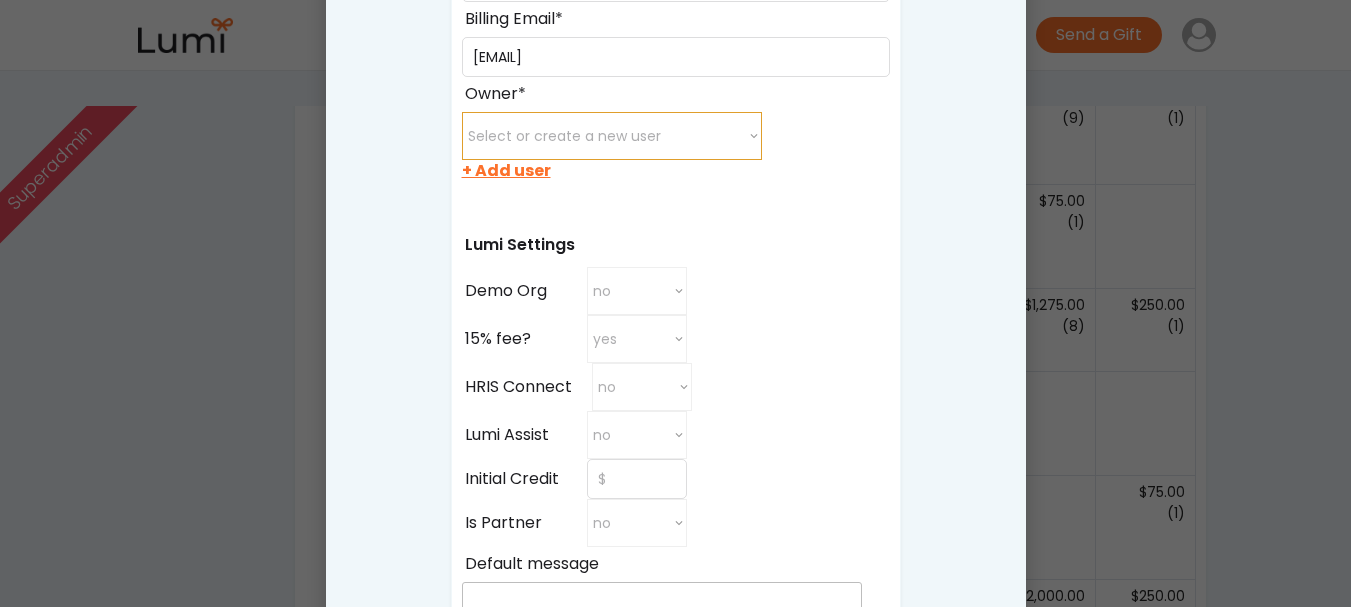 select on ""1348695171700984260__LOOKUP__1751863440302x833919613919777300"" 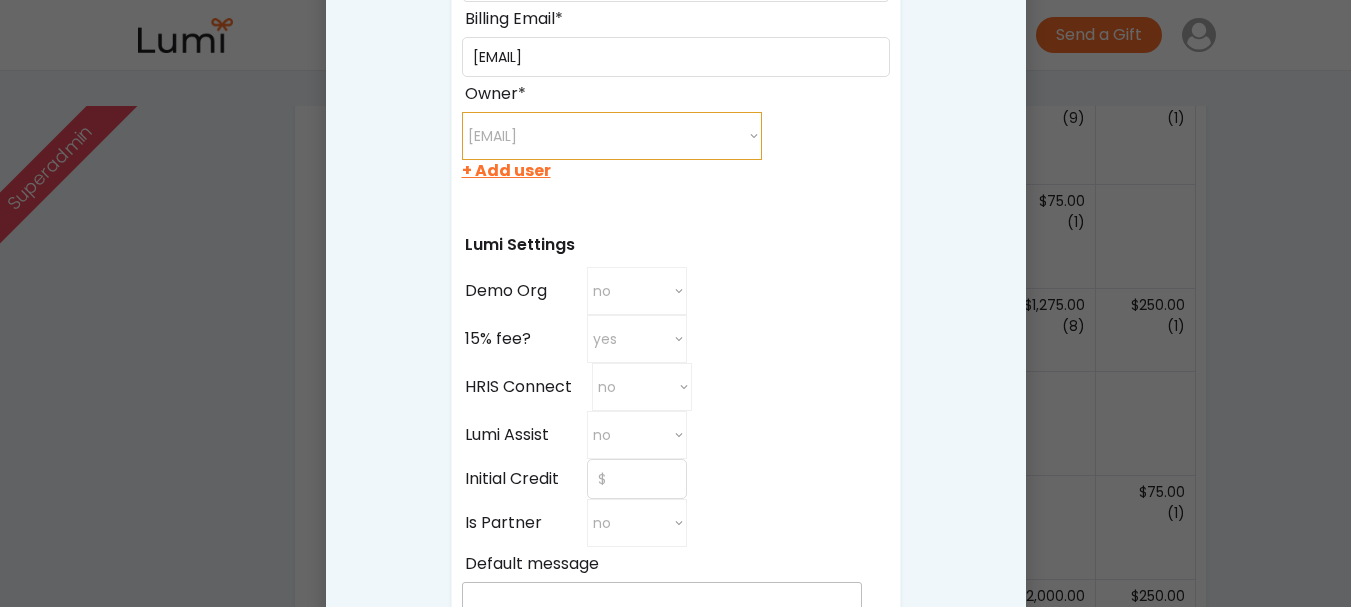 click on "Select or create a new user minette@post.harvard.edu juanxu0529@gmail.com xichunyu@gmail.com nick@revitrage.com juliawarrenyoga@gmail.com rickey45@cisticola-worldwide.llc baylee27@cisticola-worldwide.llc testjanae65@cisticola-worldwide.llc testpamela40@cisticola-worldwide.llc testomari9@cisticola-worldwide.llc testnoble40@cisticola-worldwide.llc lloyd@twothink.co kathryn.clamar@us.dlapiper.com temi.akinmade@vitesse.io alicia@cocofloss.com t.collier@celonis.com jackson+05@givelumi.com" at bounding box center [612, 136] 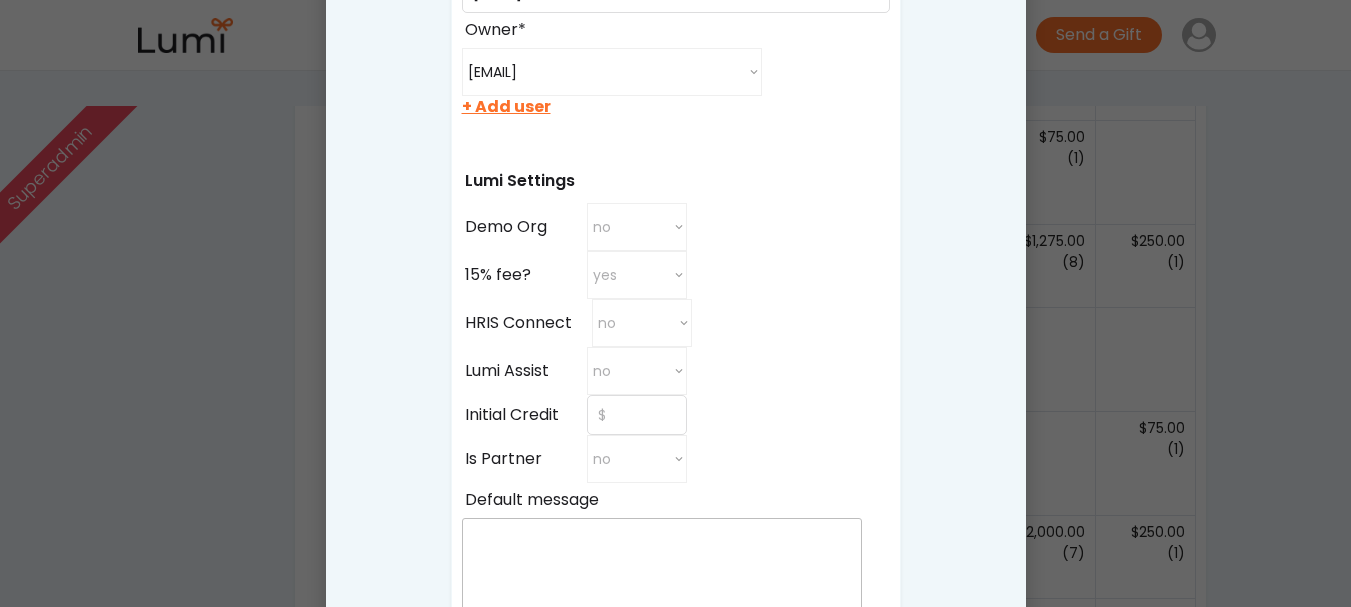 scroll, scrollTop: 1000, scrollLeft: 0, axis: vertical 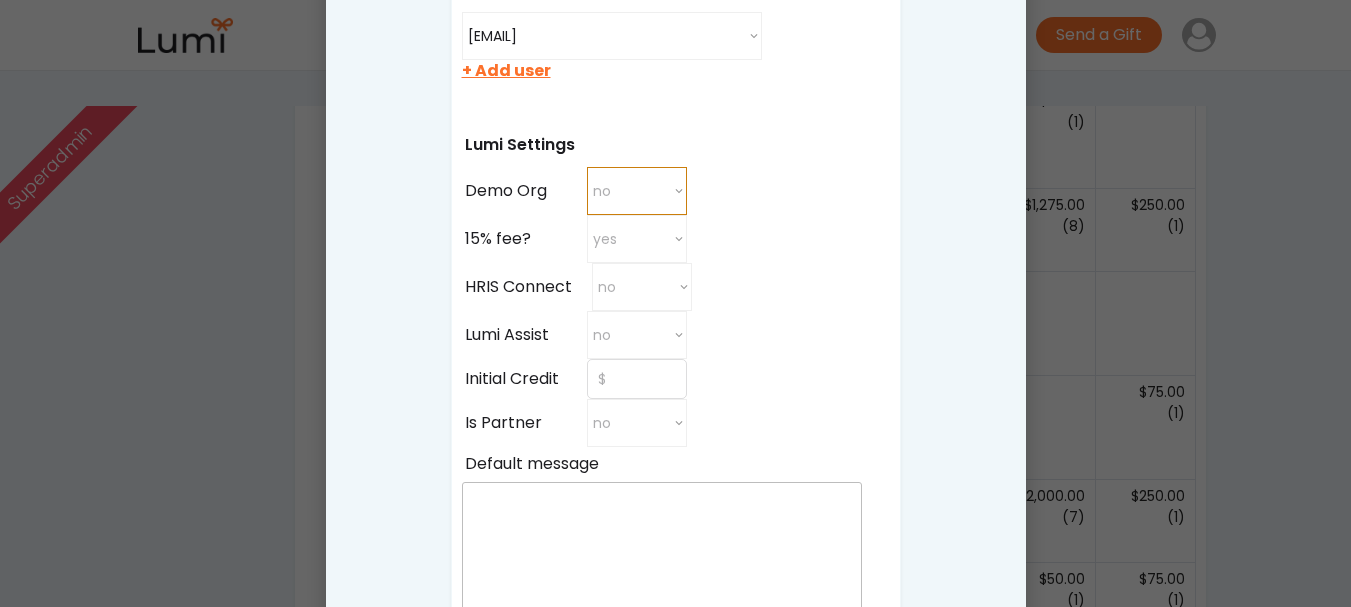 click on "no yes no" at bounding box center [637, 191] 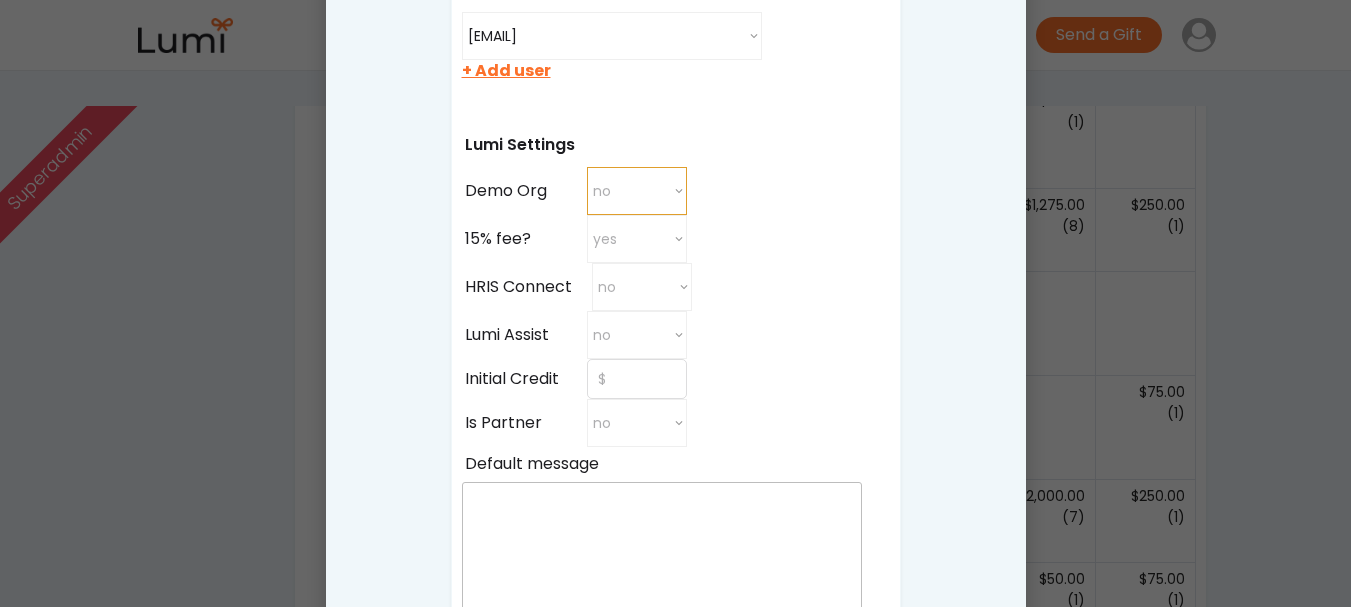 select on "true" 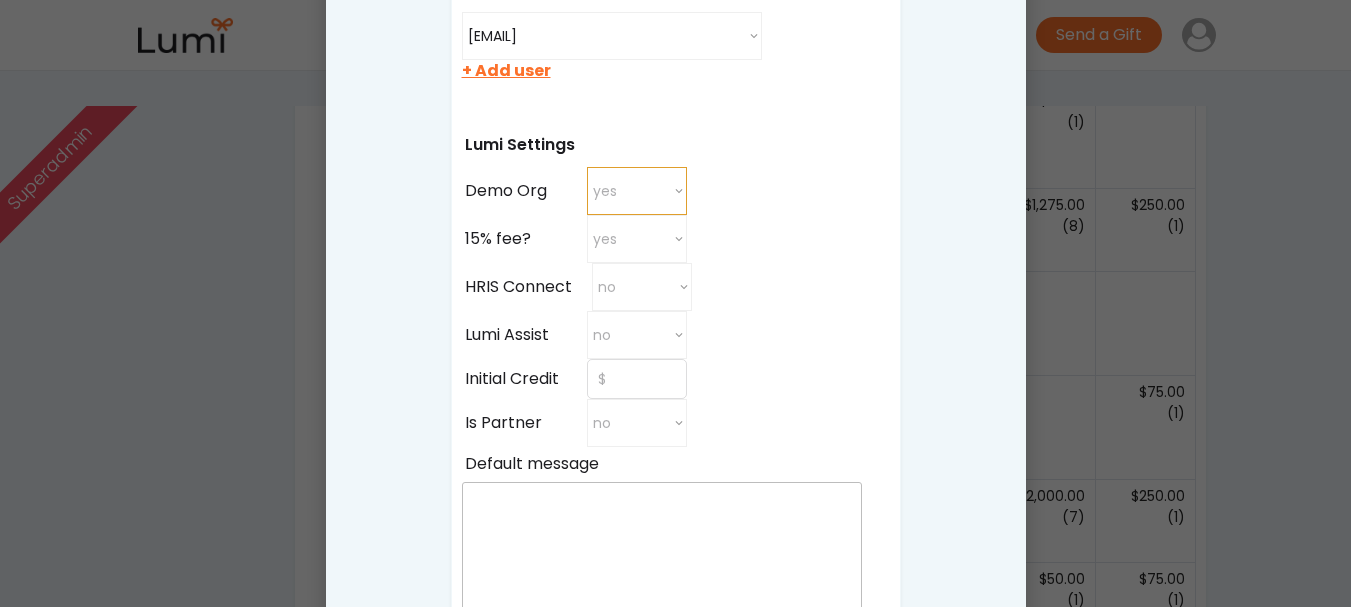 click on "no yes no" at bounding box center (637, 191) 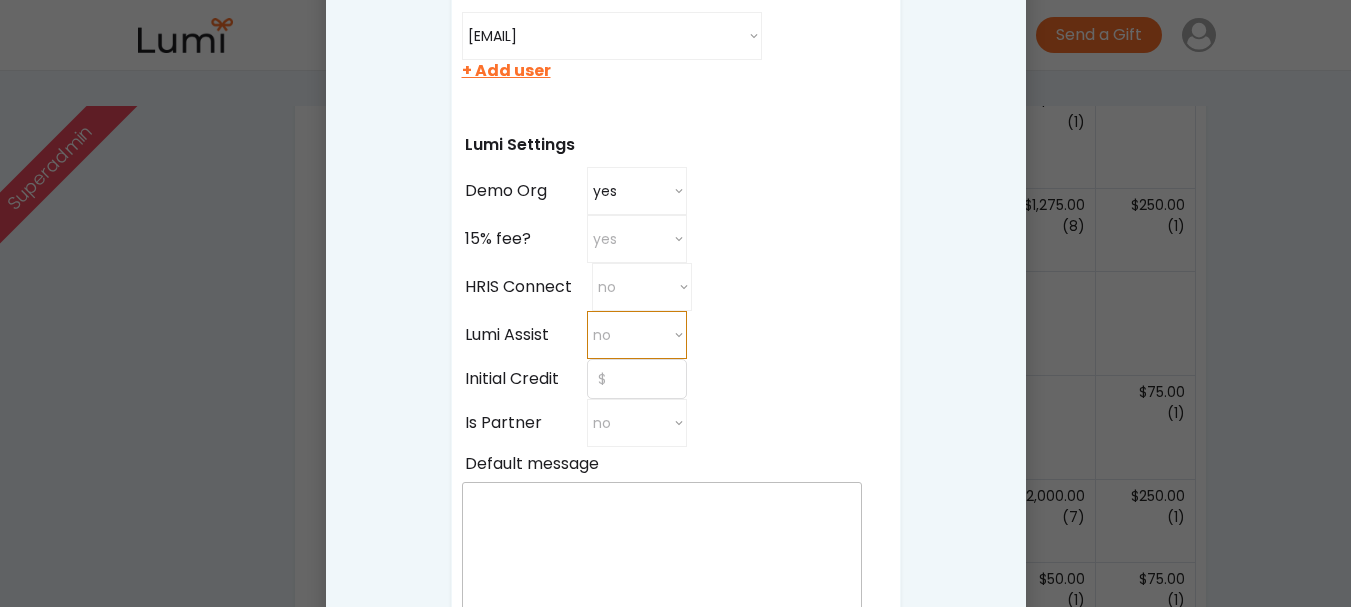 click on "no yes no" at bounding box center (637, 335) 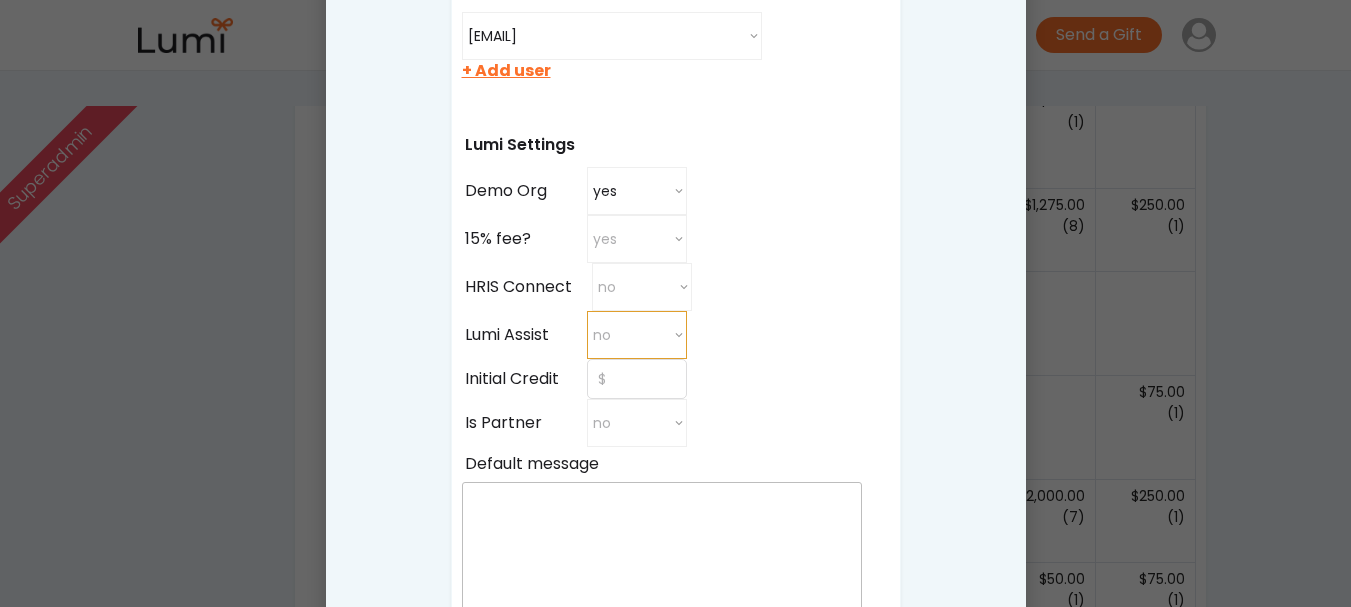 select on "true" 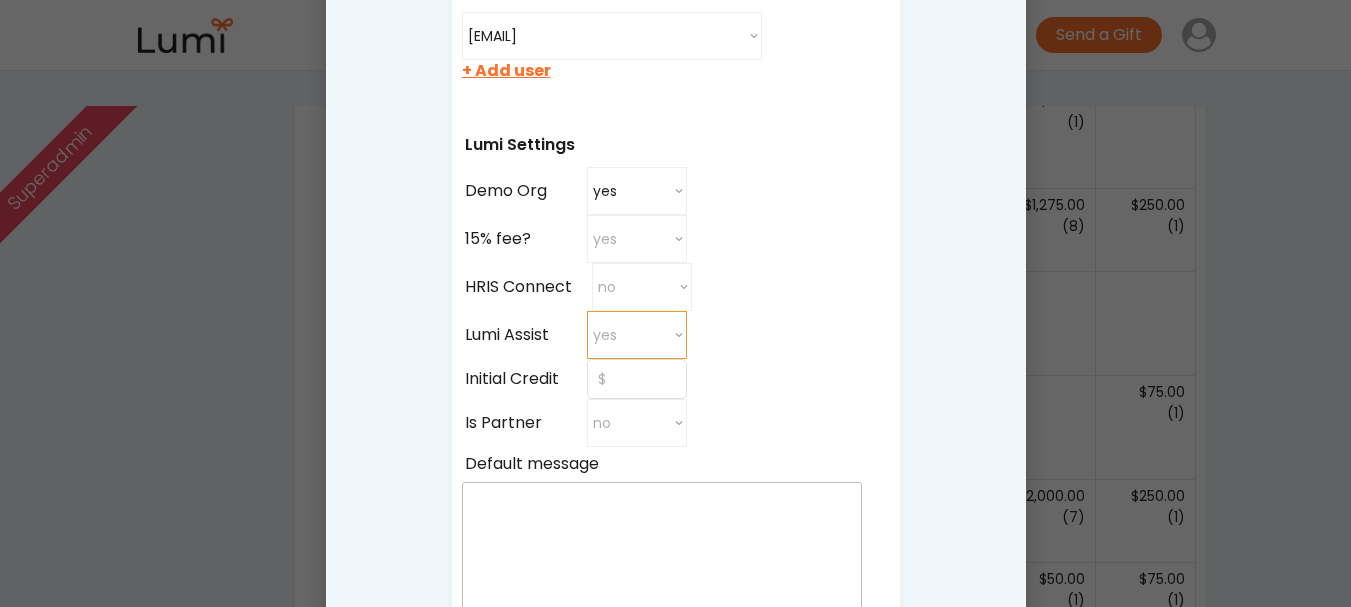 click on "no yes no" at bounding box center [637, 335] 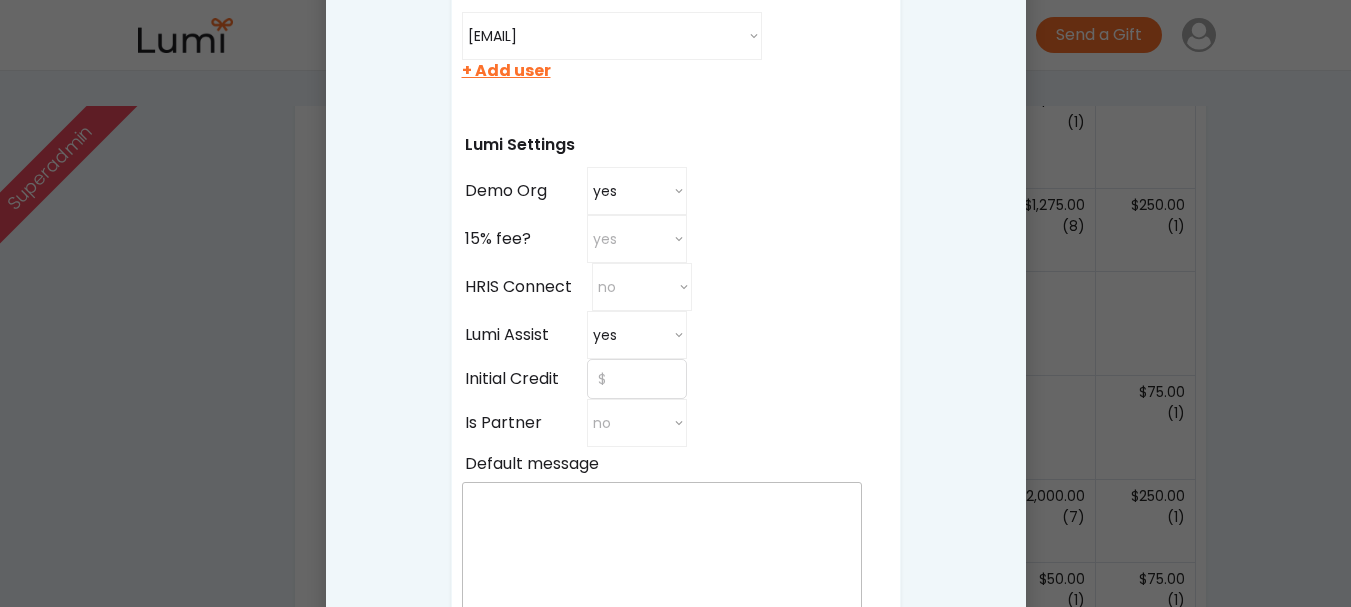 click on "Name* Billing Information Street Address* Apt/Suite/etc City* State* Postal Code* Phone* Billing Email* Owner* Select or create a new user minette@post.harvard.edu juanxu0529@gmail.com xichunyu@gmail.com nick@revitrage.com juliawarrenyoga@gmail.com rickey45@cisticola-worldwide.llc baylee27@cisticola-worldwide.llc testjanae65@cisticola-worldwide.llc testpamela40@cisticola-worldwide.llc testomari9@cisticola-worldwide.llc testnoble40@cisticola-worldwide.llc lloyd@twothink.co kathryn.clamar@us.dlapiper.com temi.akinmade@vitesse.io alicia@cocofloss.com t.collier@celonis.com jackson+05@givelumi.com + Add user Lumi Settings Demo Org no yes no 15% fee? yes yes no HRIS Connect no Yes No Lumi Assist no yes no Initial Credit Is Partner no yes no Default message Logo image Click to upload your logo" at bounding box center [676, 139] 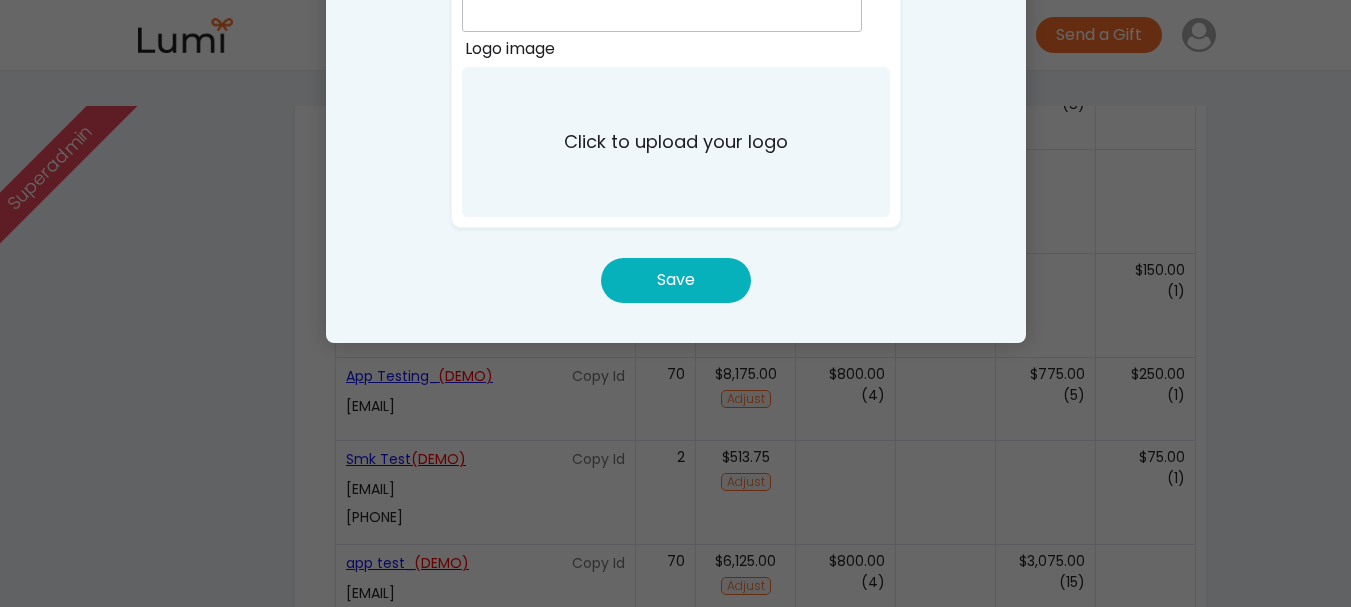 click on "Save" at bounding box center (676, 280) 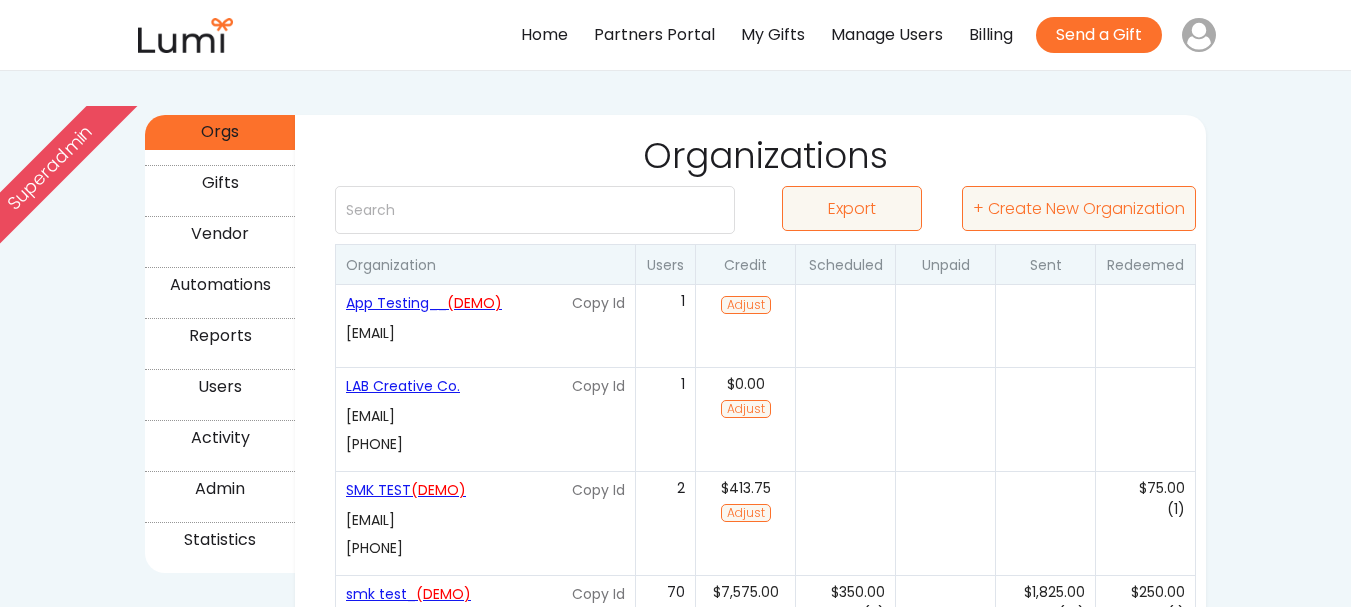 scroll, scrollTop: 300, scrollLeft: 0, axis: vertical 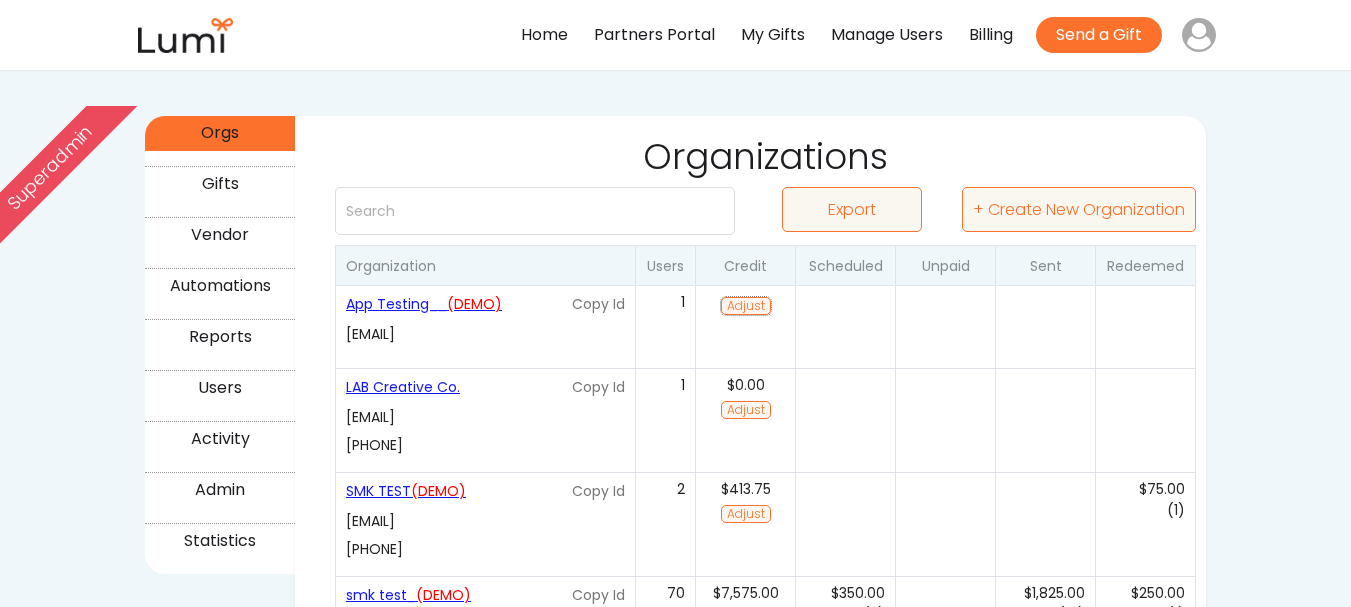 click on "Adjust" at bounding box center [746, 306] 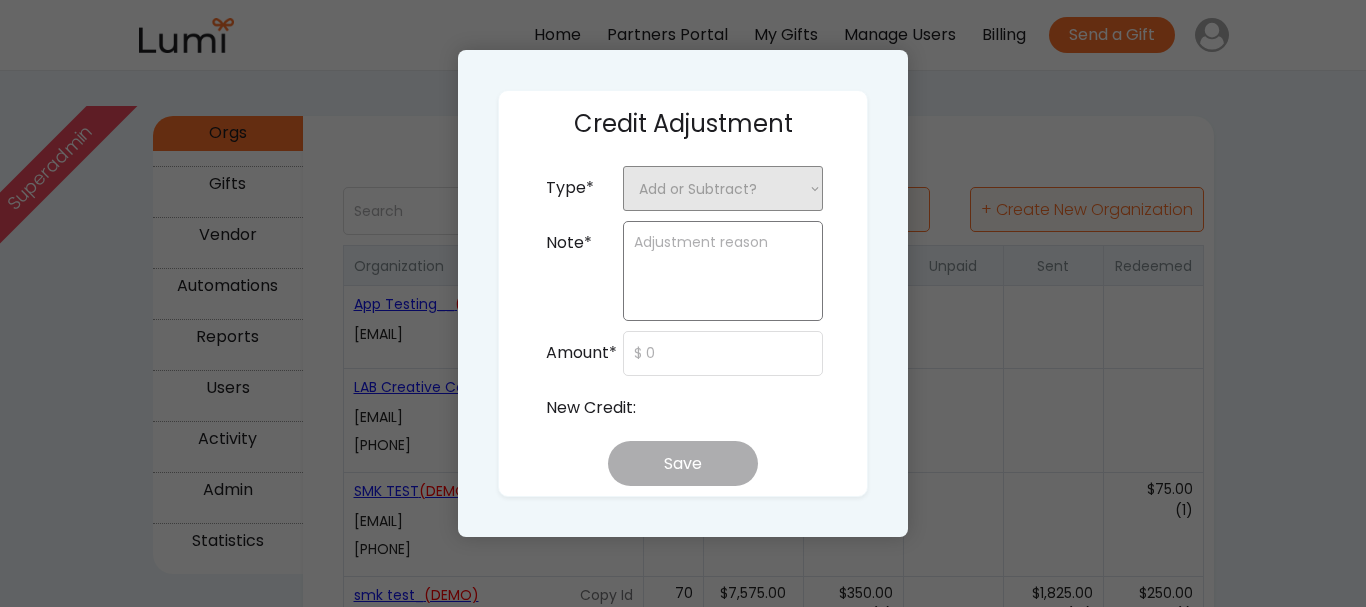 click on "Add or Subtract? + Add Credit - Subtract Credit" at bounding box center [723, 188] 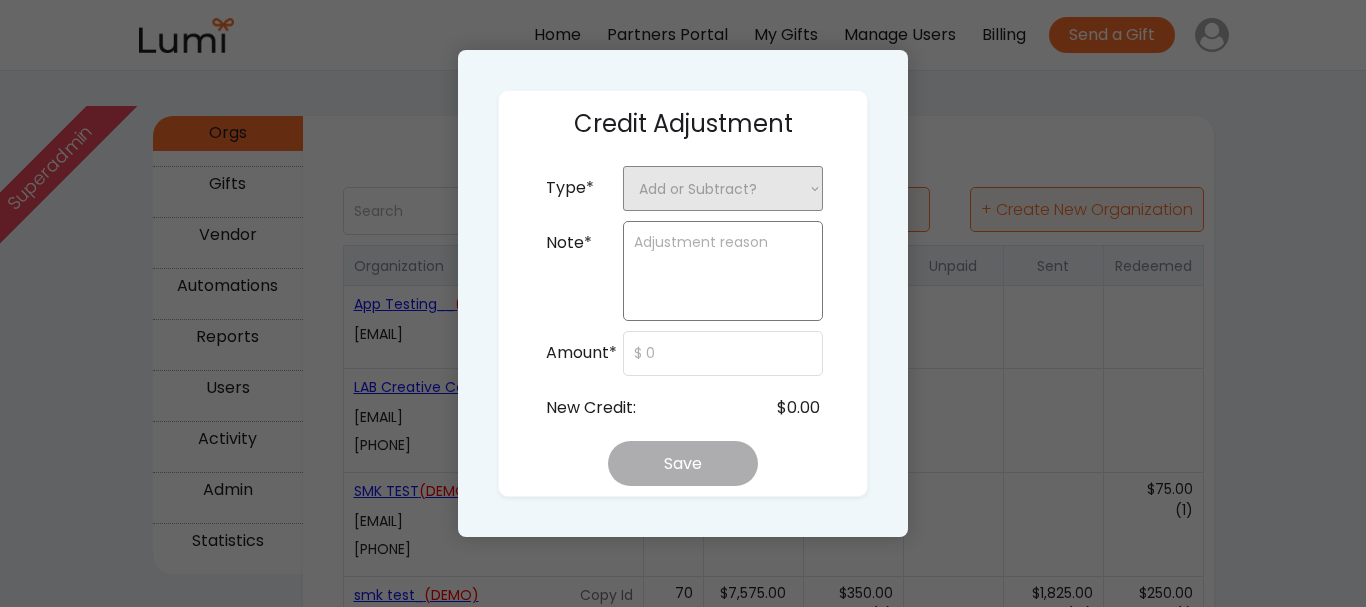 select on ""__add_credit"" 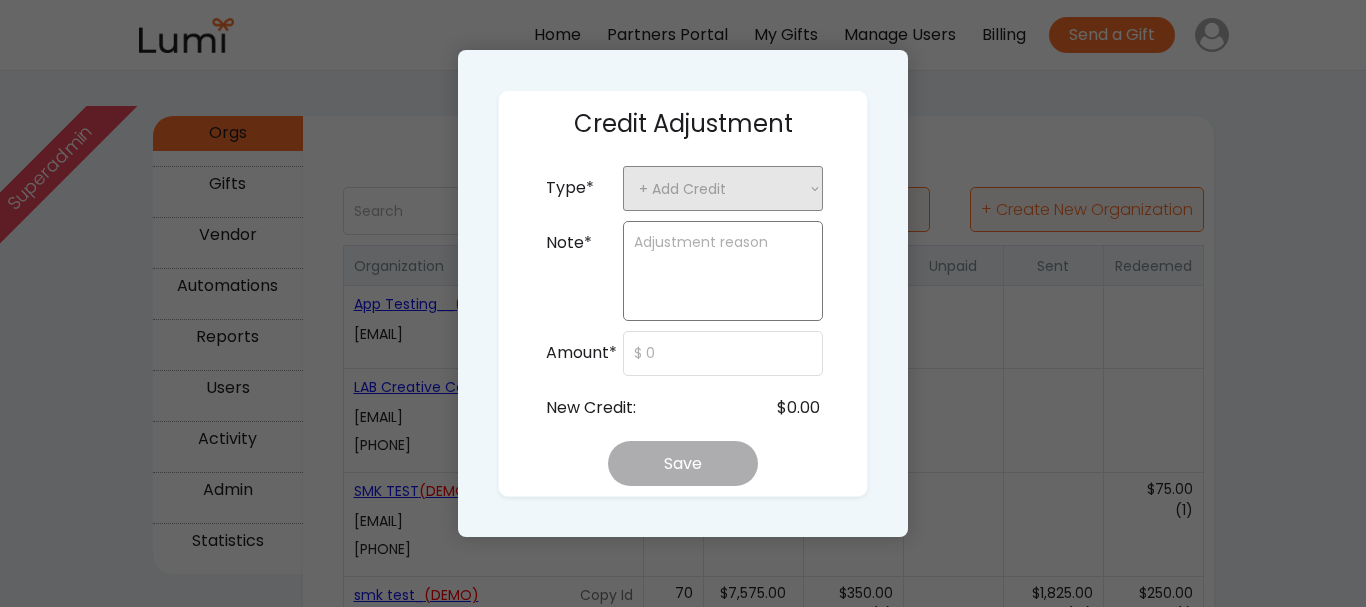 click on "Add or Subtract? + Add Credit - Subtract Credit" at bounding box center [723, 188] 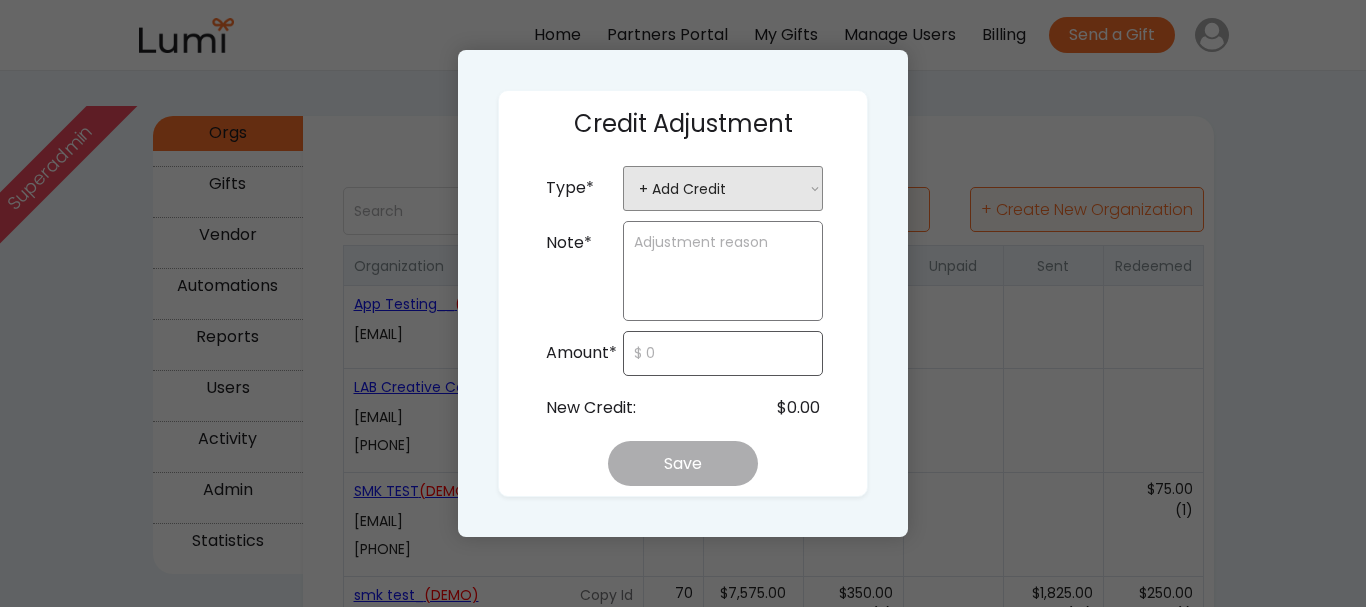 click at bounding box center (723, 353) 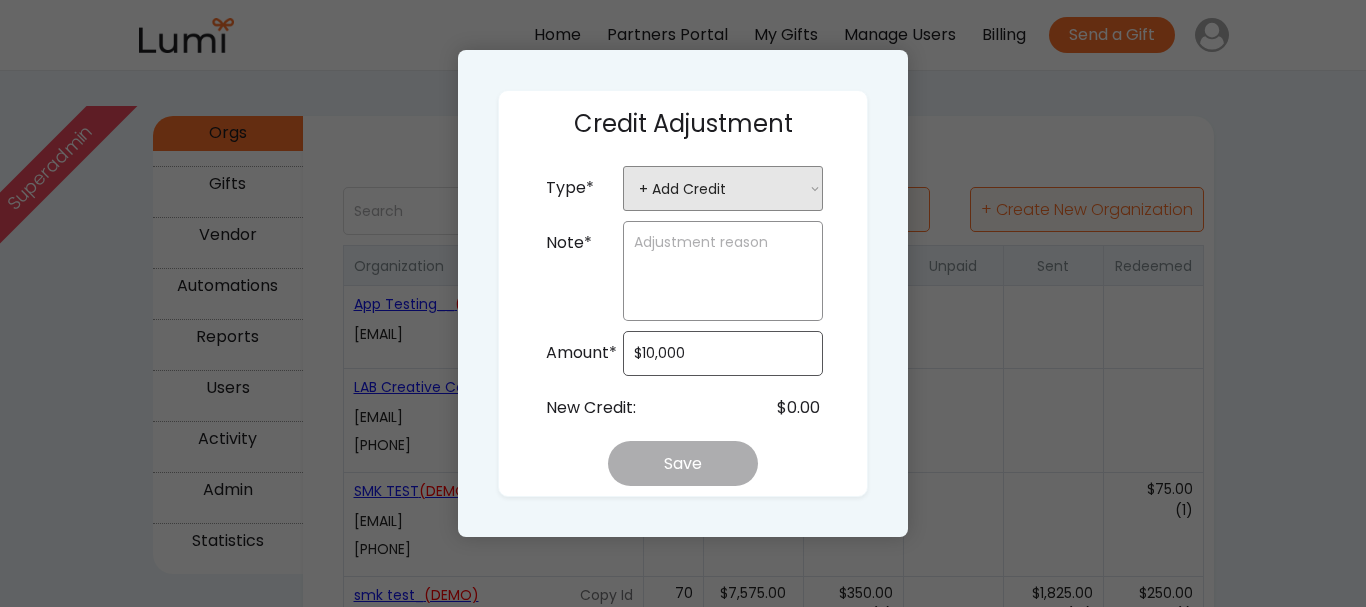 type on "$10,000" 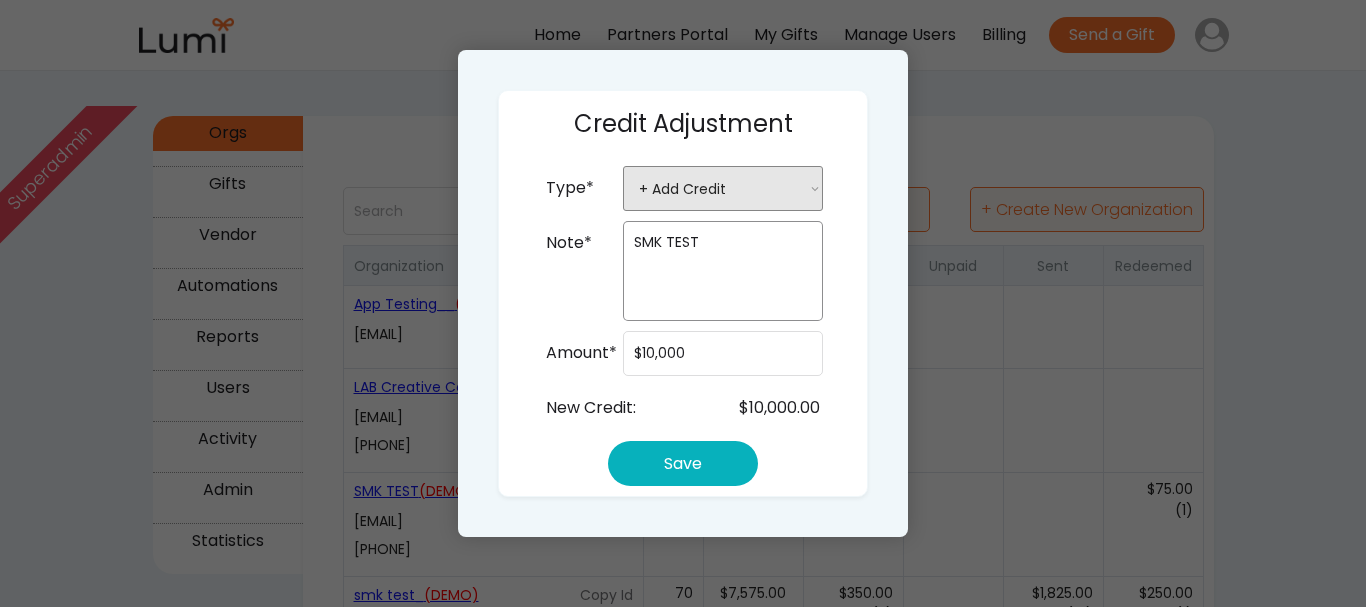 type on "SMK TEST" 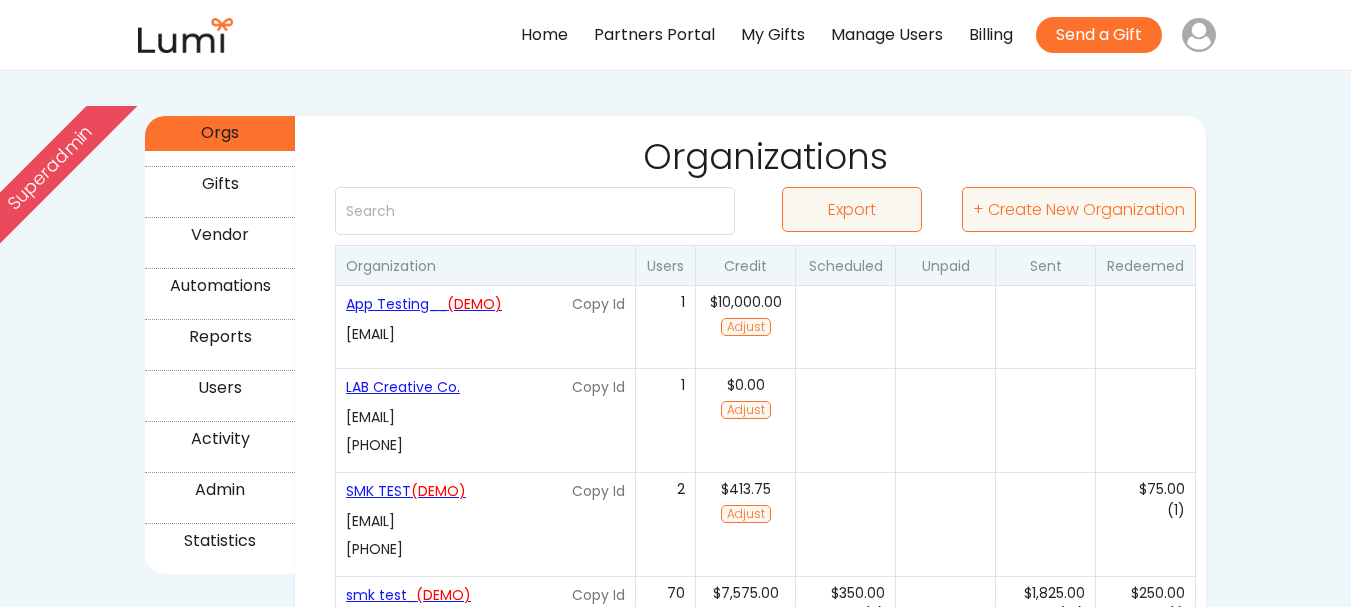 click on "App Testing__  (DEMO)" at bounding box center (456, 304) 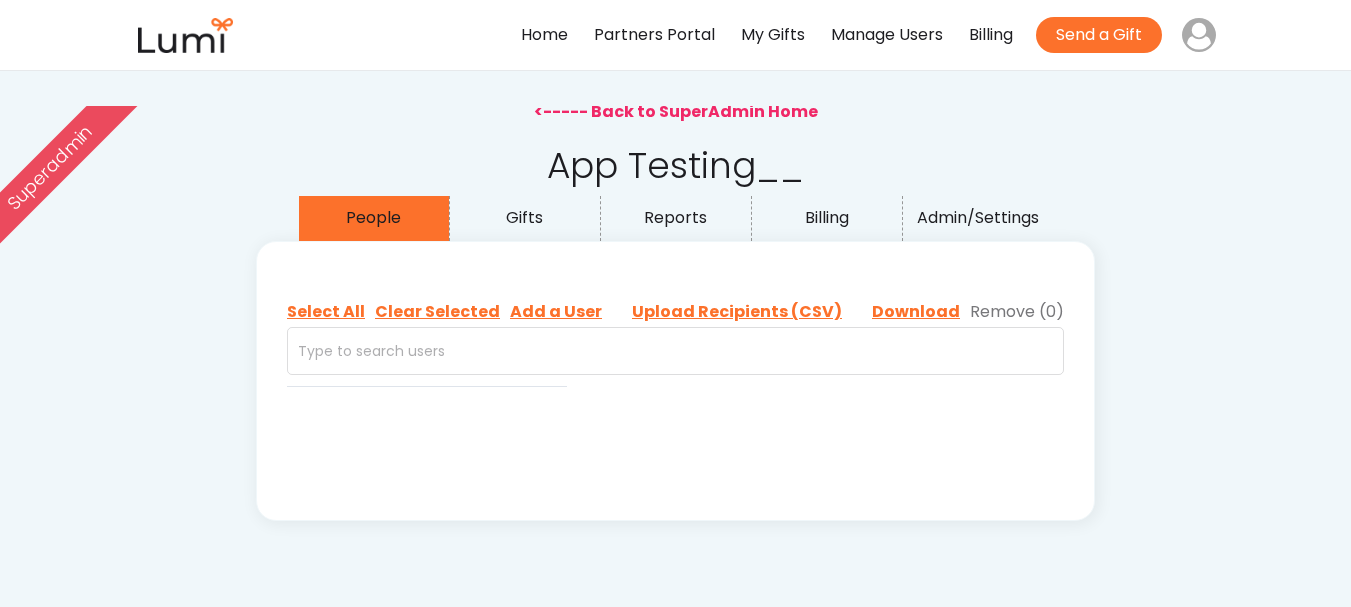 scroll, scrollTop: 0, scrollLeft: 0, axis: both 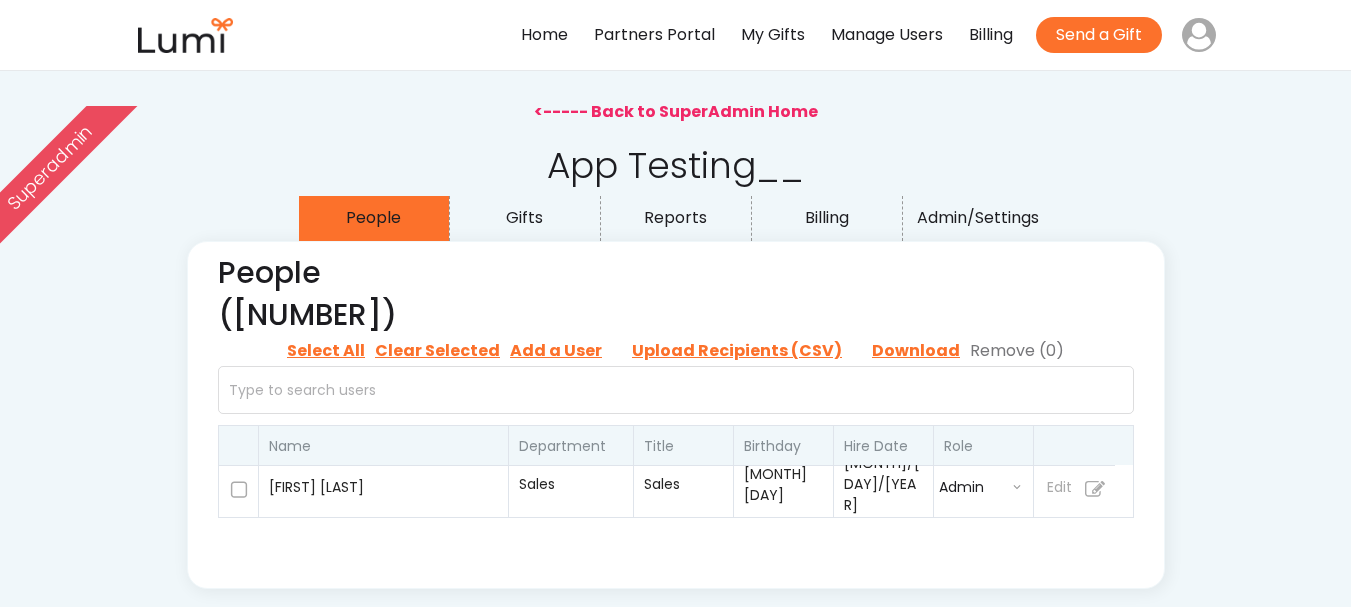 click at bounding box center (737, 351) 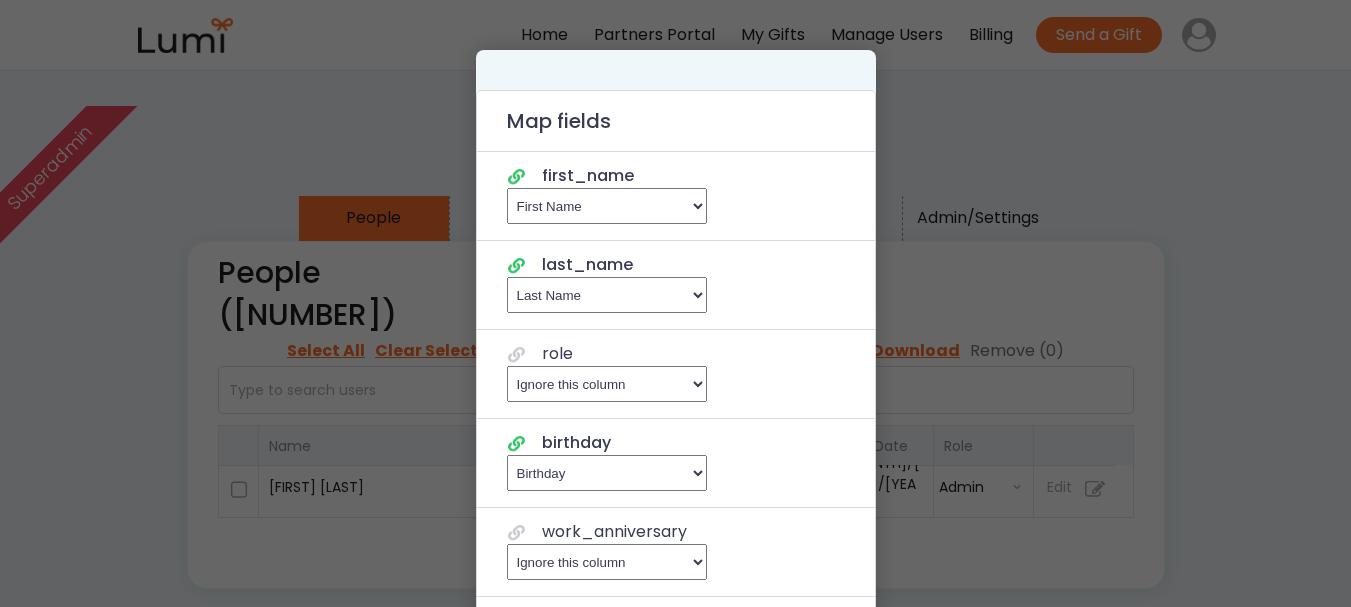 click on "Ignore this column , Email , First Name , Last Name , Title , Department , Start Date , Birthday , Manager Email , Note" at bounding box center [607, 384] 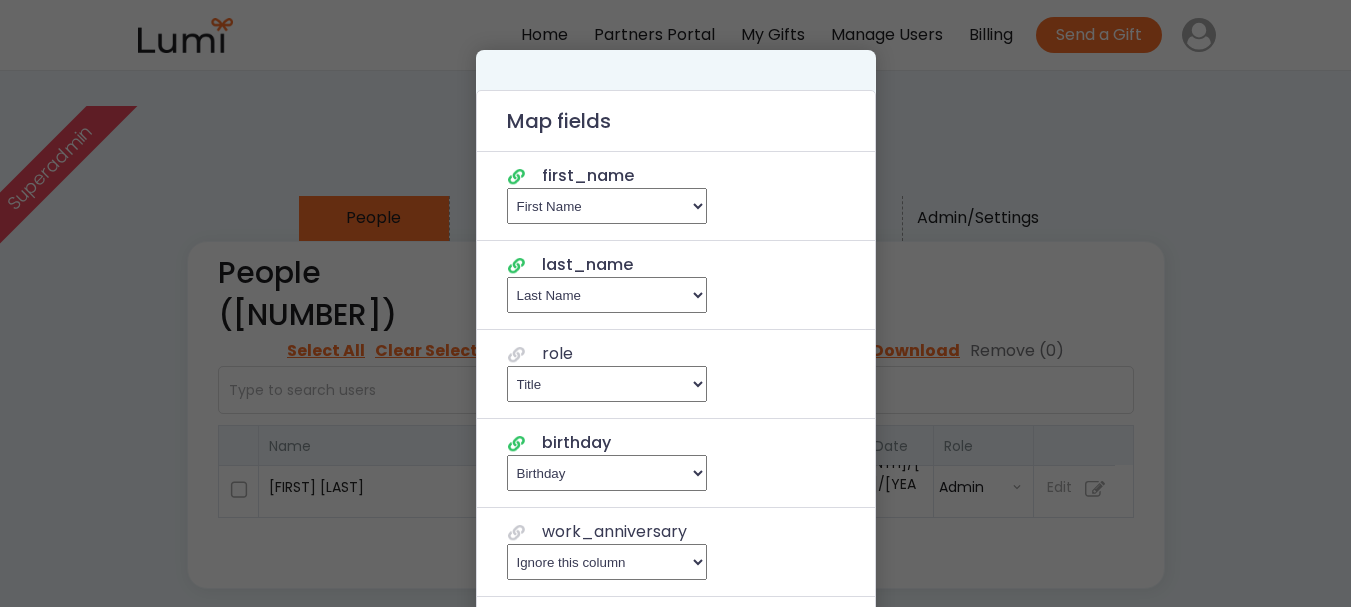 click on "Ignore this column , Email , First Name , Last Name , Title , Department , Start Date , Birthday , Manager Email , Note" at bounding box center [607, 384] 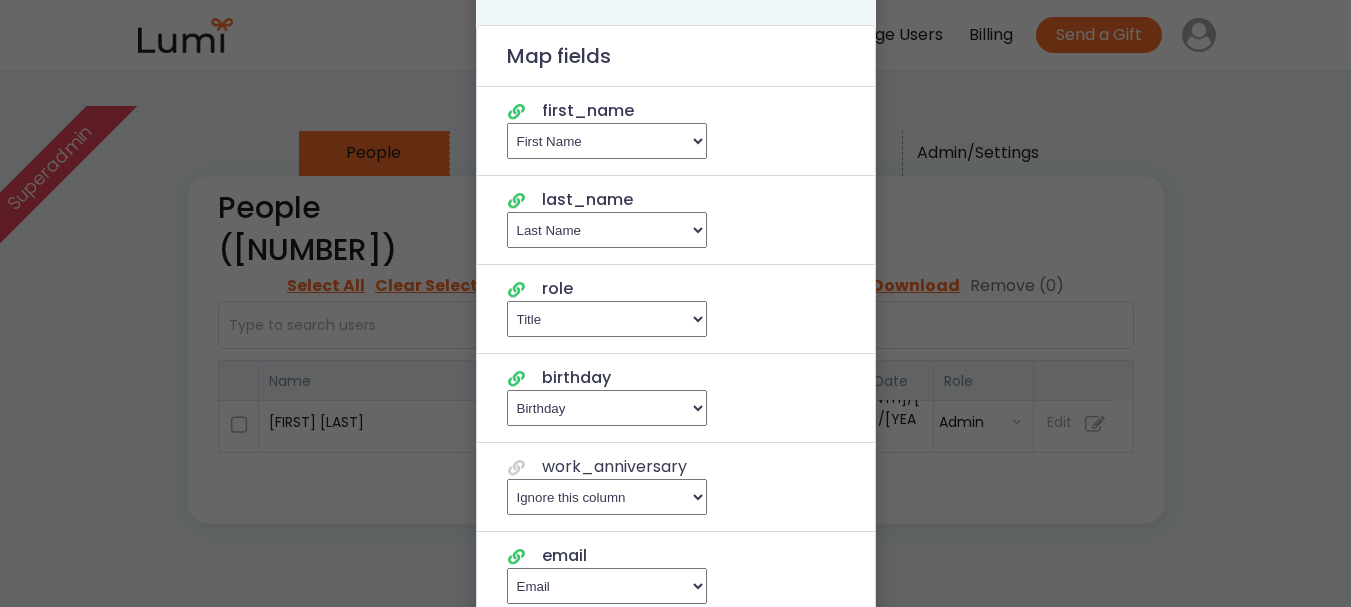 scroll, scrollTop: 100, scrollLeft: 0, axis: vertical 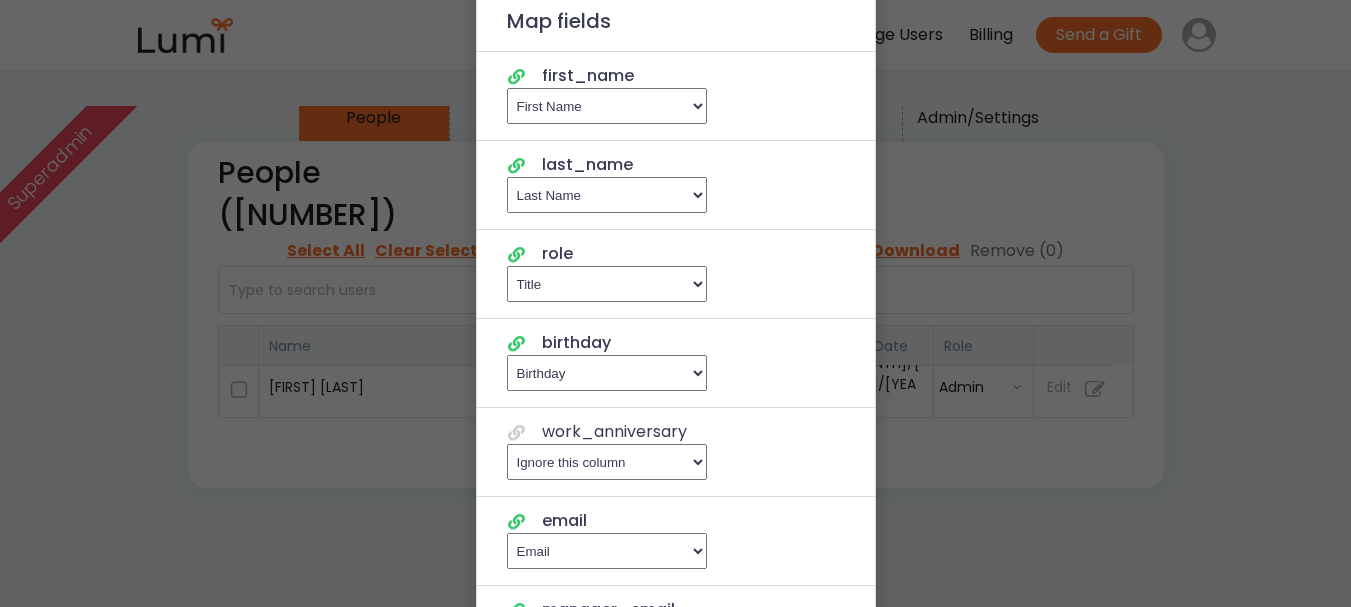 click on "Ignore this column , Email , First Name , Last Name , Title , Department , Start Date , Birthday , Manager Email , Note" at bounding box center (607, 462) 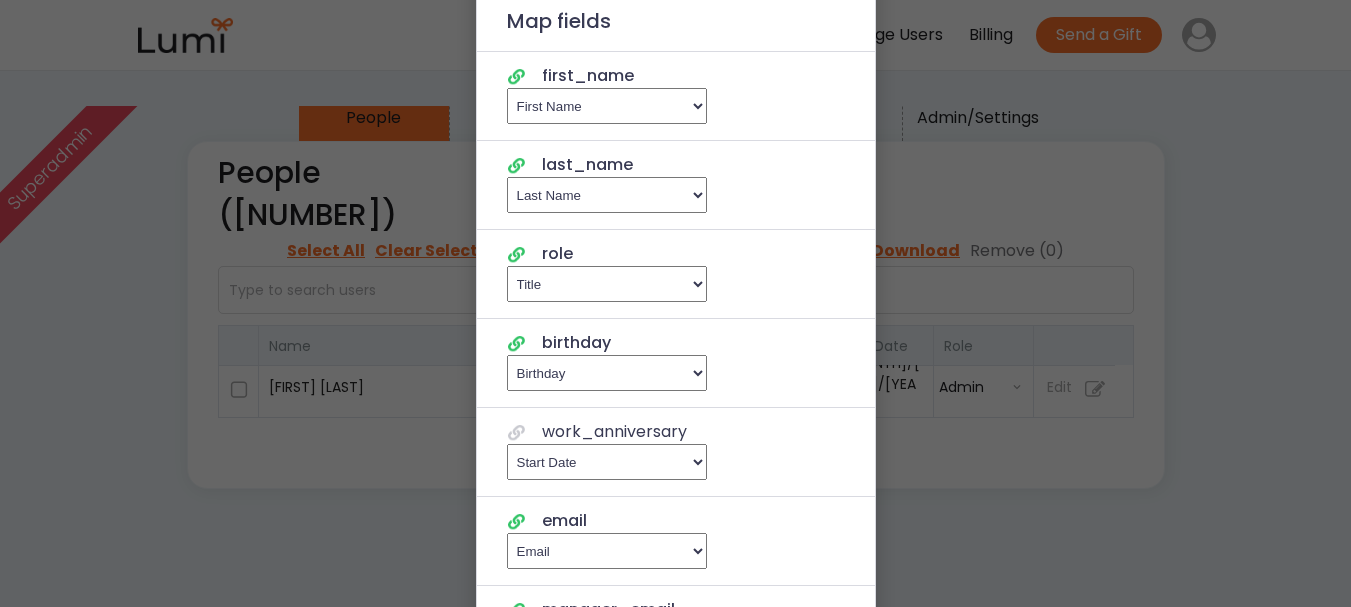 click on "Ignore this column , Email , First Name , Last Name , Title , Department , Start Date , Birthday , Manager Email , Note" at bounding box center [607, 462] 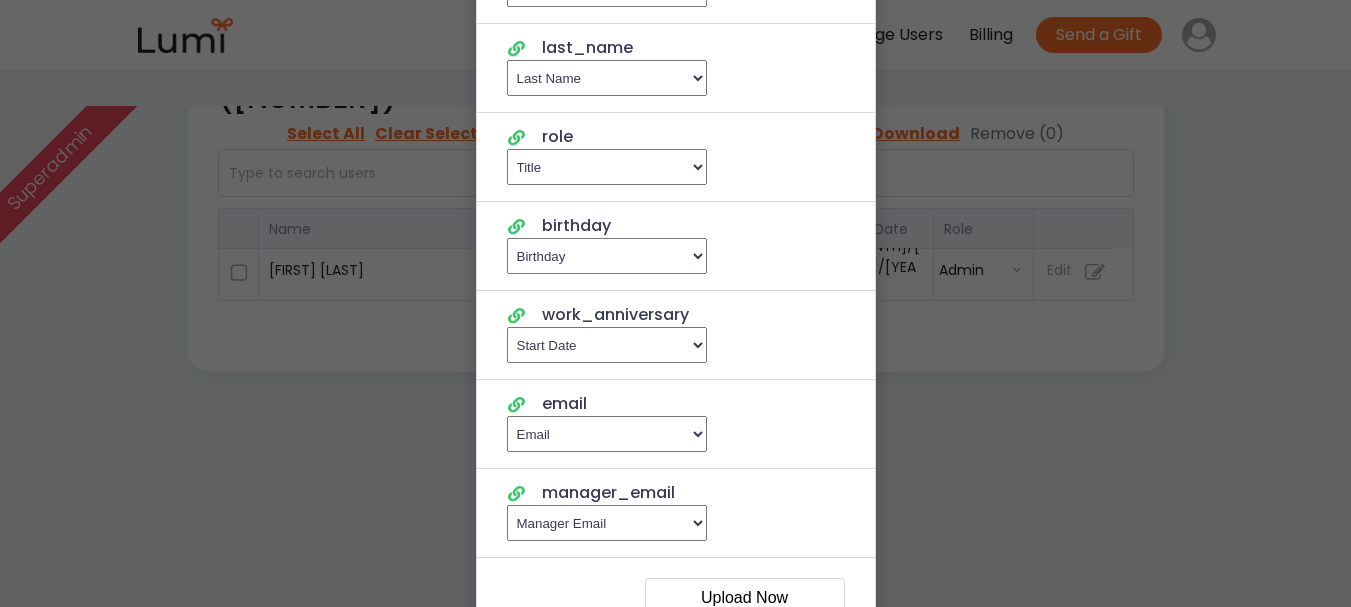 scroll, scrollTop: 500, scrollLeft: 0, axis: vertical 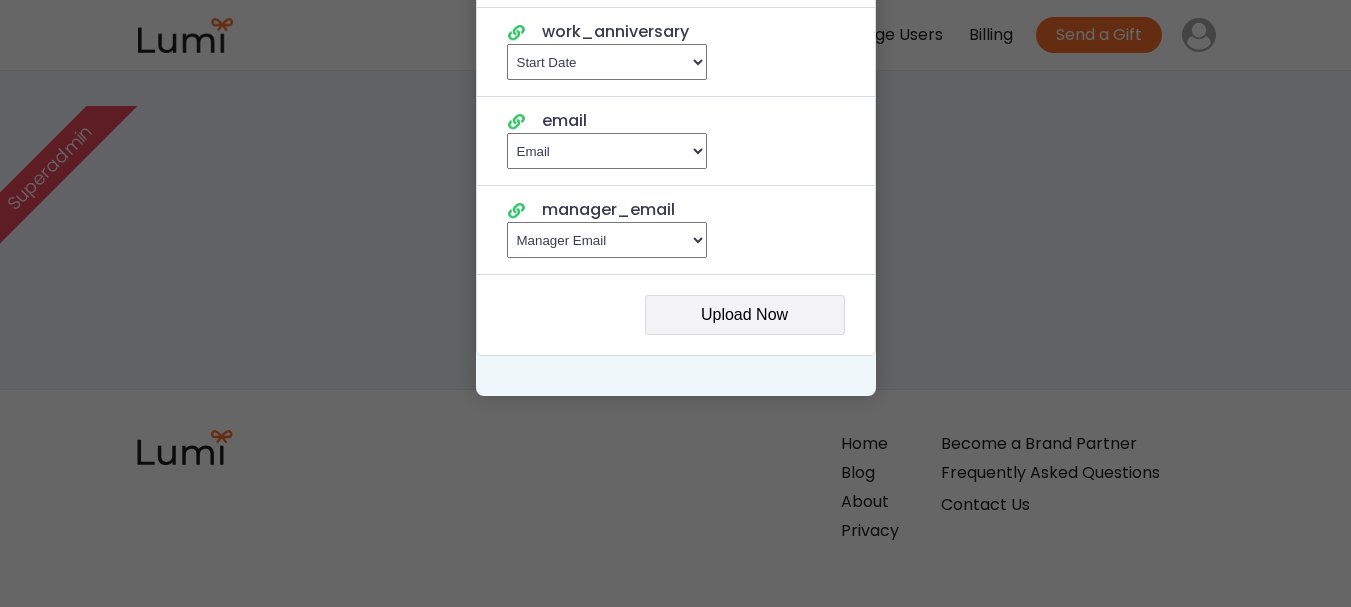 click on "Upload Now" at bounding box center [745, 315] 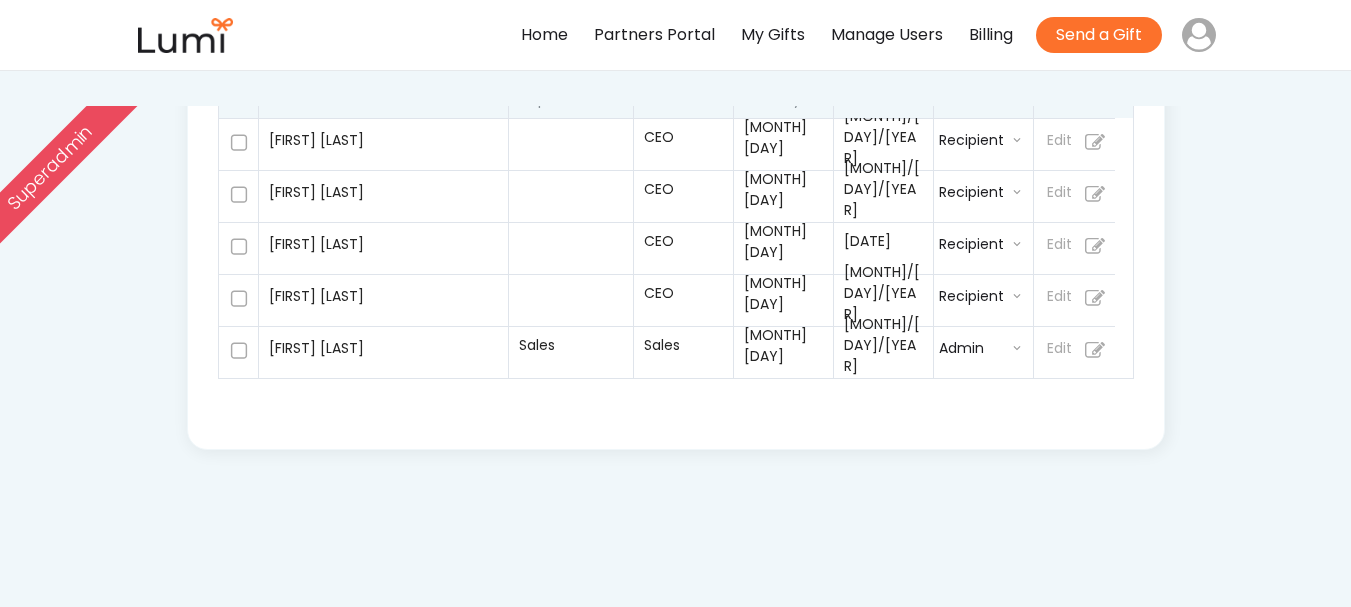 scroll, scrollTop: 304, scrollLeft: 0, axis: vertical 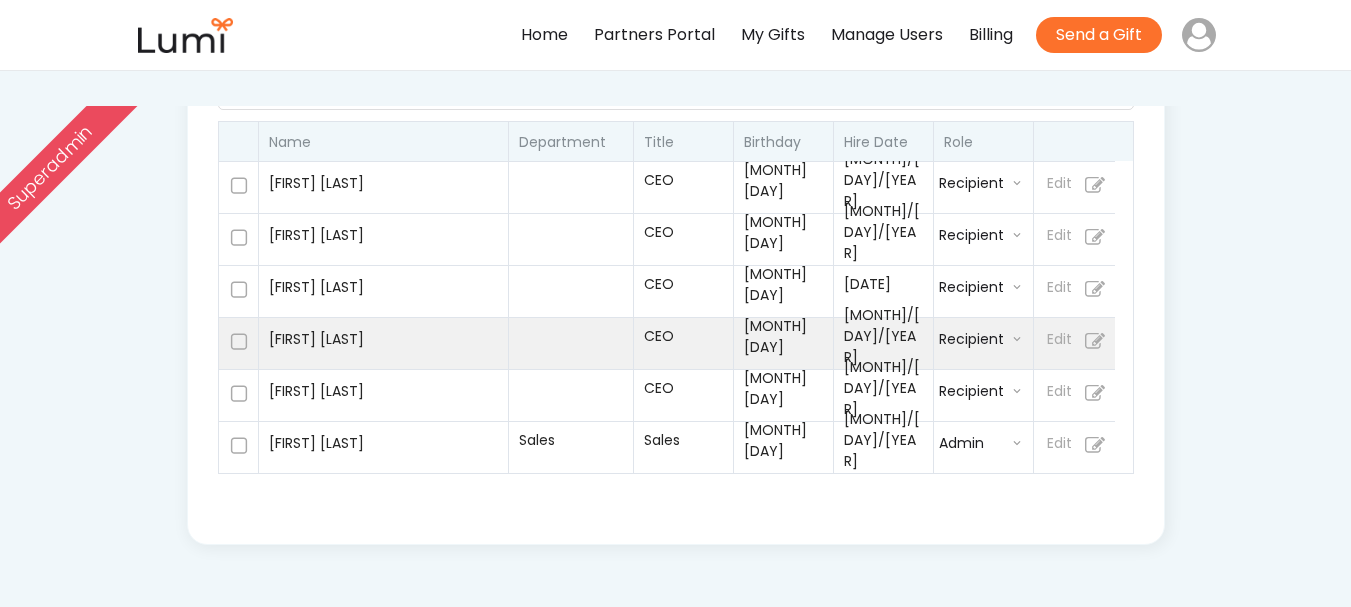 click at bounding box center (570, 343) 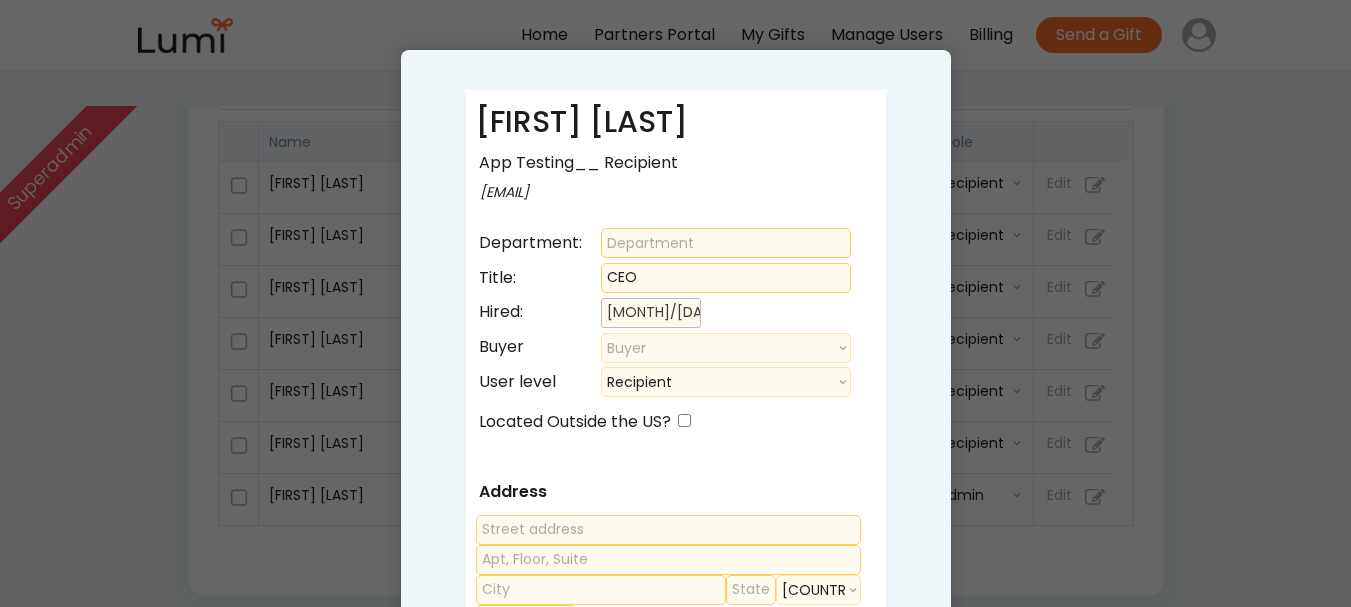 scroll, scrollTop: 704, scrollLeft: 0, axis: vertical 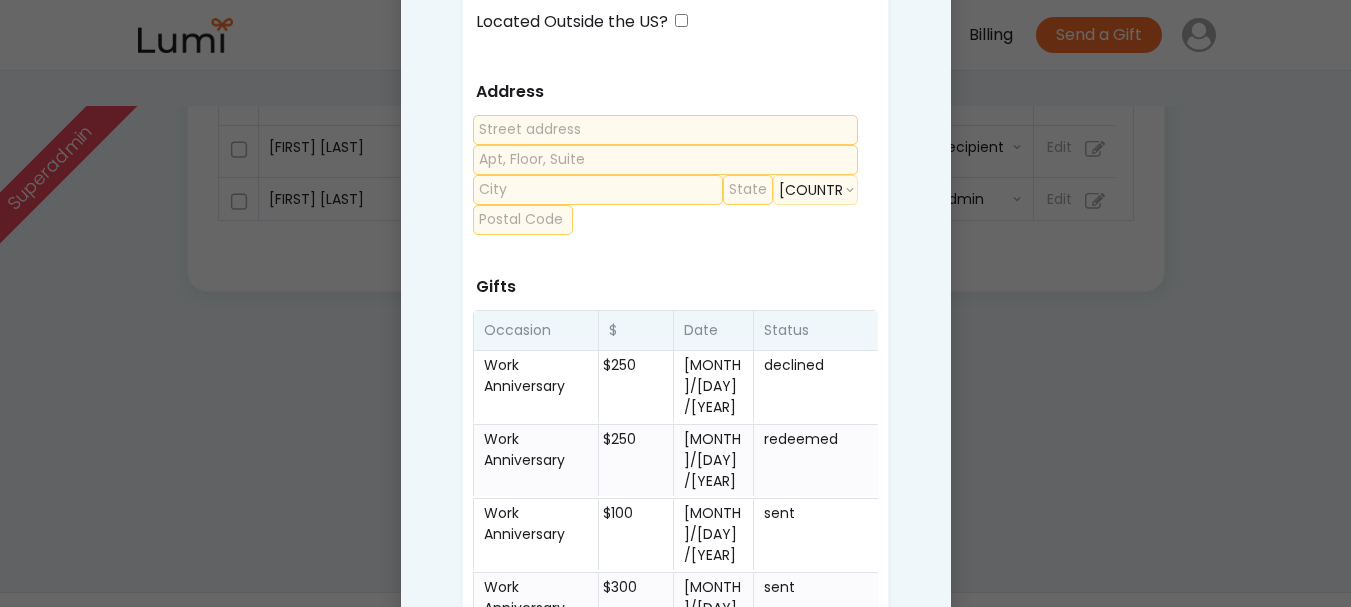 click on "Work Anniversary" at bounding box center (536, 672) 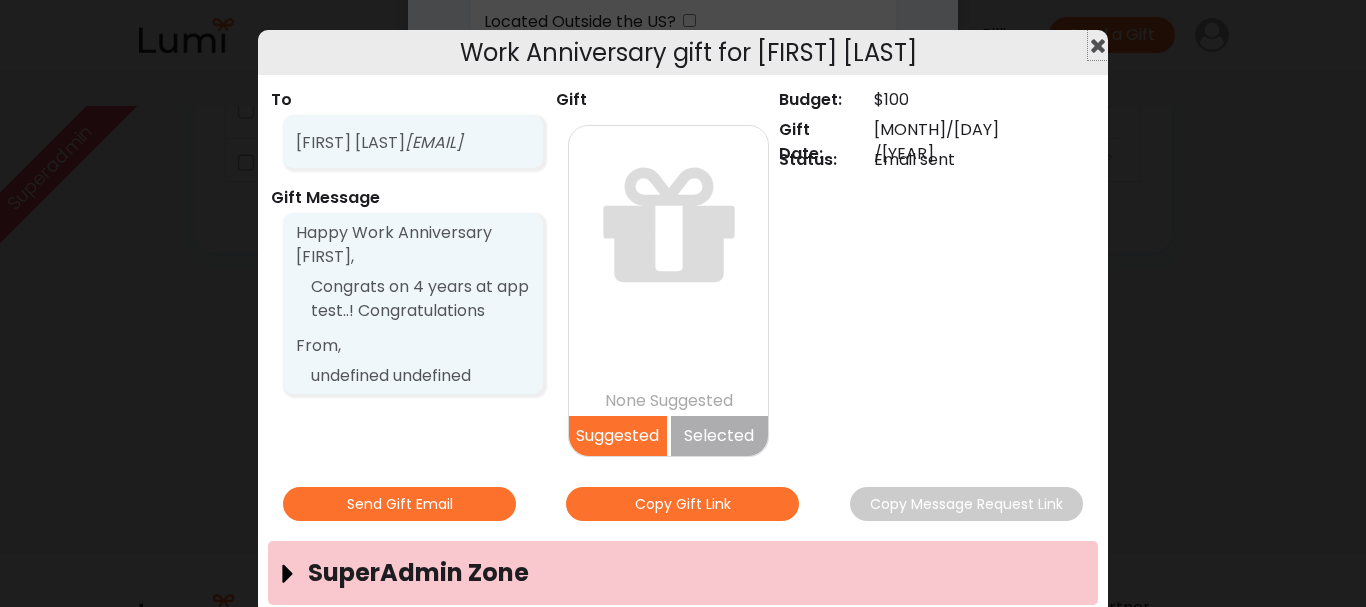 click at bounding box center (1098, 45) 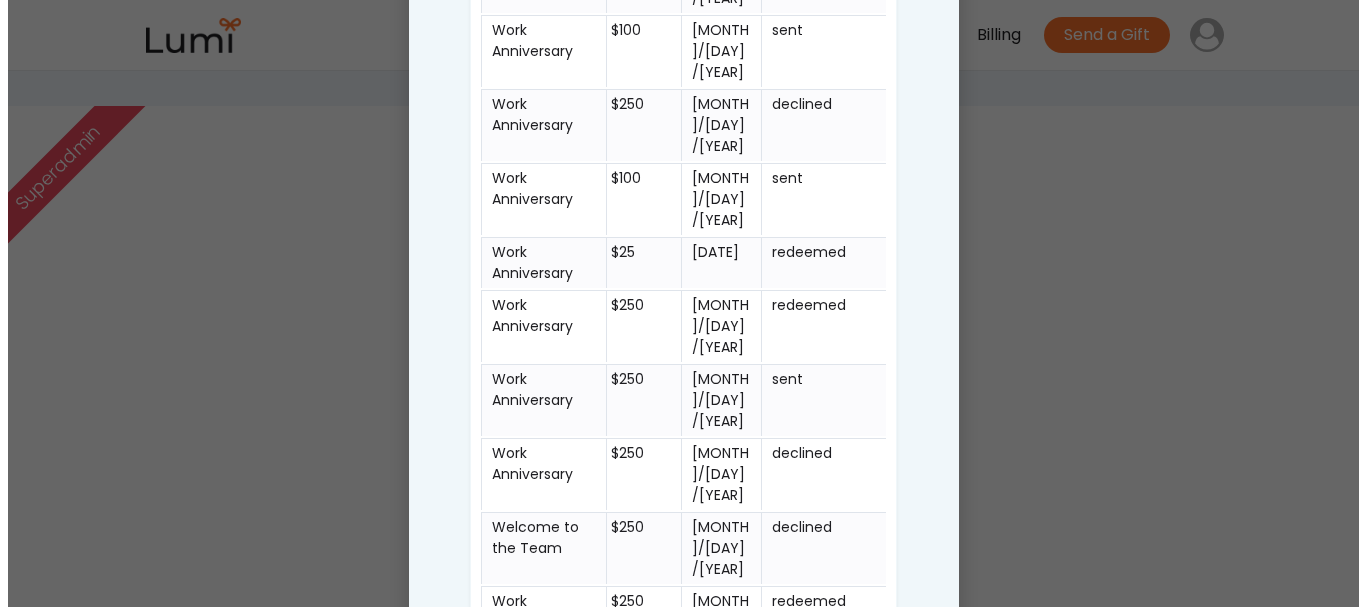 scroll, scrollTop: 1580, scrollLeft: 0, axis: vertical 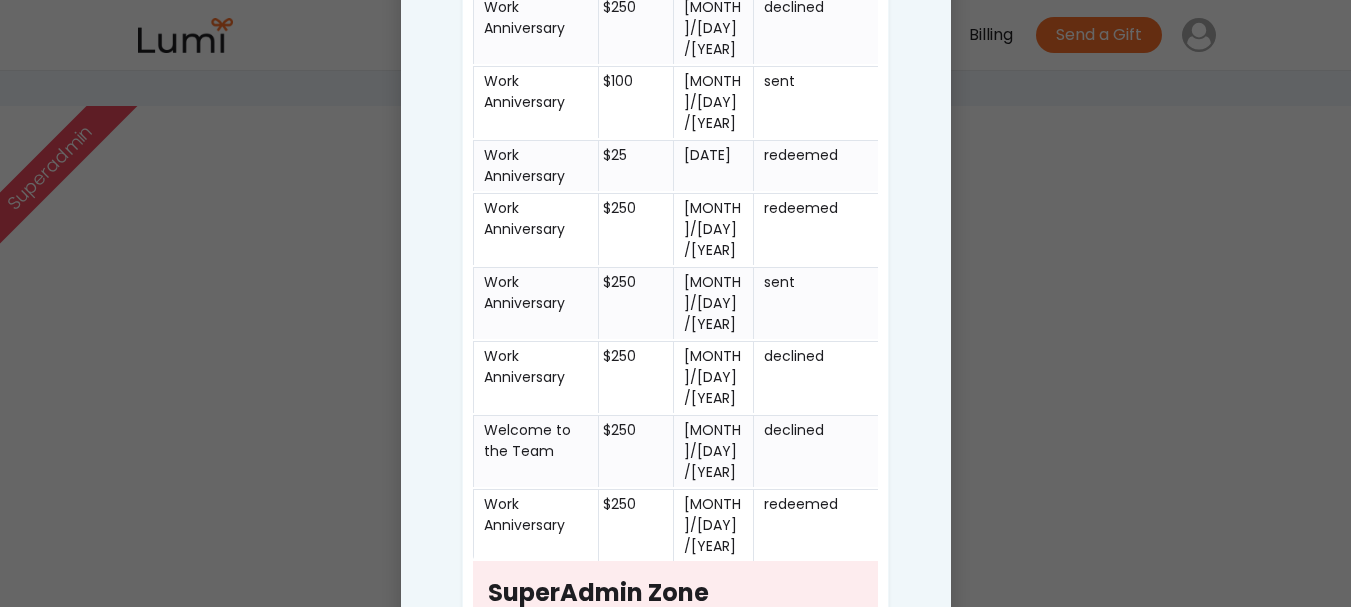 click at bounding box center (548, 638) 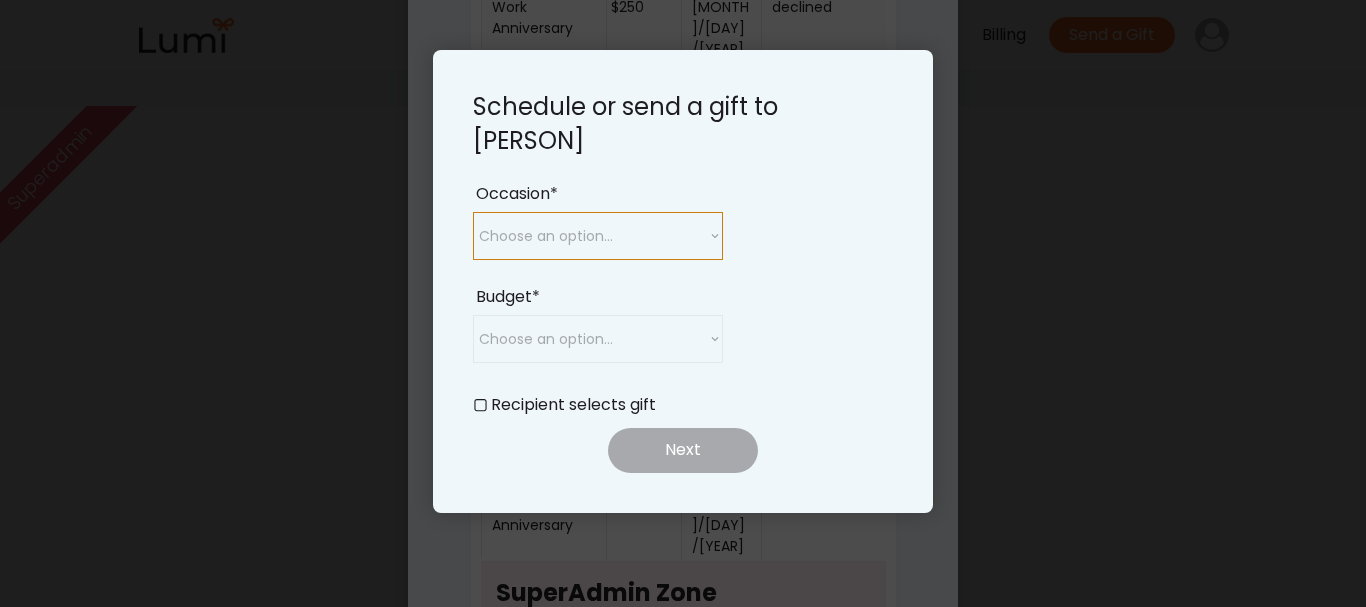 click on "Choose an option... Birthday Work Anniversary Welcome to the Team Year End Appreciation Wedding Thank You Recognition Birth/Adoption Housewarming Something Else" at bounding box center (598, 236) 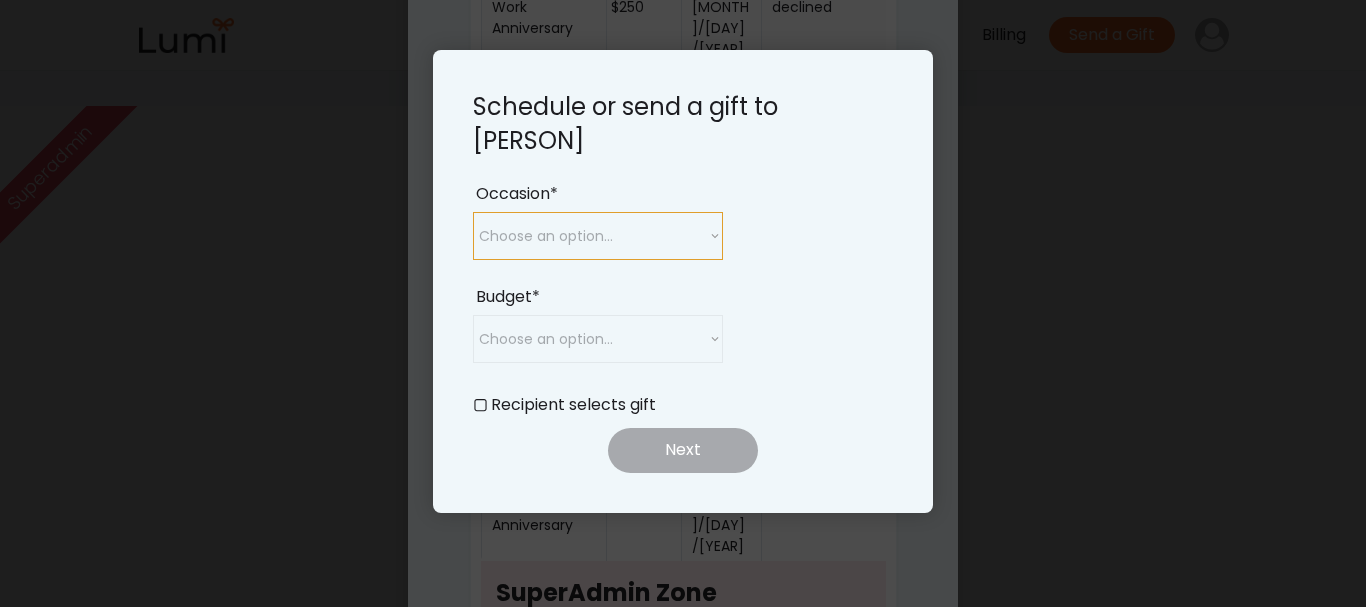 select on ""work_anniversary"" 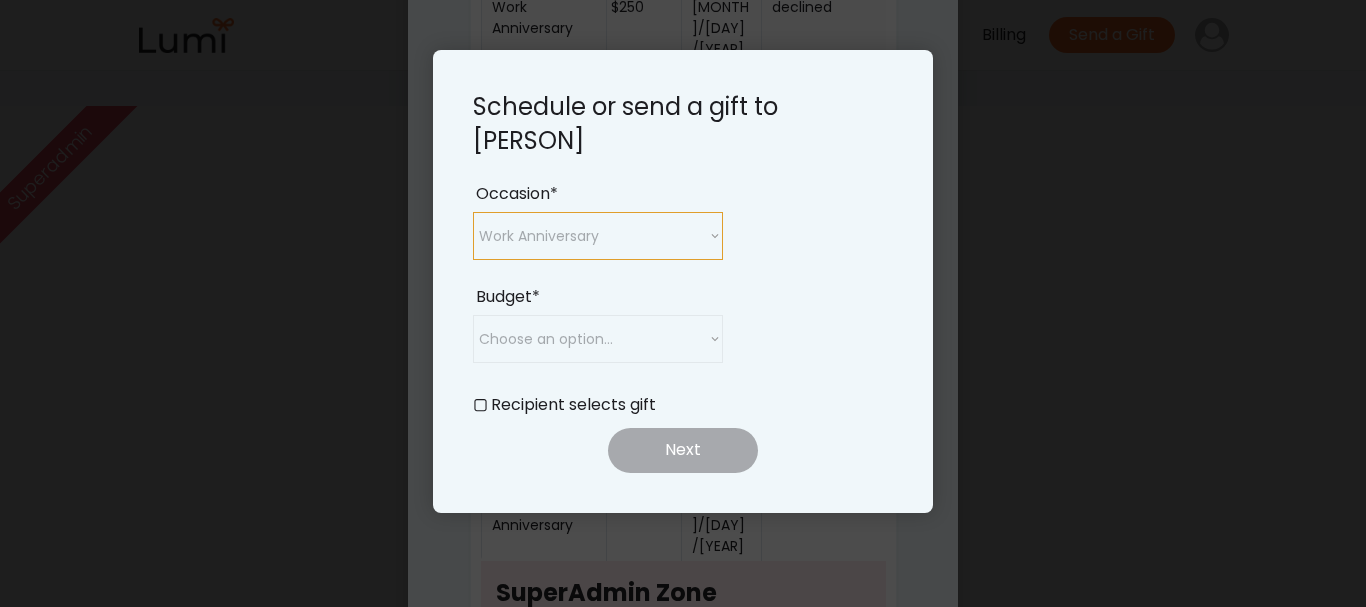 click on "Choose an option... Birthday Work Anniversary Welcome to the Team Year End Appreciation Wedding Thank You Recognition Birth/Adoption Housewarming Something Else" at bounding box center [598, 236] 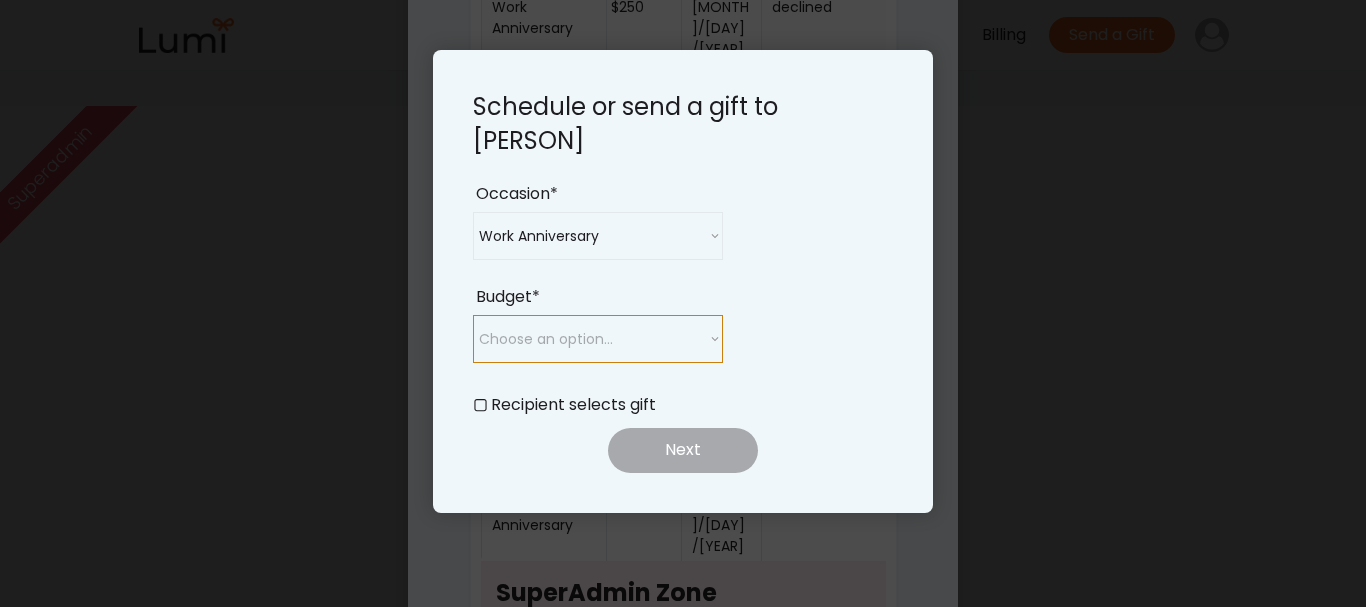 click on "Choose an option... $25 $50 $75 $100 $150 $200 $250 $300" at bounding box center [598, 339] 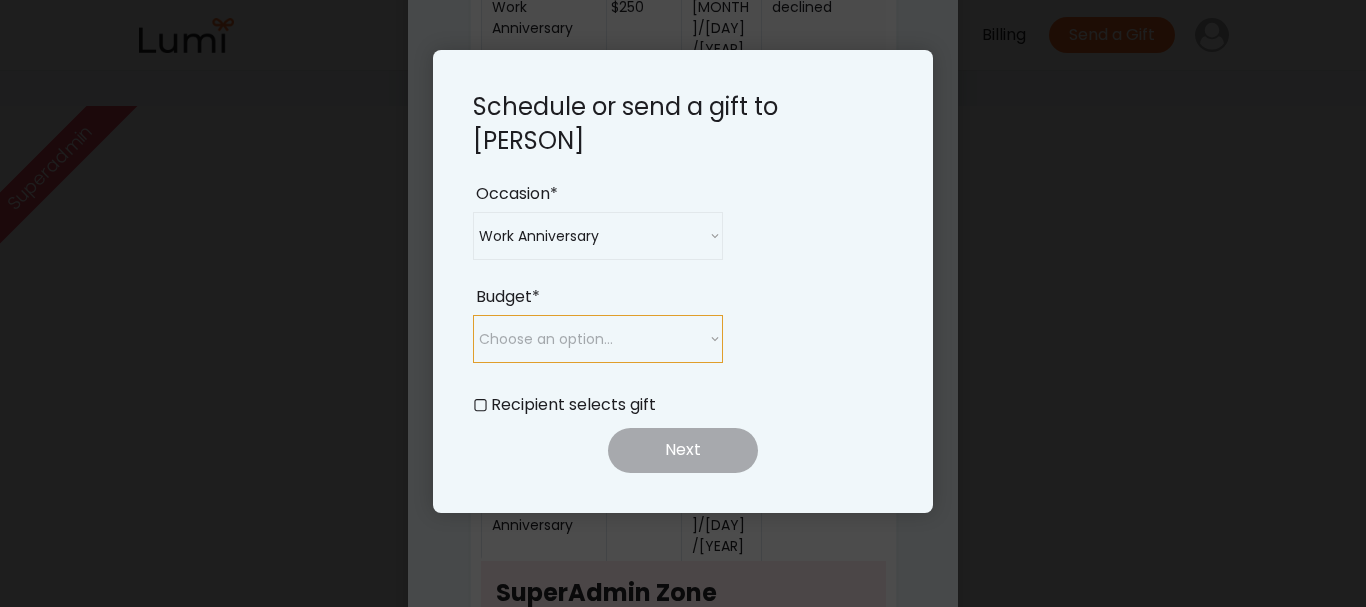 select on ""250_"" 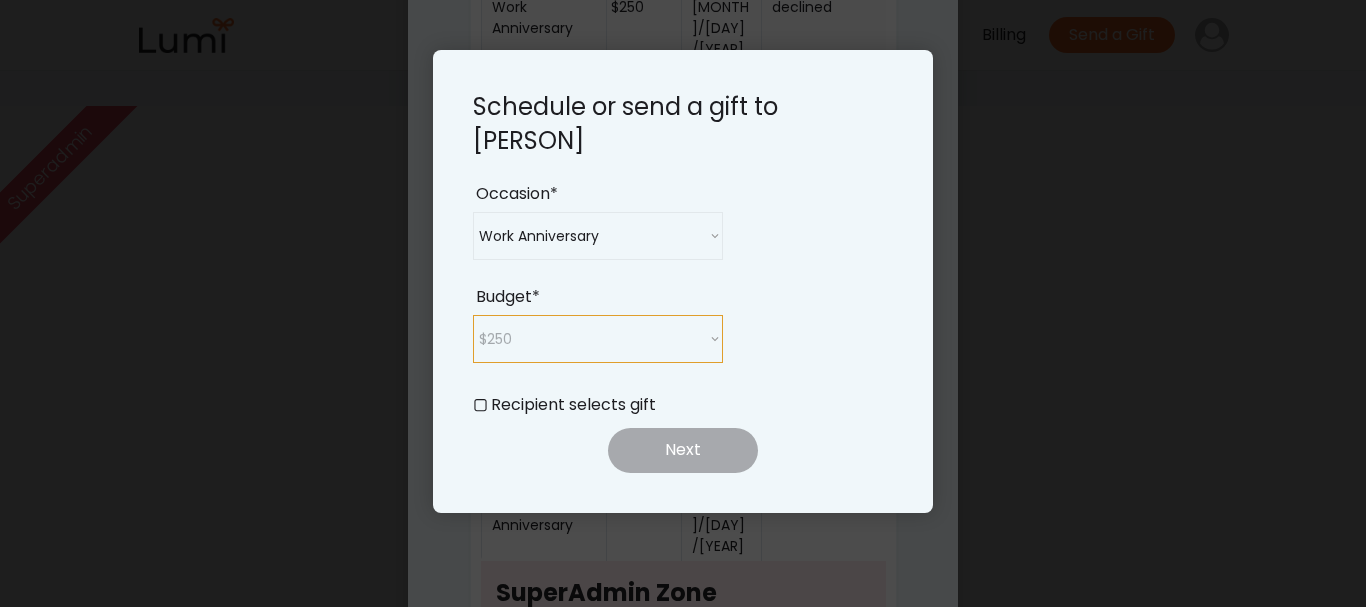 click on "Choose an option... $25 $50 $75 $100 $150 $200 $250 $300" at bounding box center (598, 339) 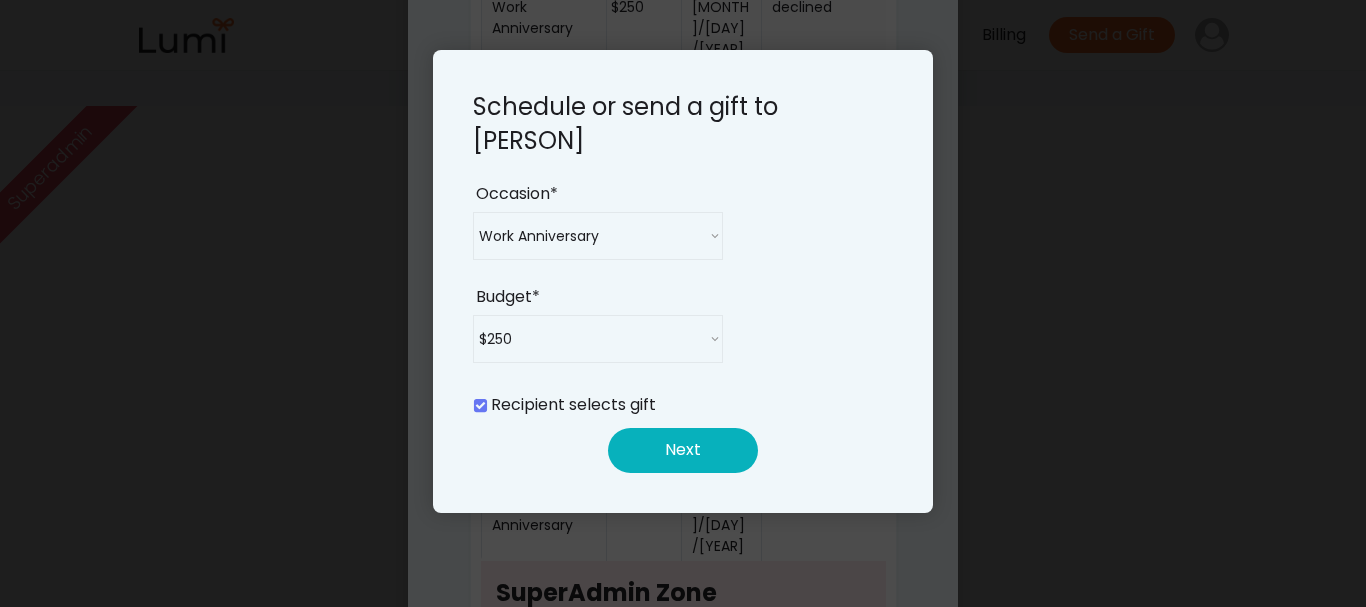 click on "Next" at bounding box center (683, 450) 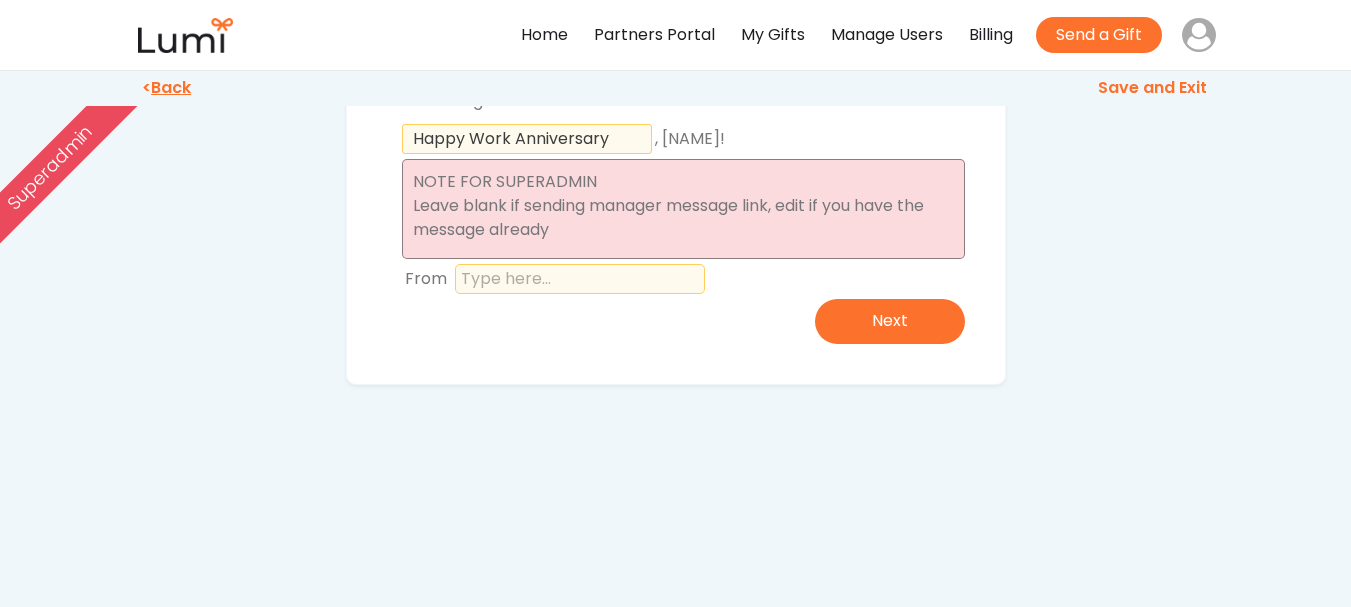 scroll, scrollTop: 200, scrollLeft: 0, axis: vertical 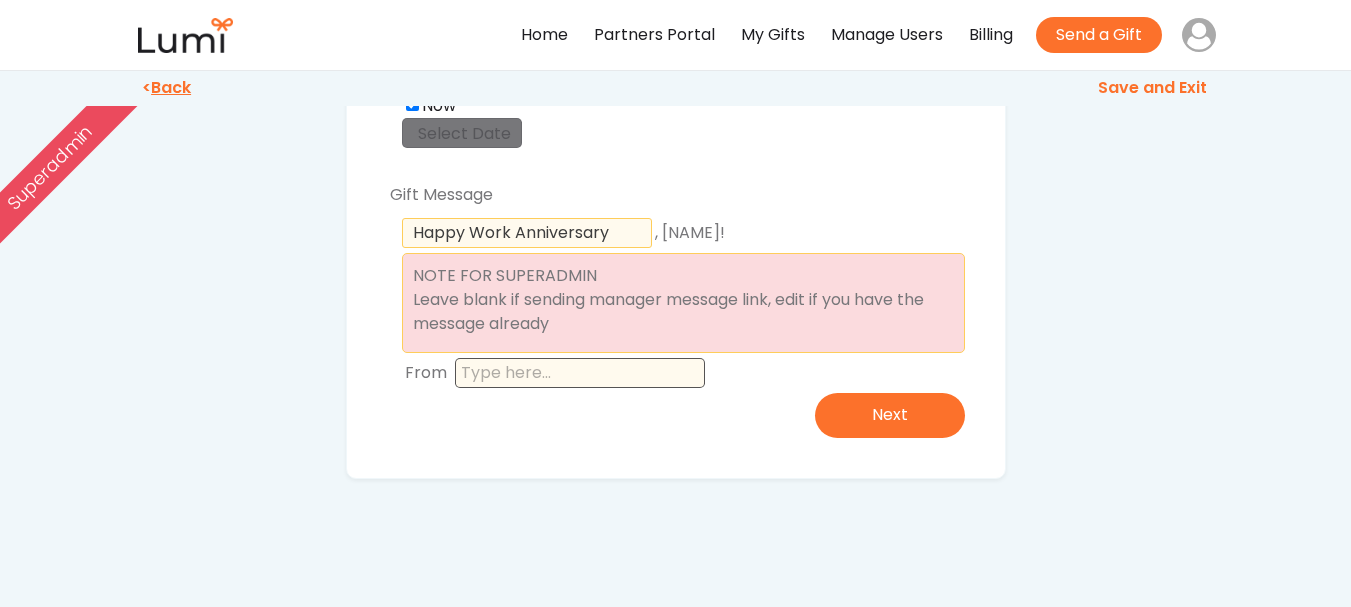 click at bounding box center [580, 373] 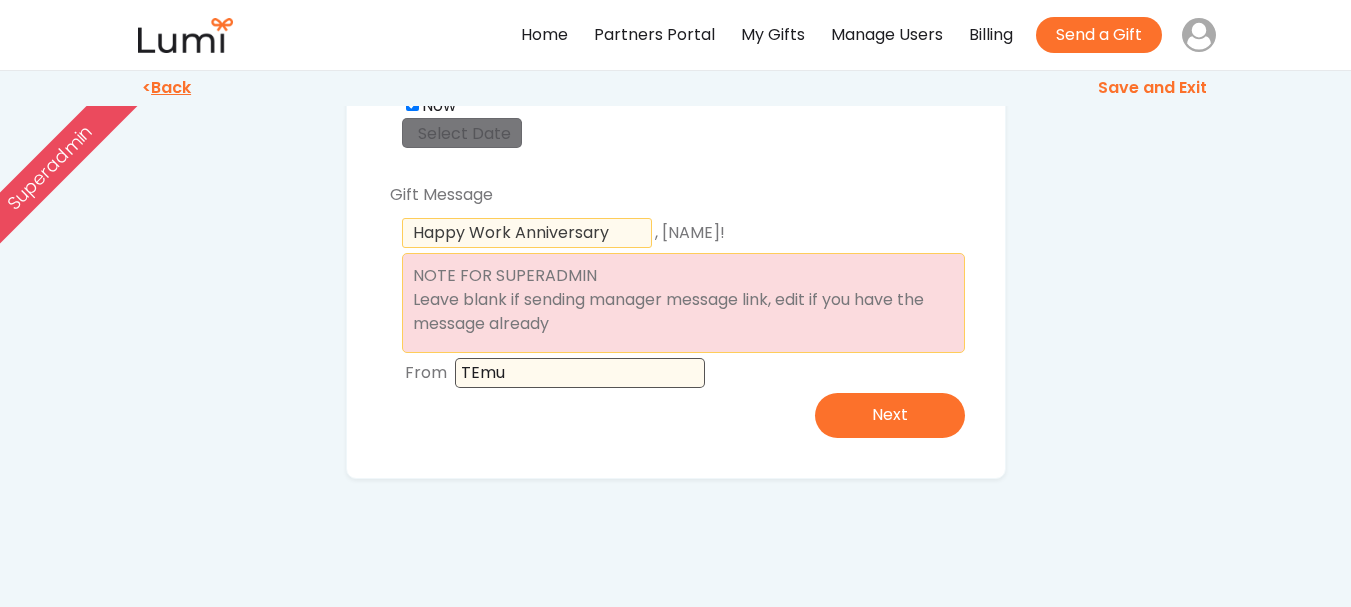 click at bounding box center (580, 373) 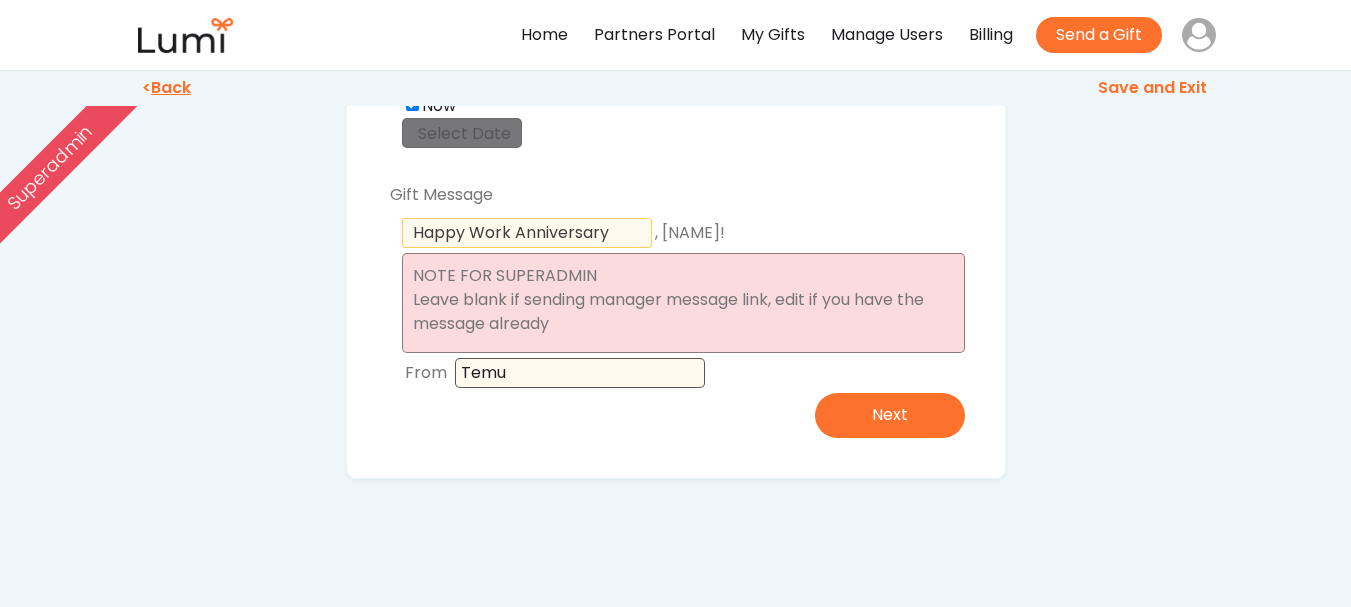 type on "Temu" 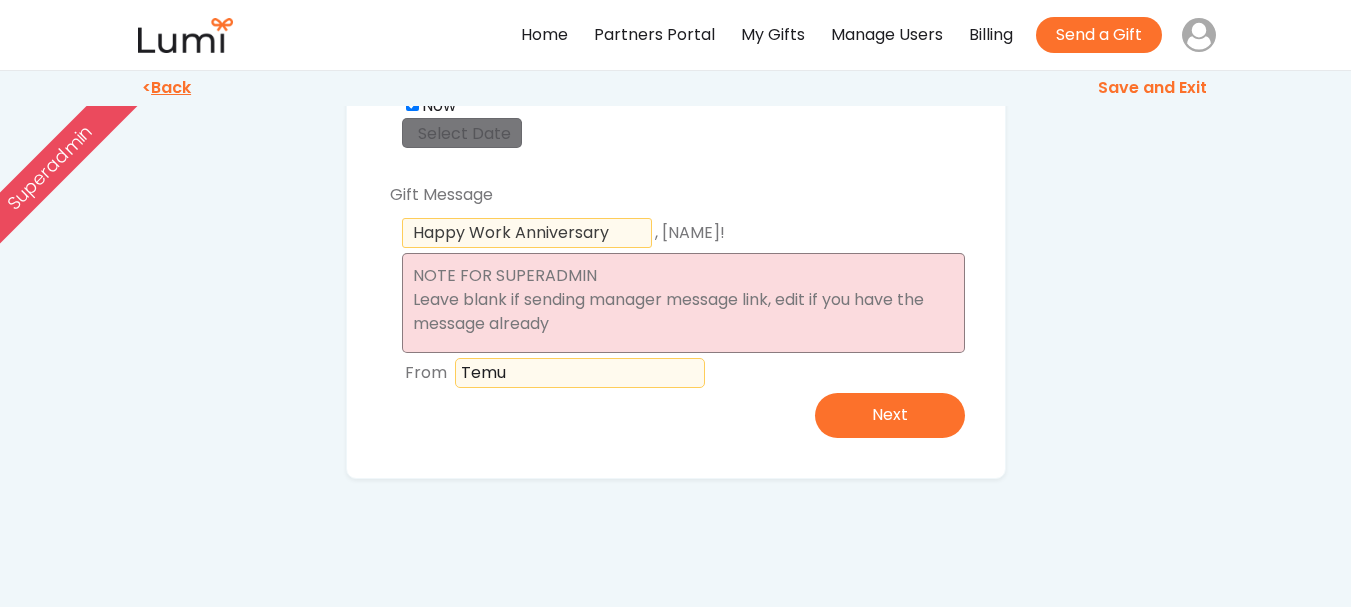 click at bounding box center (683, 303) 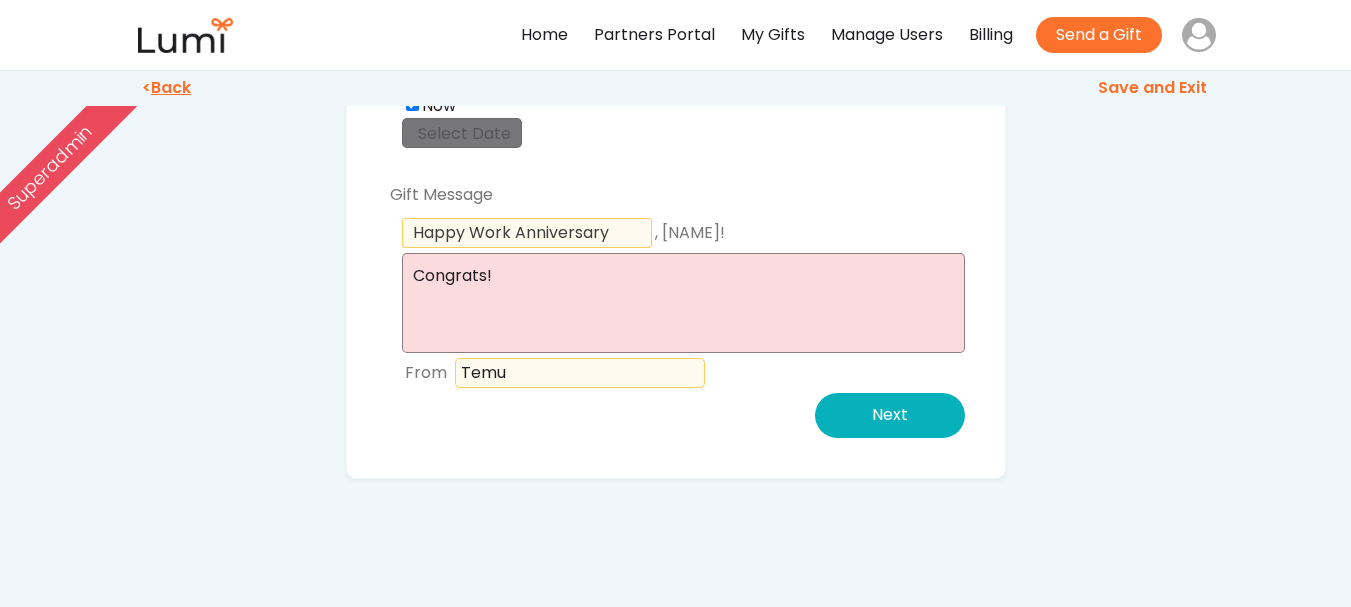 type on "Congrats!" 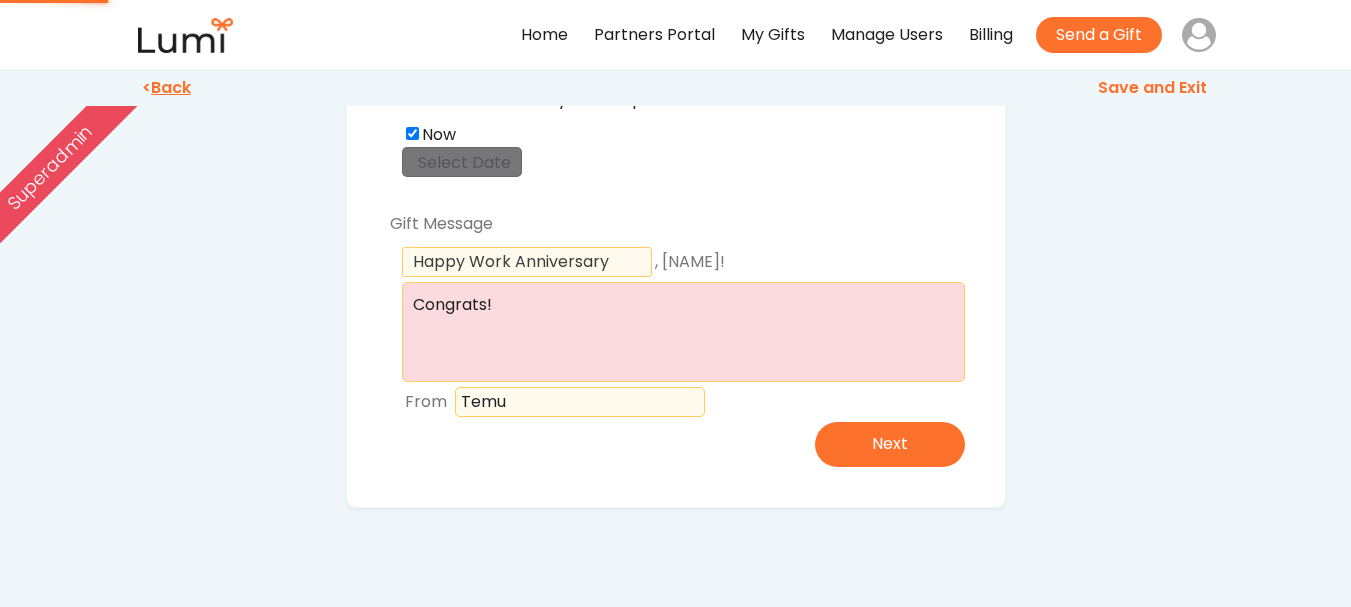 scroll, scrollTop: 0, scrollLeft: 0, axis: both 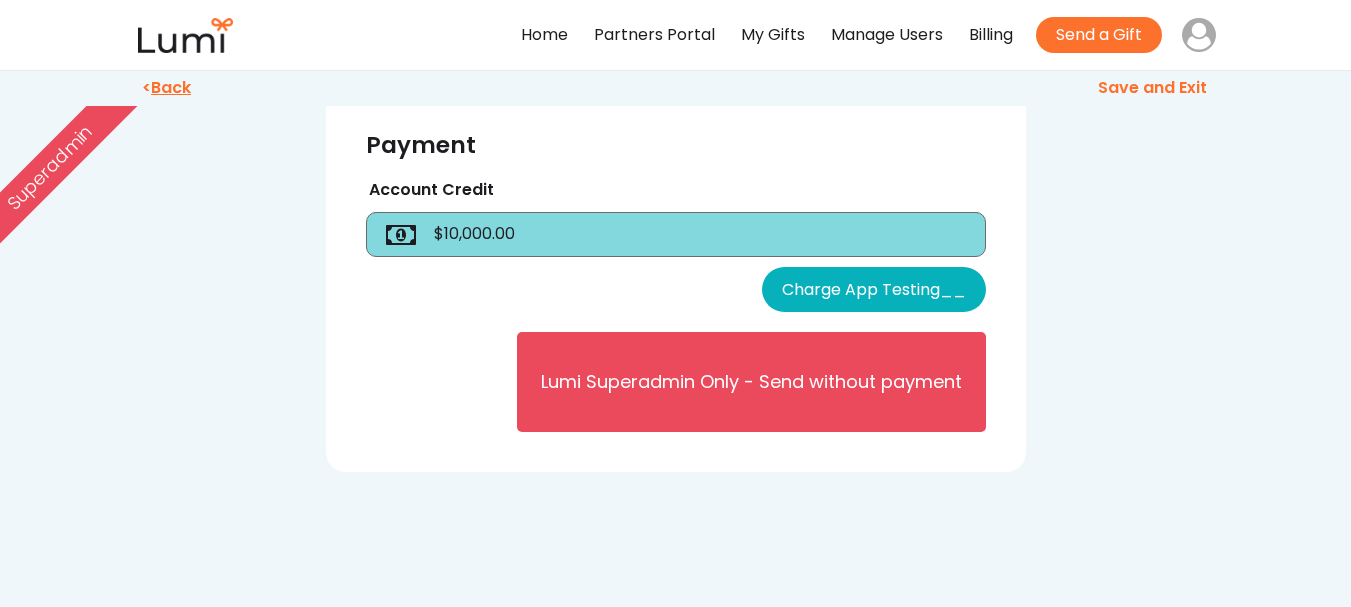 click on "Charge App Testing__" at bounding box center (874, 289) 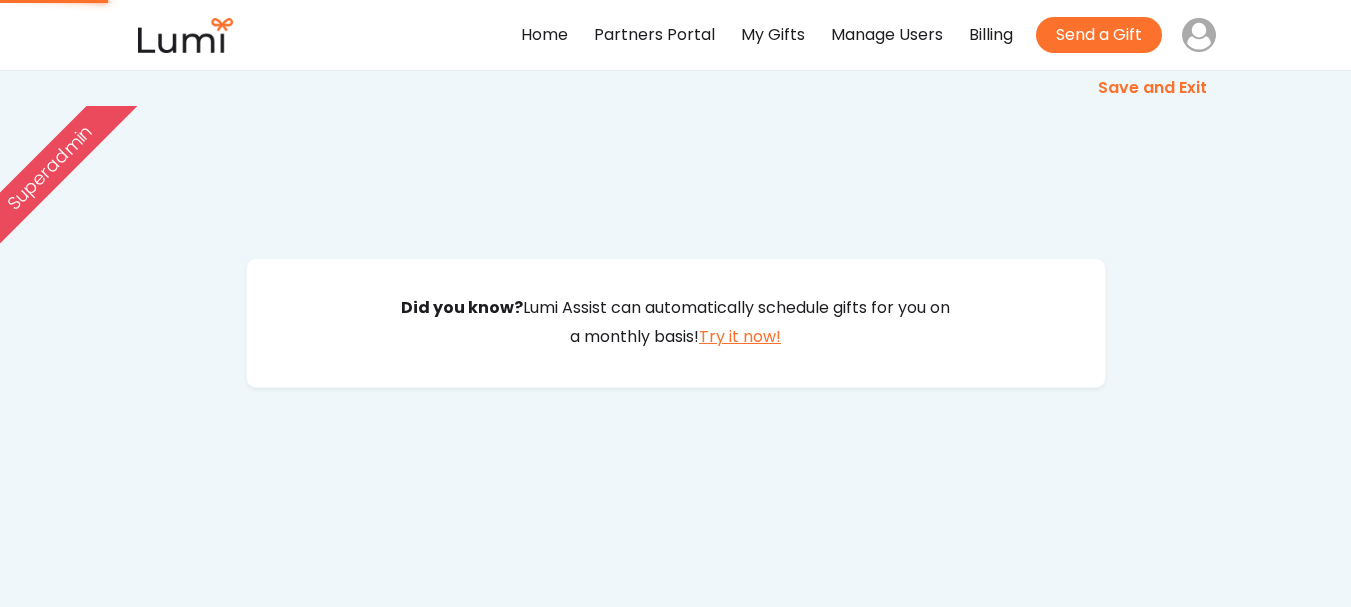 scroll, scrollTop: 0, scrollLeft: 0, axis: both 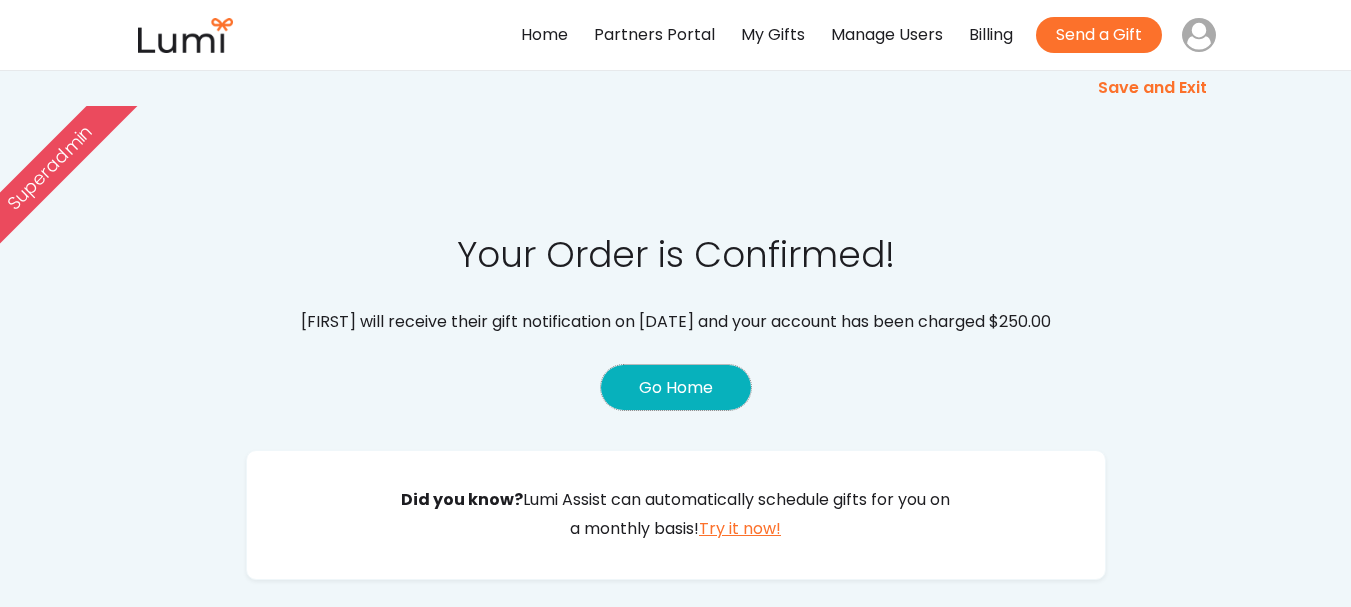 click on "Go Home" at bounding box center [676, 387] 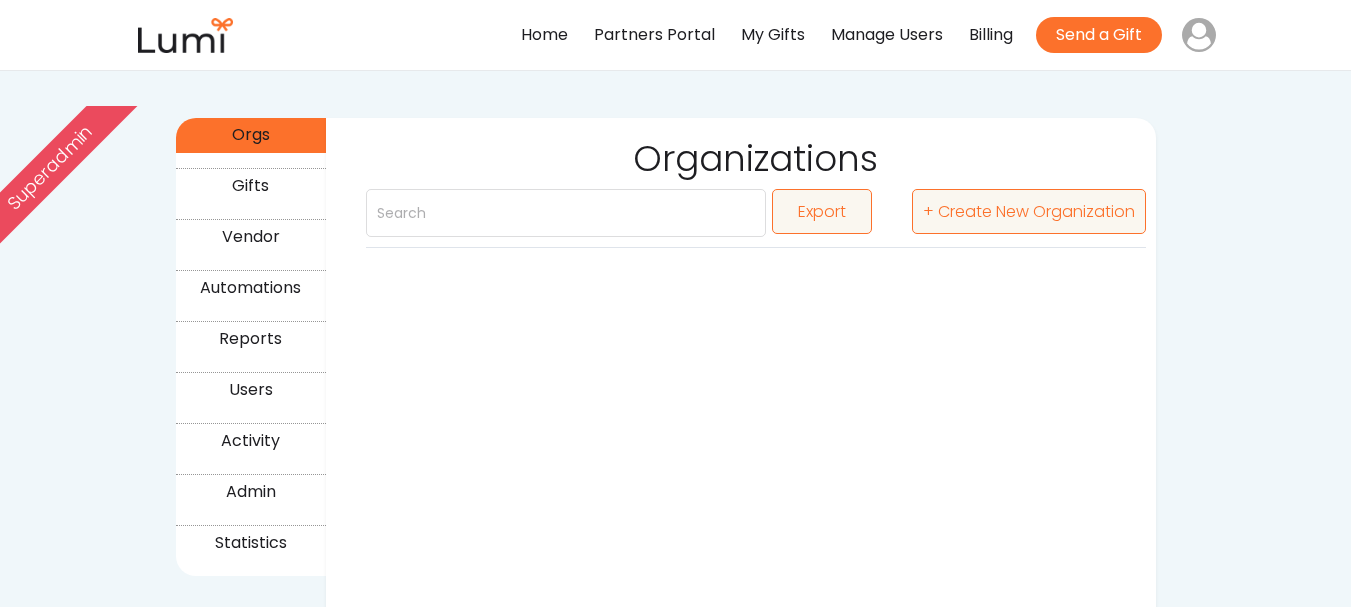 scroll, scrollTop: 300, scrollLeft: 0, axis: vertical 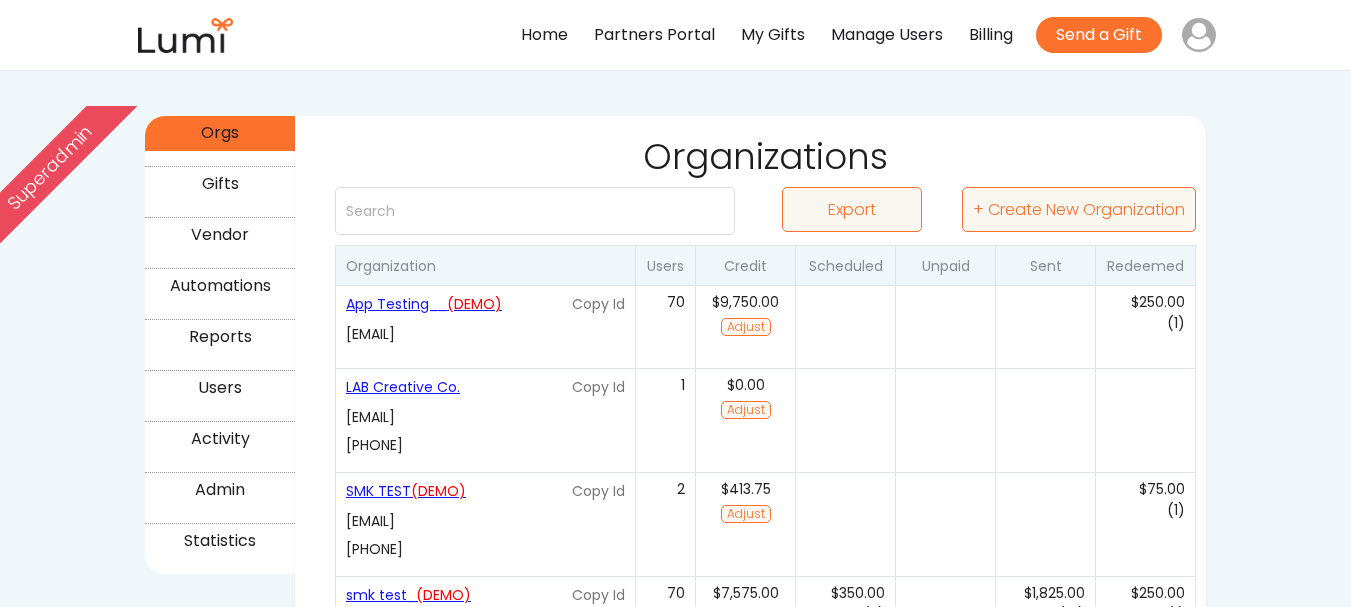 click on "Automations" at bounding box center (220, 286) 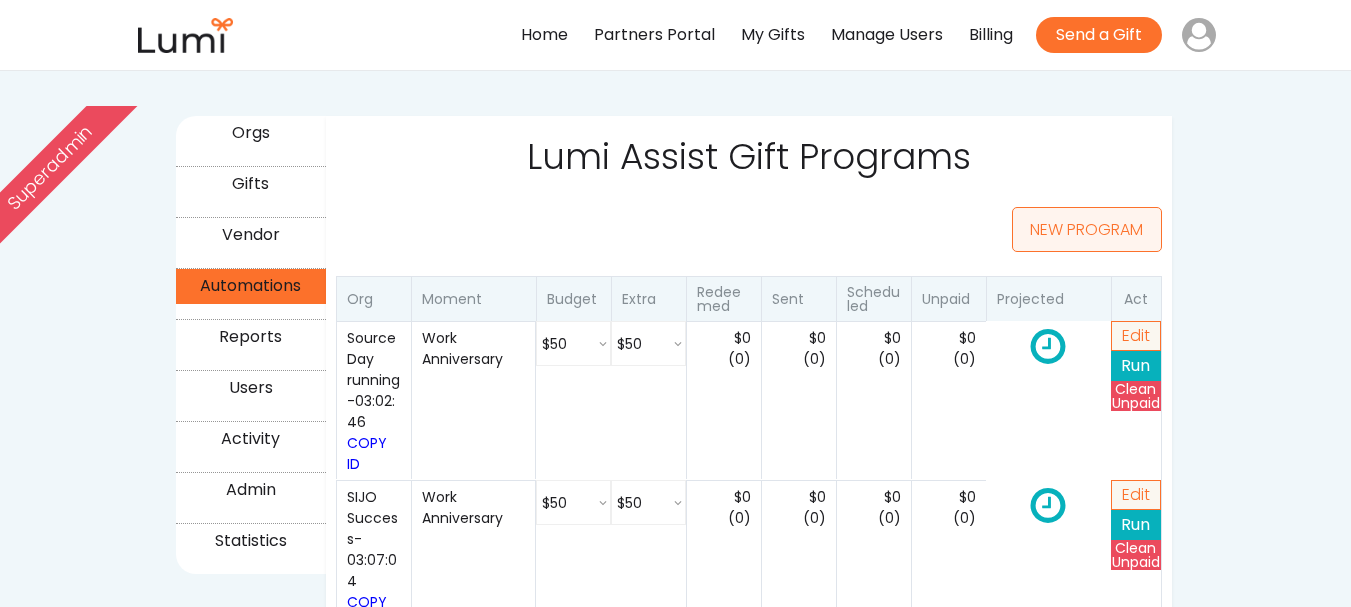 click on "NEW PROGRAM" at bounding box center [1087, 229] 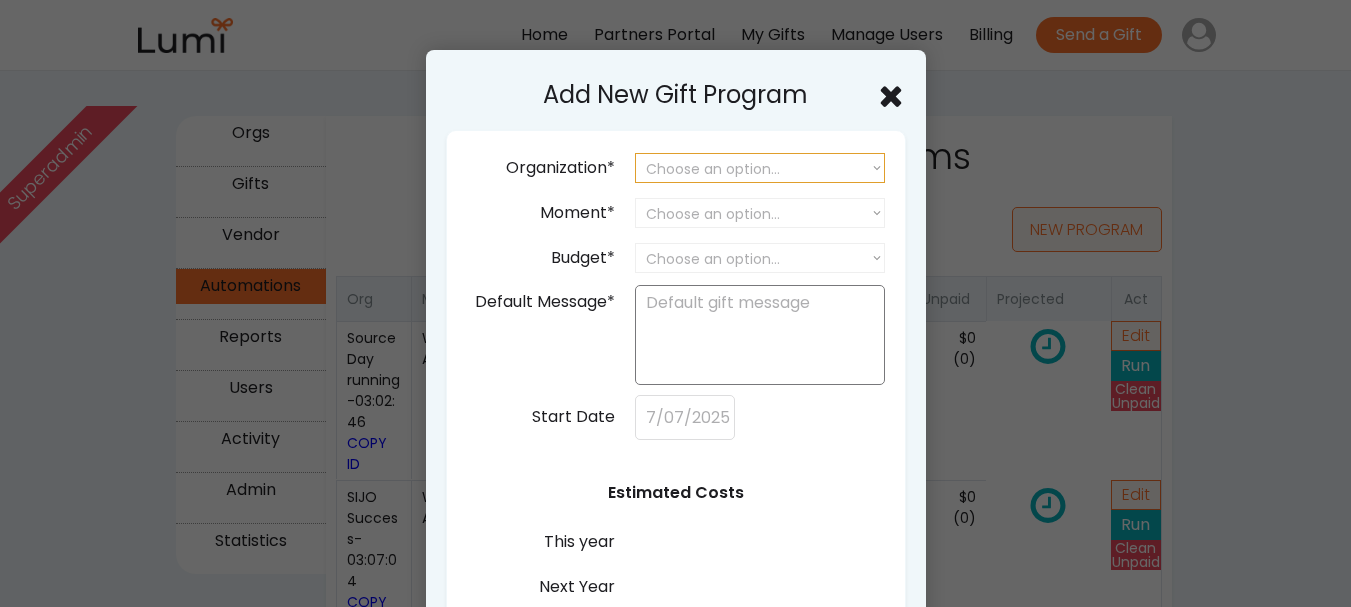 click on "Choose an option... SourceDay Lumi SIJO Steve Invoice Test HubSpot test org App Test Temu app test.. App Test Appp test Smk test App testtt App Testt.. aPPP tEST app testt app test j app test.. test app.. App test app test smk test app test.. app test App testing App testing  App Test App Test app testing app testing app testing APP TEST App testing App testing... app test_ App Testing_ App testing_ app test__ App testing Smk Test smk test_ App Testing__" at bounding box center [760, 168] 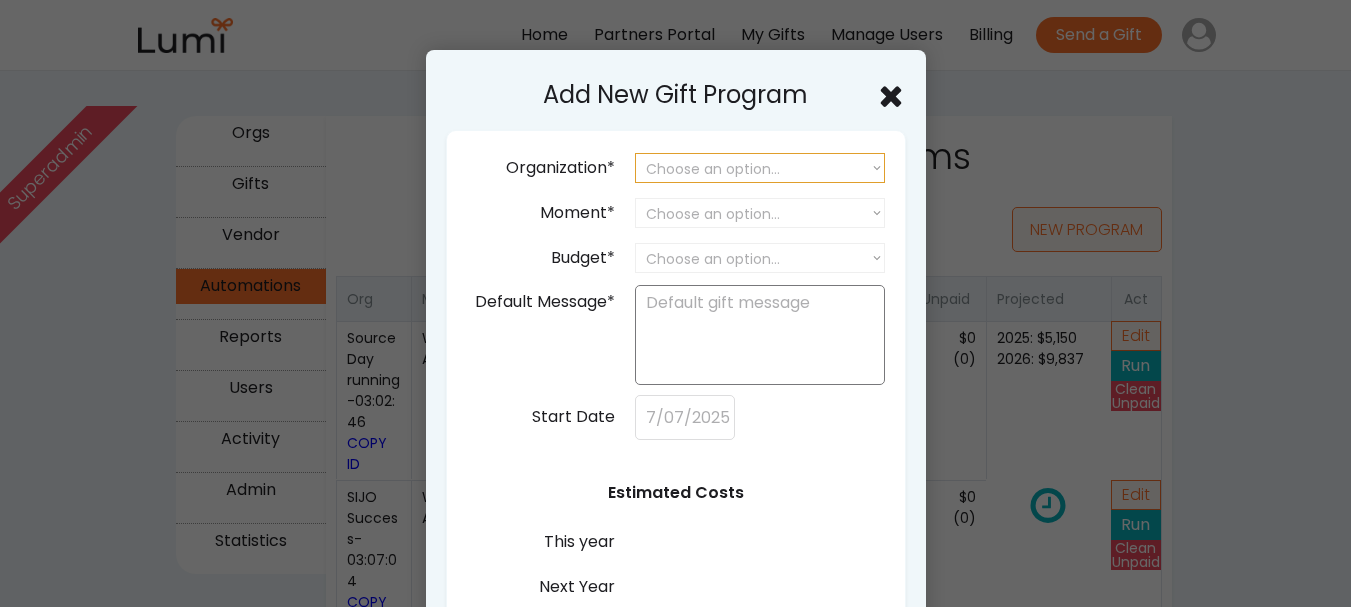 select on ""1348695171700984260__LOOKUP__1751862605283x493290157363167200"" 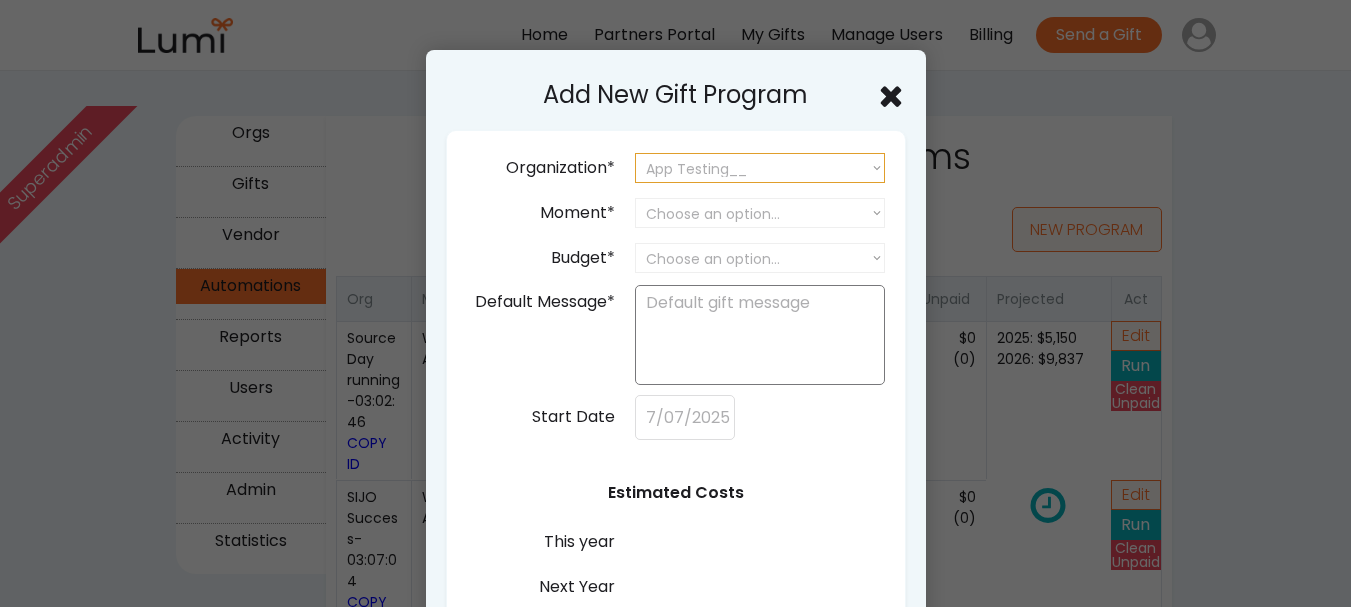 click on "Choose an option... SourceDay Lumi SIJO Steve Invoice Test HubSpot test org App Test Temu app test.. App Test Appp test Smk test App testtt App Testt.. aPPP tEST app testt app test j app test.. test app.. App test app test smk test app test.. app test App testing App testing  App Test App Test app testing app testing app testing APP TEST App testing App testing... app test_ App Testing_ App testing_ app test__ App testing Smk Test smk test_ App Testing__" at bounding box center (760, 168) 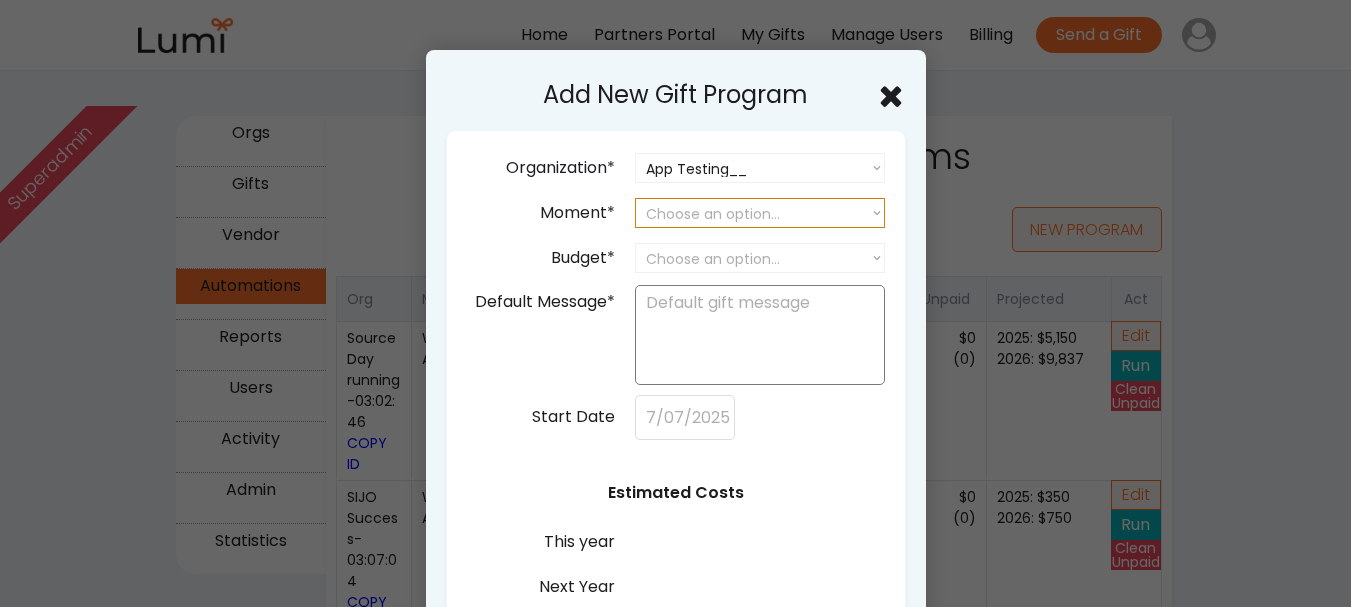 click on "Choose an option... Birthday Work Anniversary Welcome to the Team Year End Appreciation Wedding Thank You Recognition Birth/Adoption Housewarming Something Else" at bounding box center (760, 213) 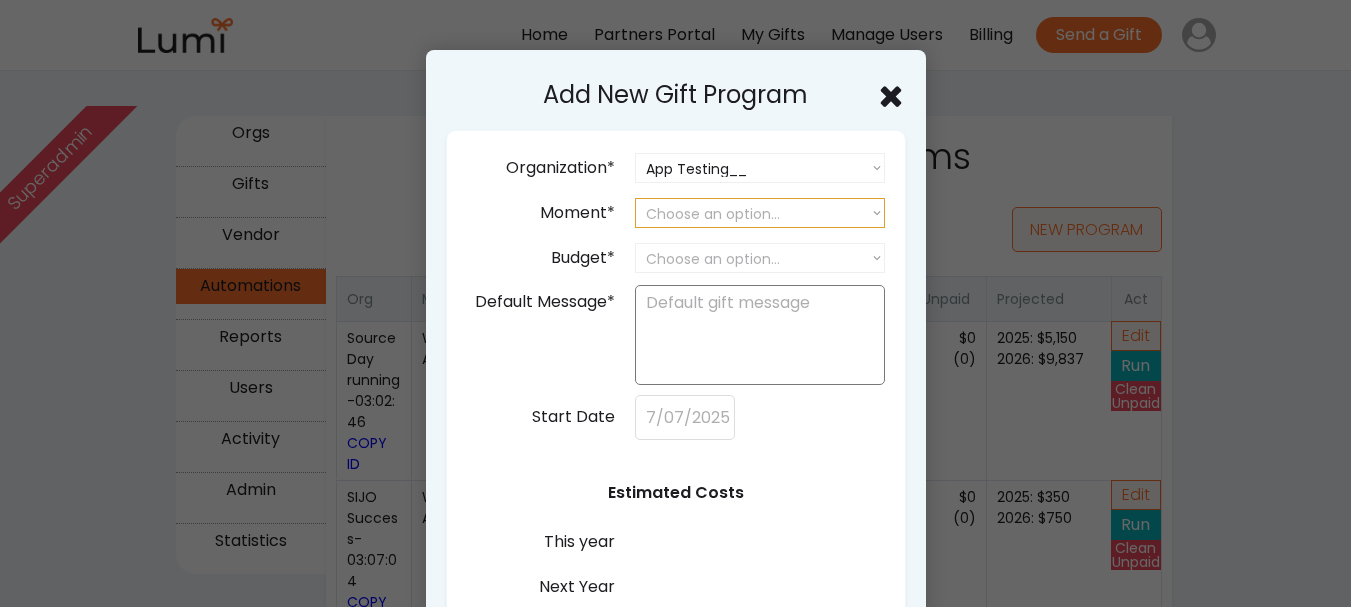 select on ""work_anniversary"" 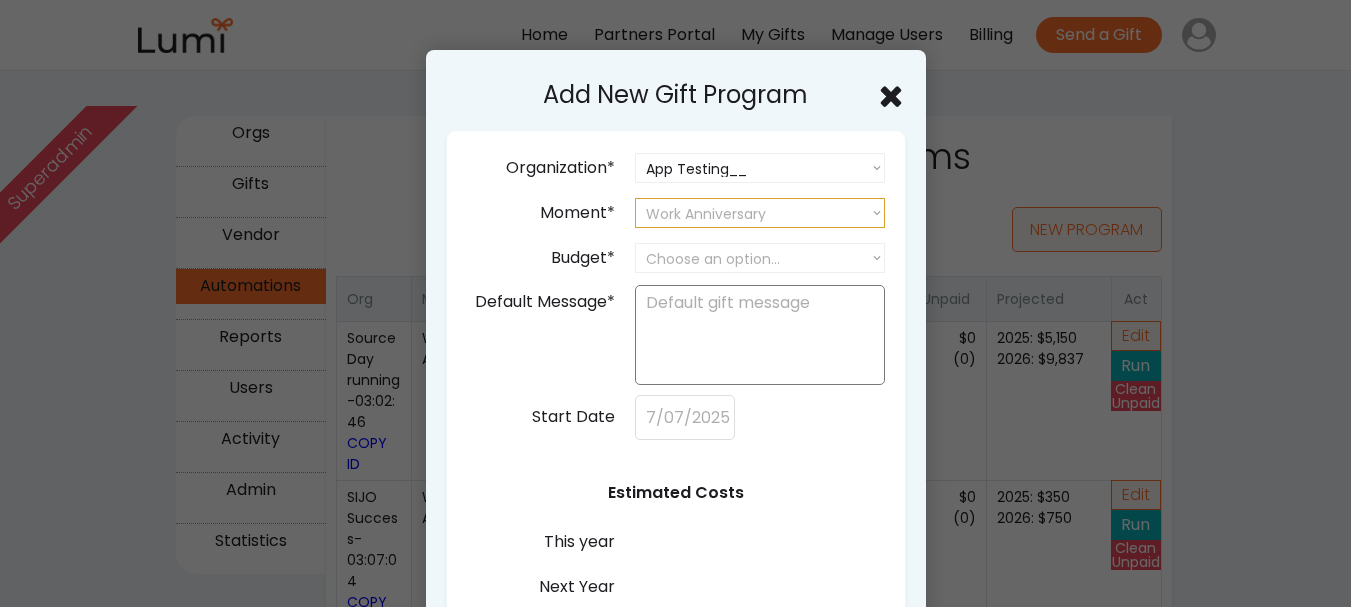 click on "Choose an option... Birthday Work Anniversary Welcome to the Team Year End Appreciation Wedding Thank You Recognition Birth/Adoption Housewarming Something Else" at bounding box center [760, 213] 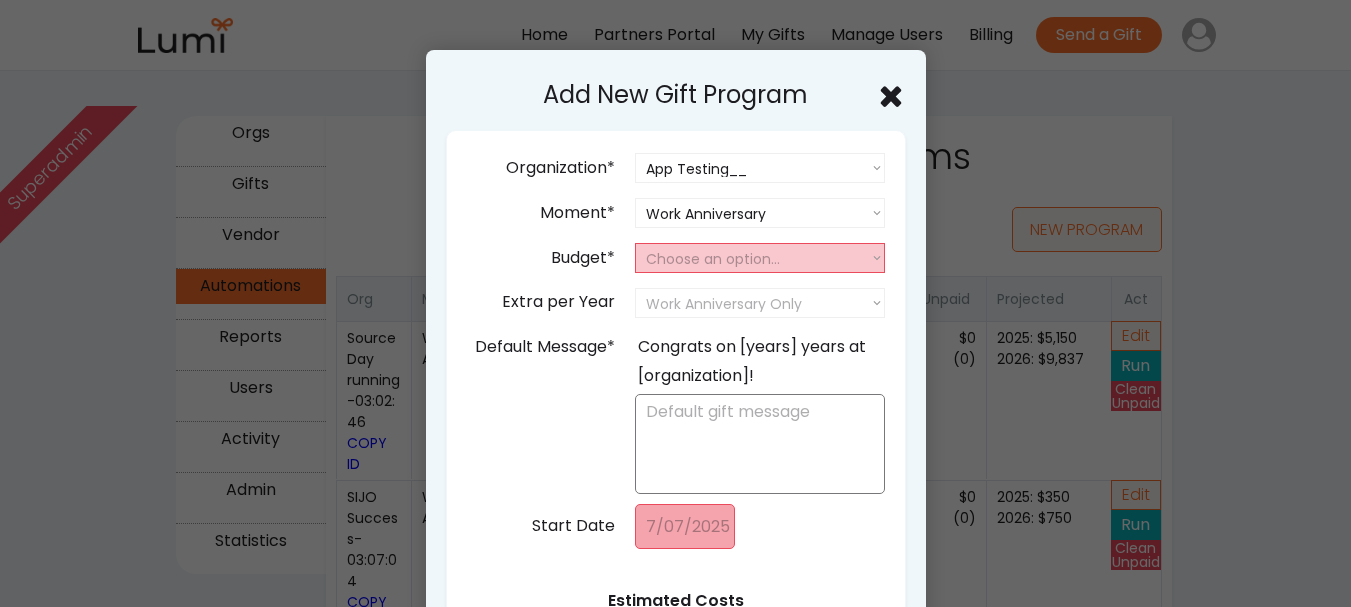 click on "Choose an option... 25 50 75 100 150 200 250 300" at bounding box center (760, 258) 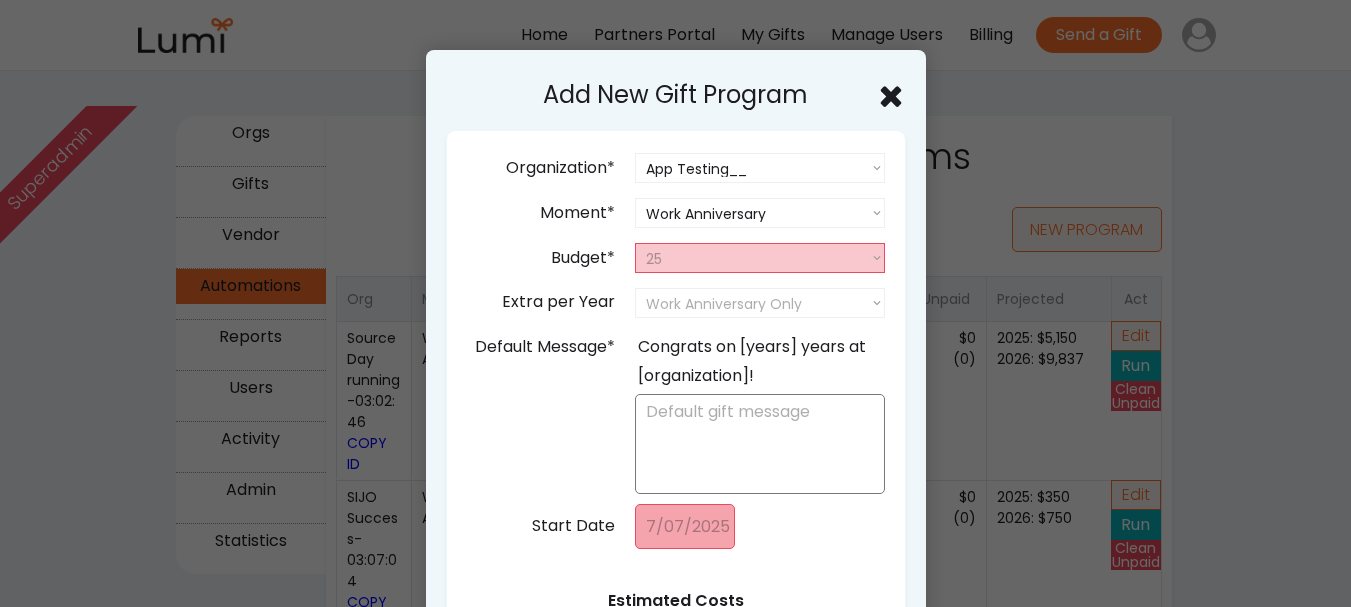 click on "Choose an option... 25 50 75 100 150 200 250 300" at bounding box center (760, 258) 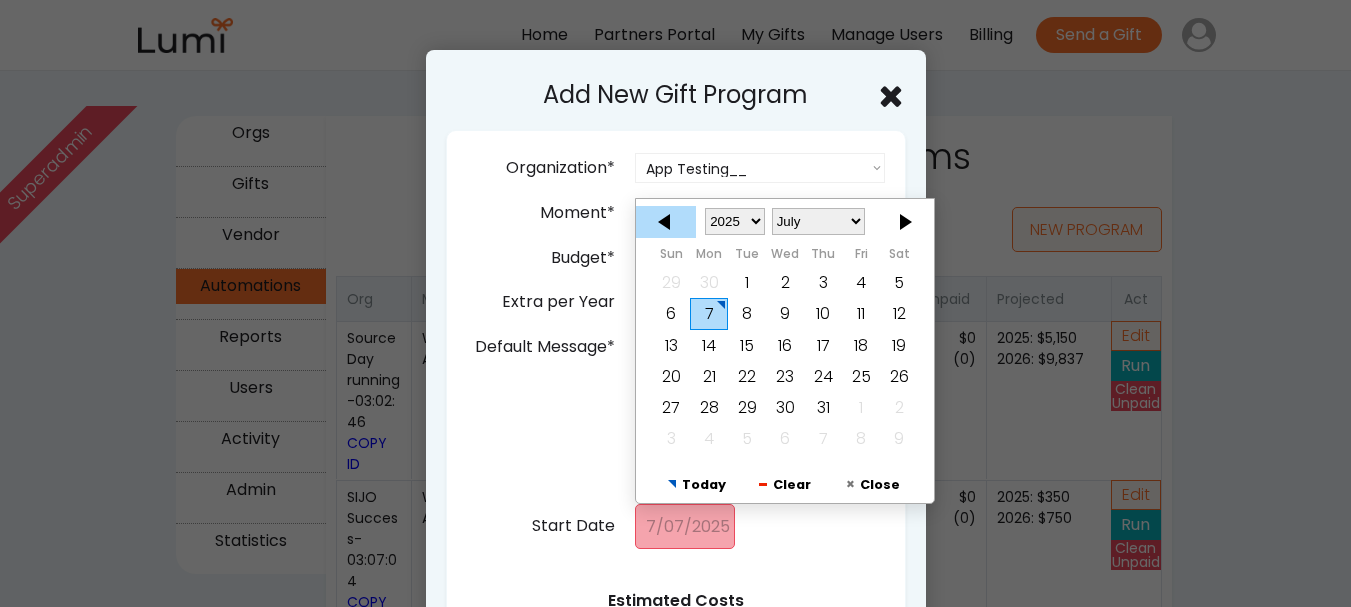 click at bounding box center [666, 221] 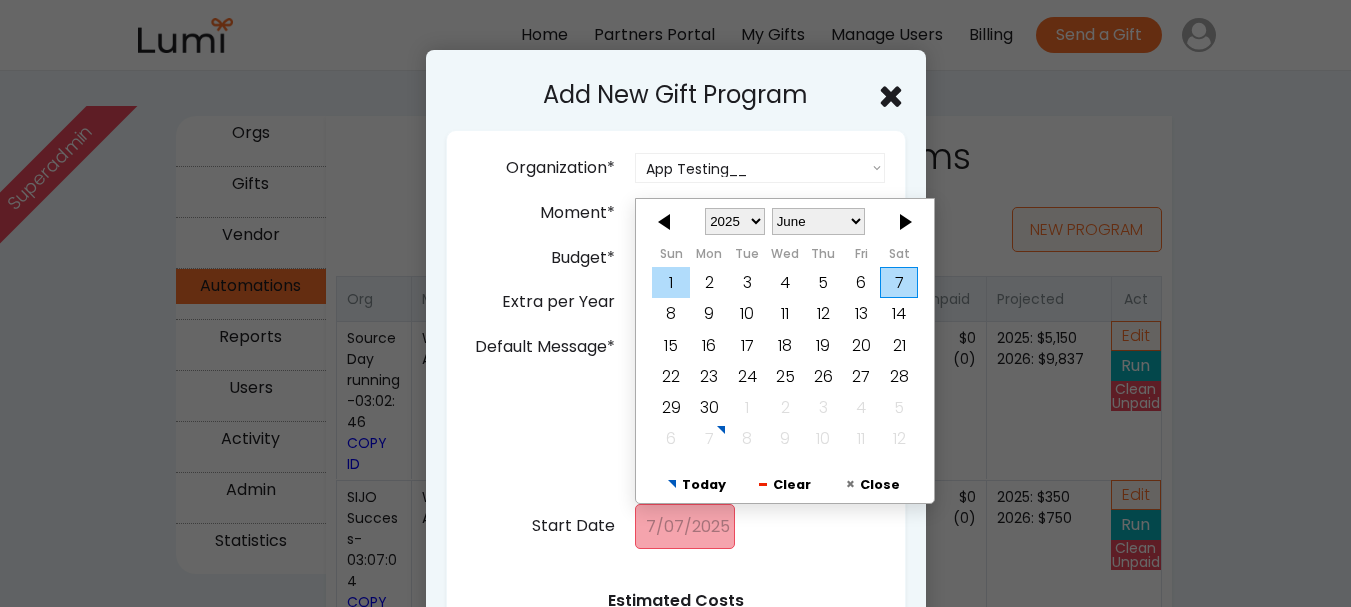 click on "1" at bounding box center (671, 282) 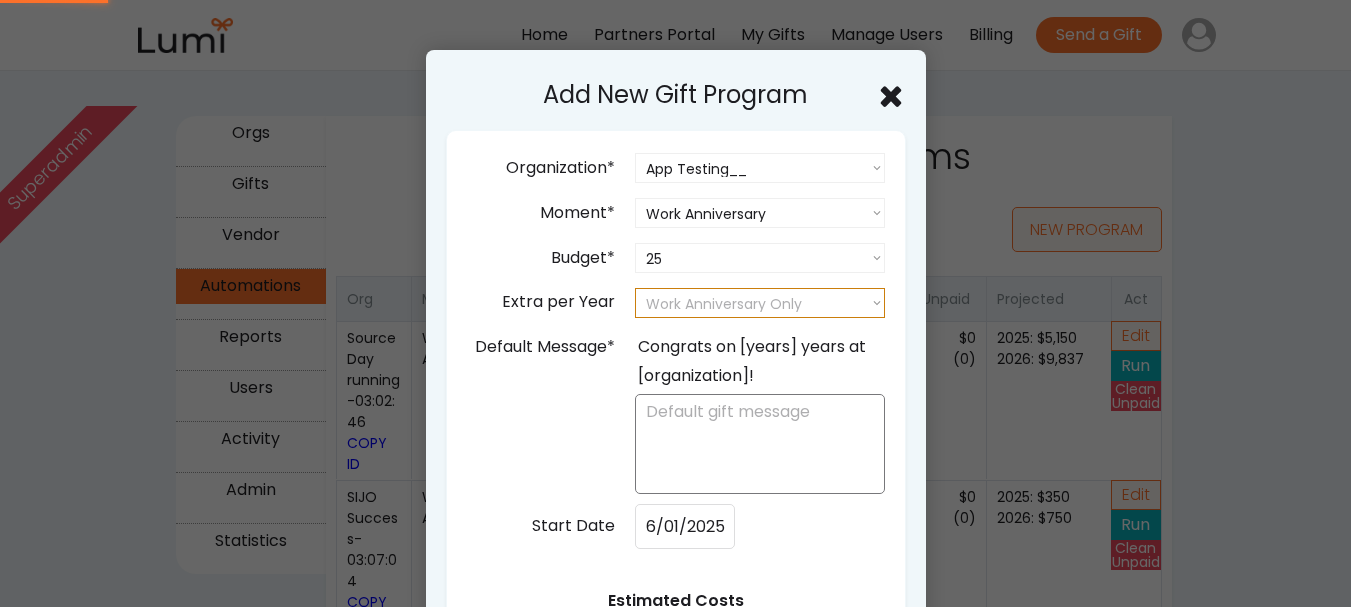 click on "Work Anniversary Only 25 50 75 100 150 200 250 300" at bounding box center (760, 303) 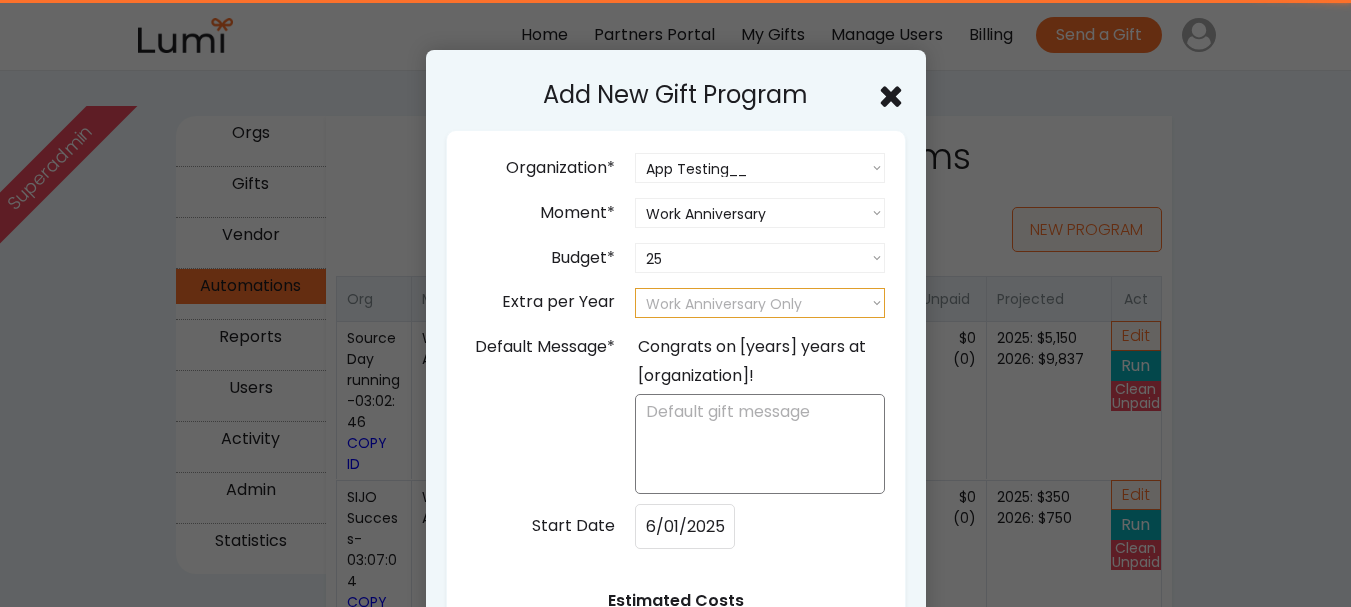 select on "25" 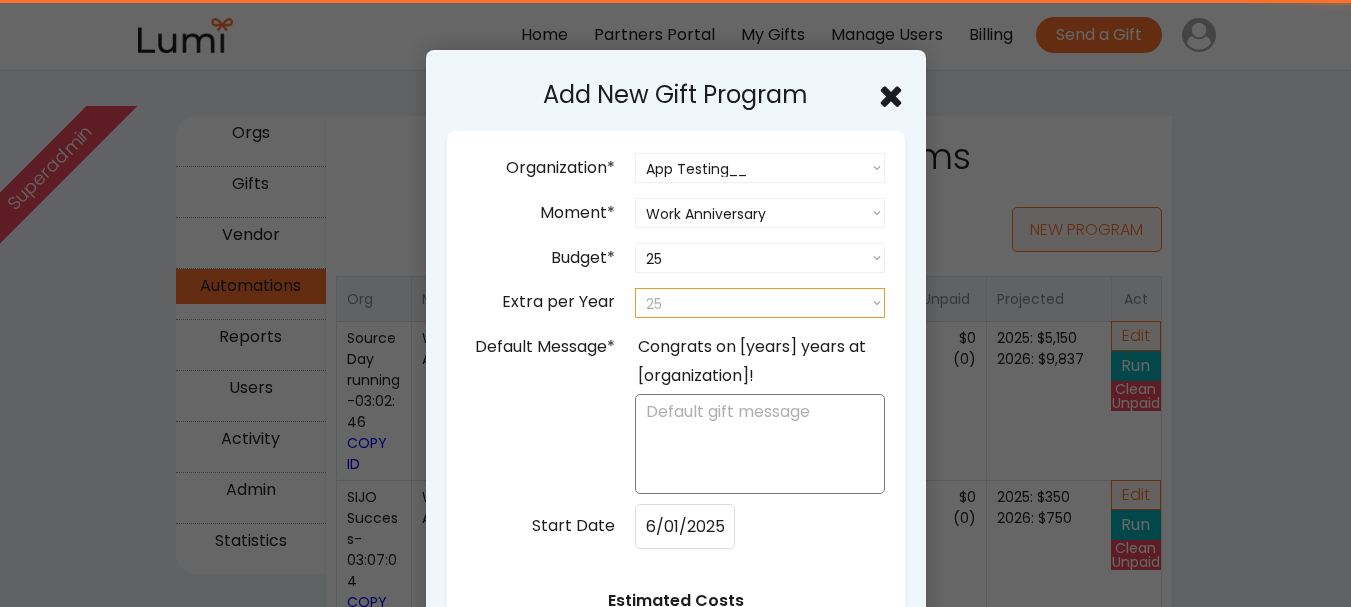 click on "Work Anniversary Only 25 50 75 100 150 200 250 300" at bounding box center (760, 303) 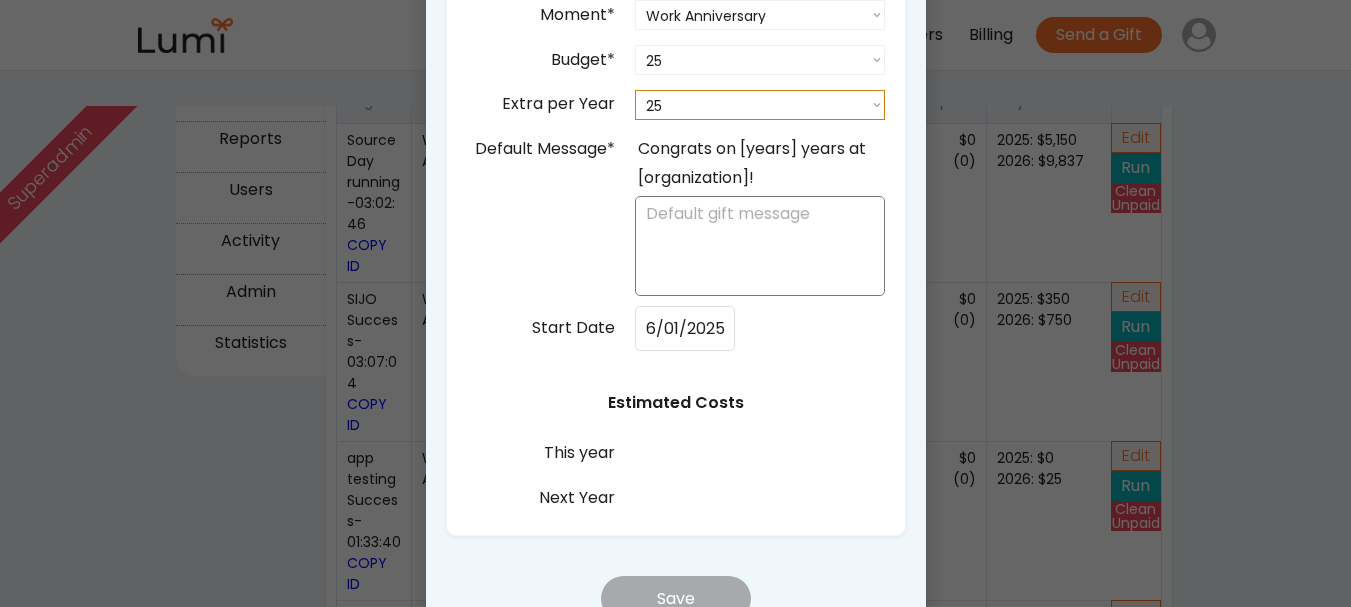 scroll, scrollTop: 500, scrollLeft: 0, axis: vertical 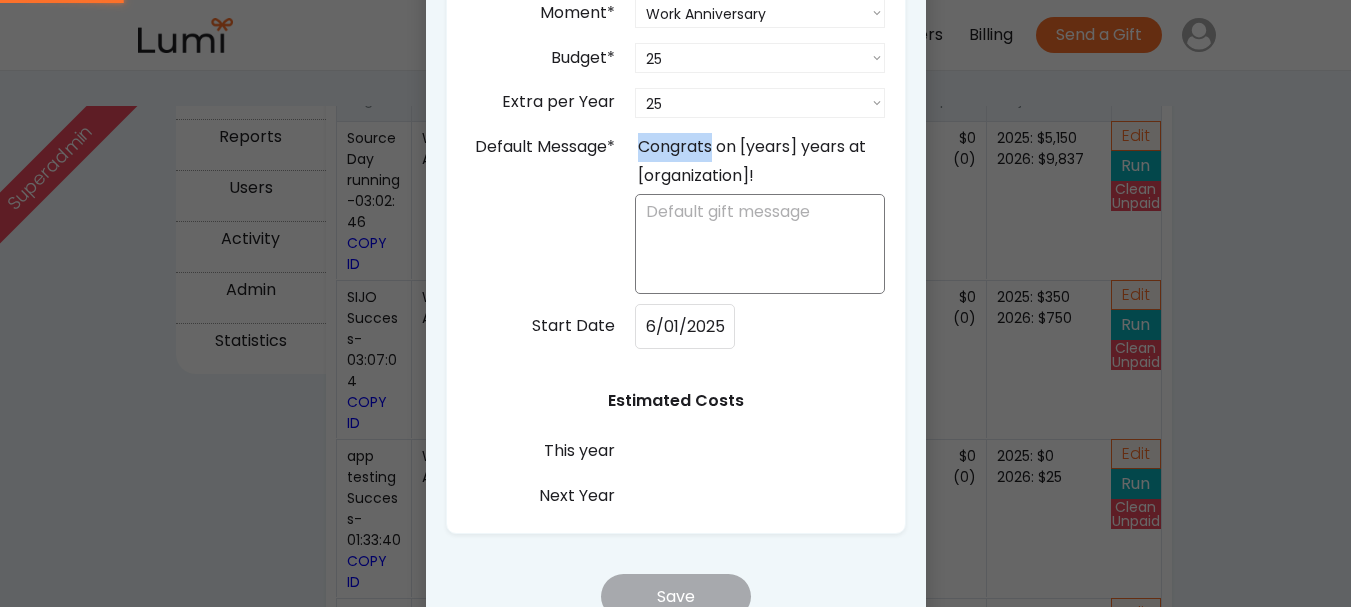 drag, startPoint x: 713, startPoint y: 139, endPoint x: 633, endPoint y: 156, distance: 81.78631 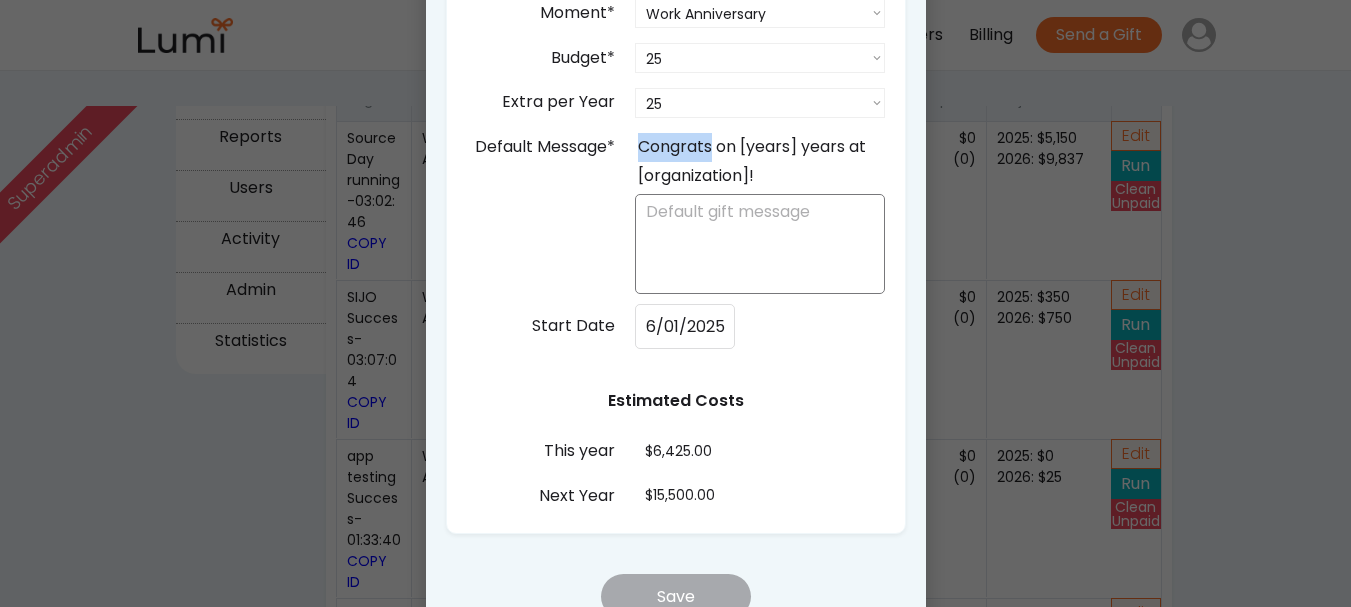copy on "Congrats" 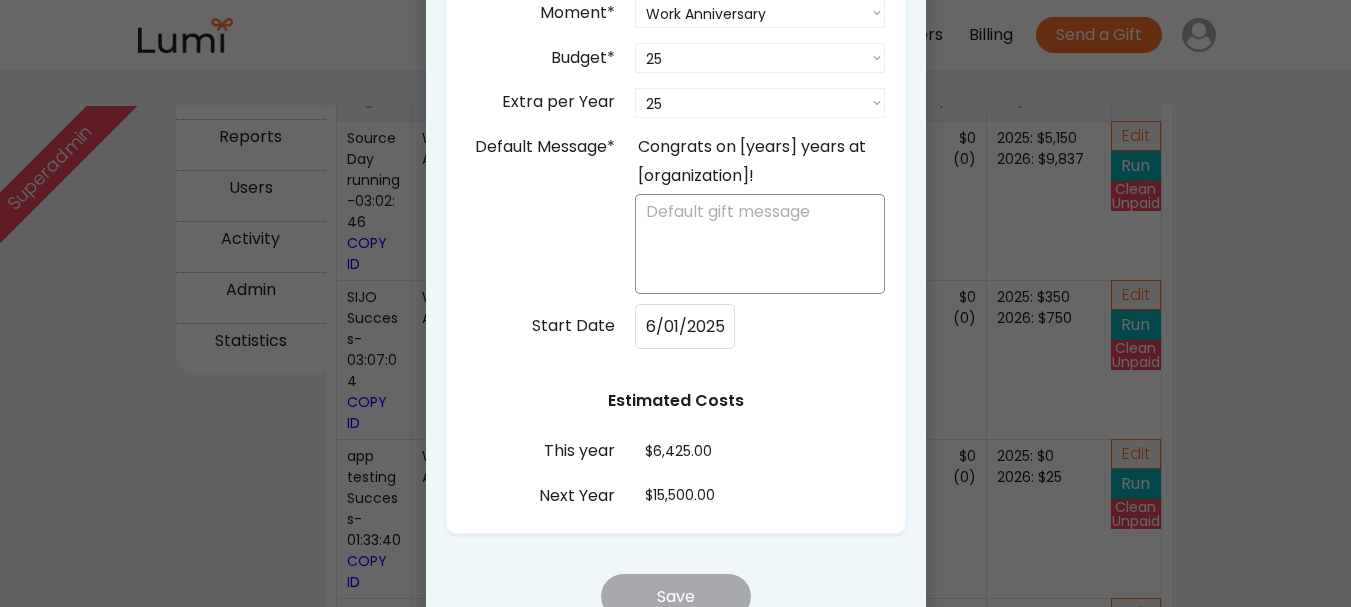 click at bounding box center [760, 244] 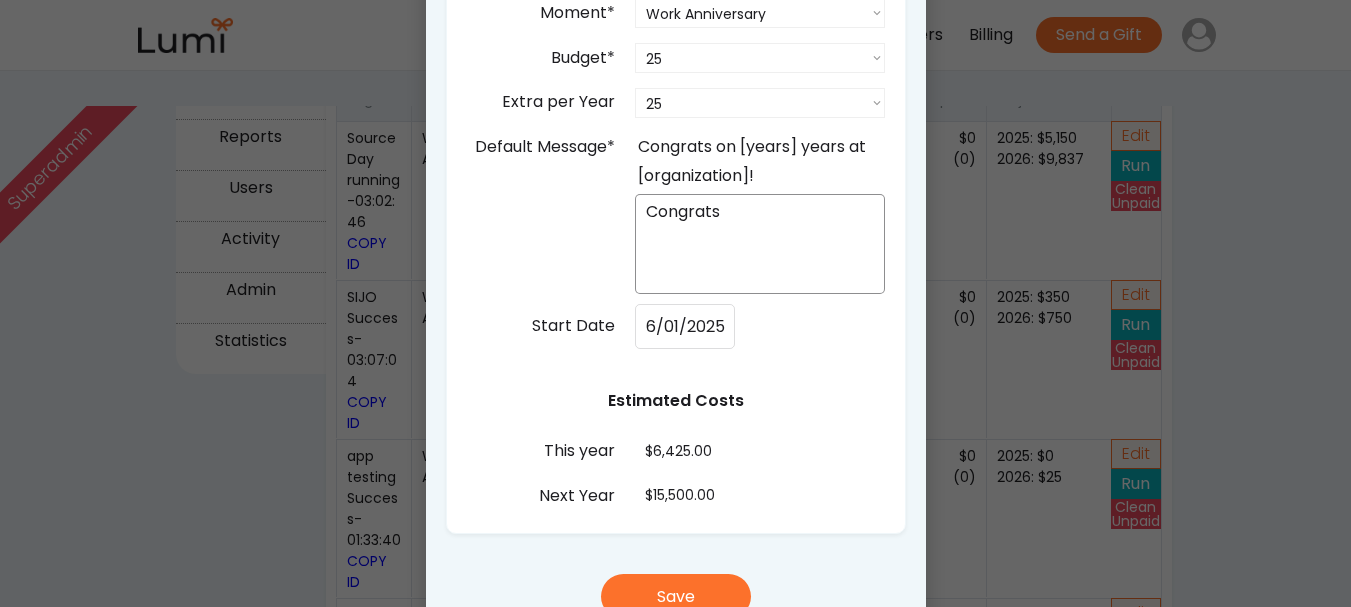 type on "Congrats" 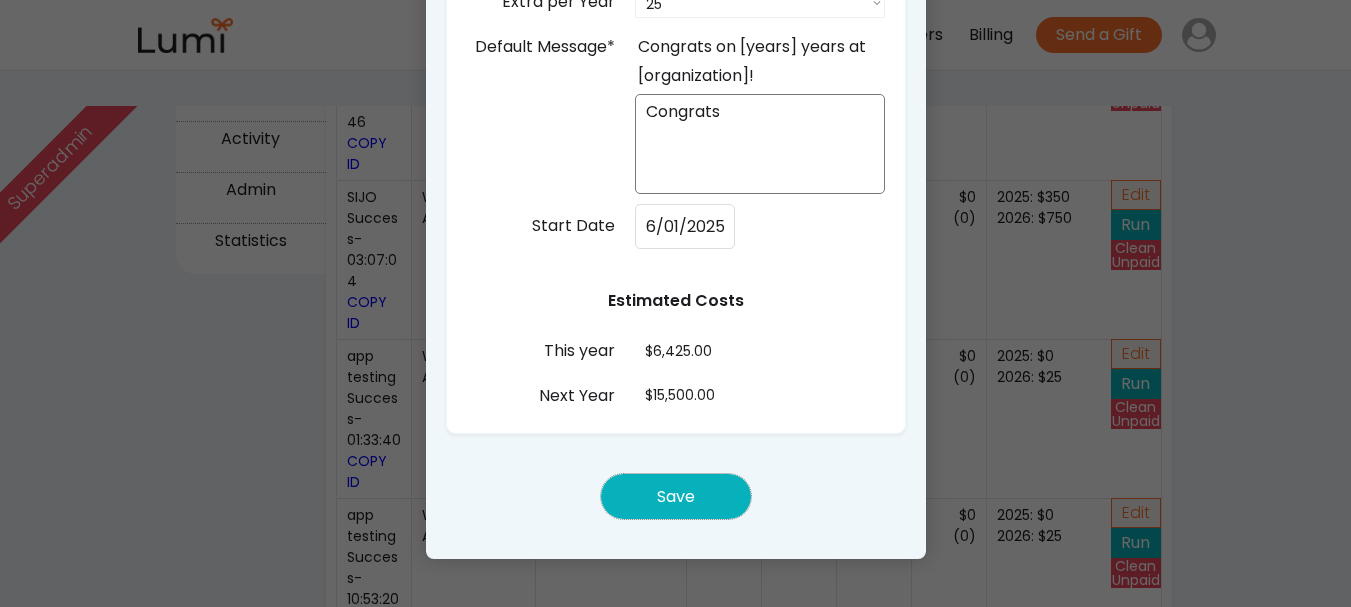 click on "Save" at bounding box center (676, 496) 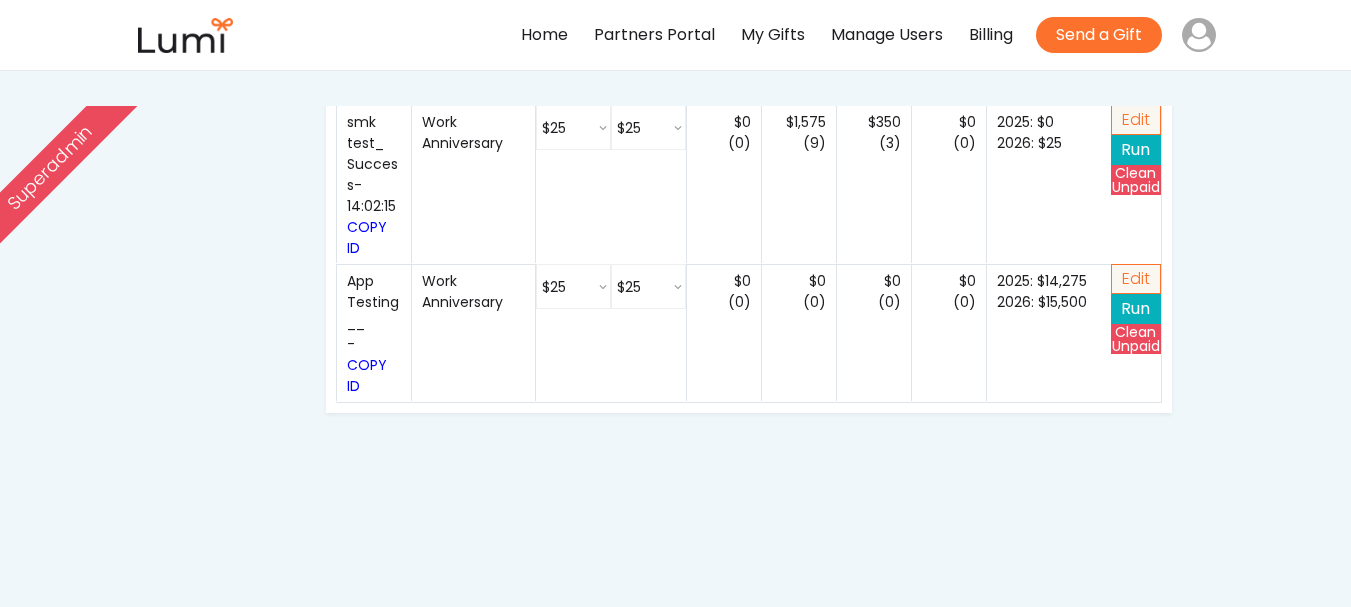 scroll, scrollTop: 2700, scrollLeft: 0, axis: vertical 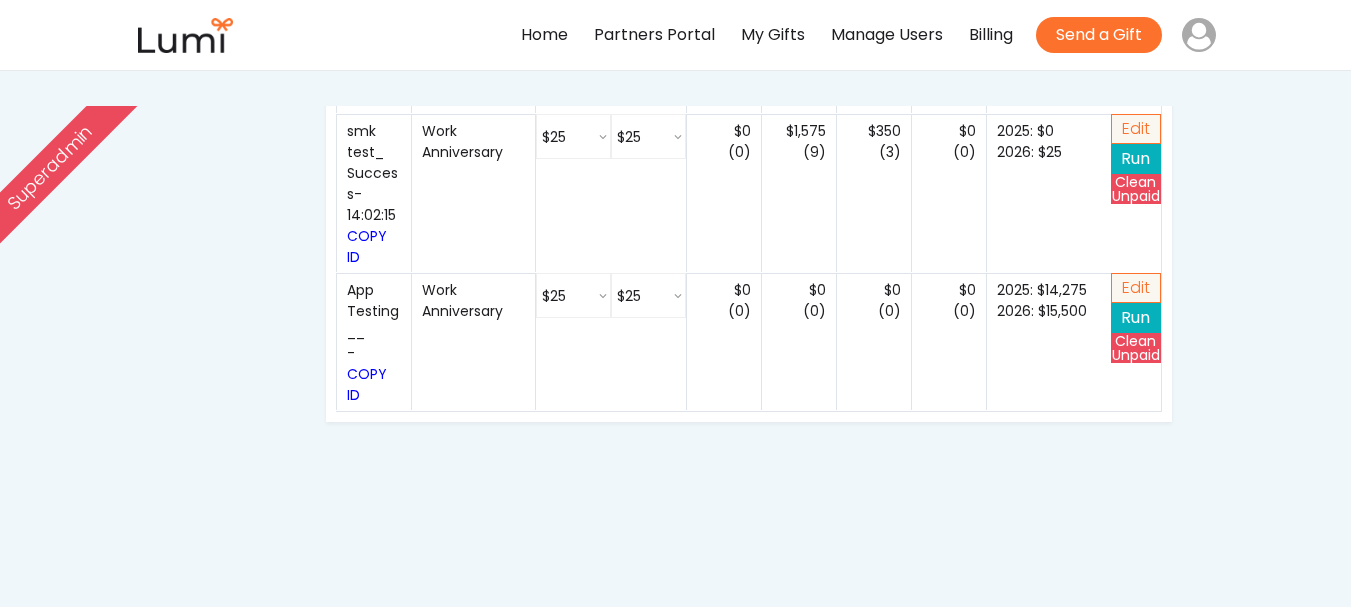 click on "Run" at bounding box center [1136, 318] 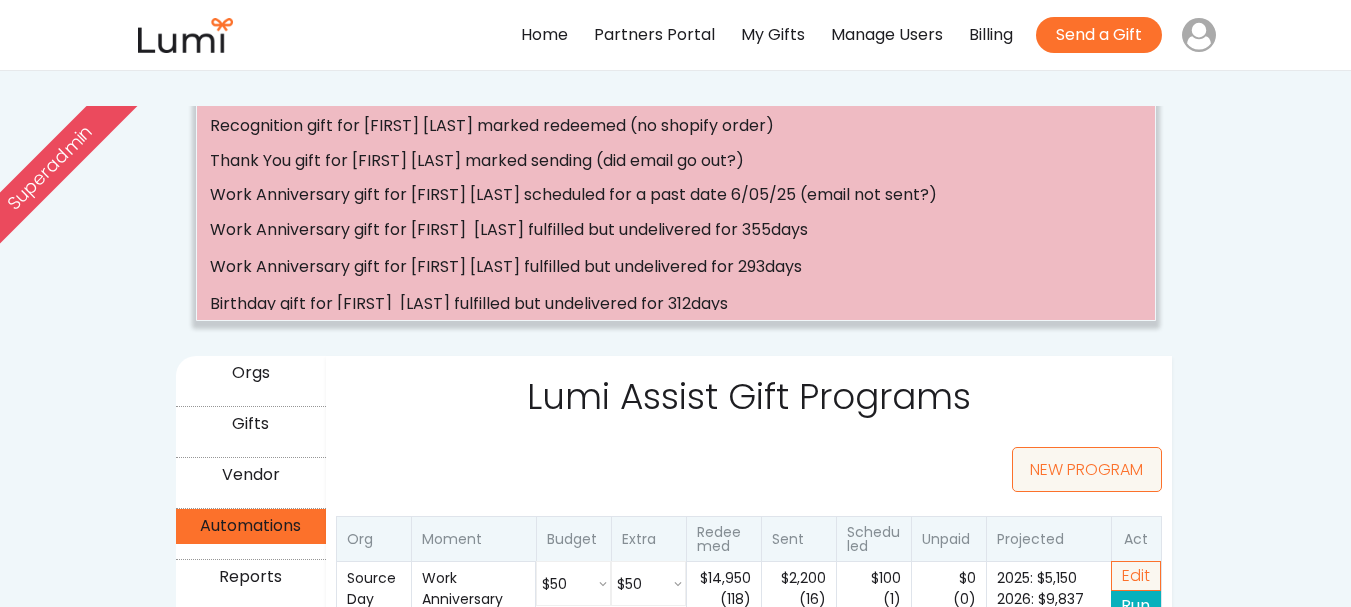 scroll, scrollTop: 0, scrollLeft: 0, axis: both 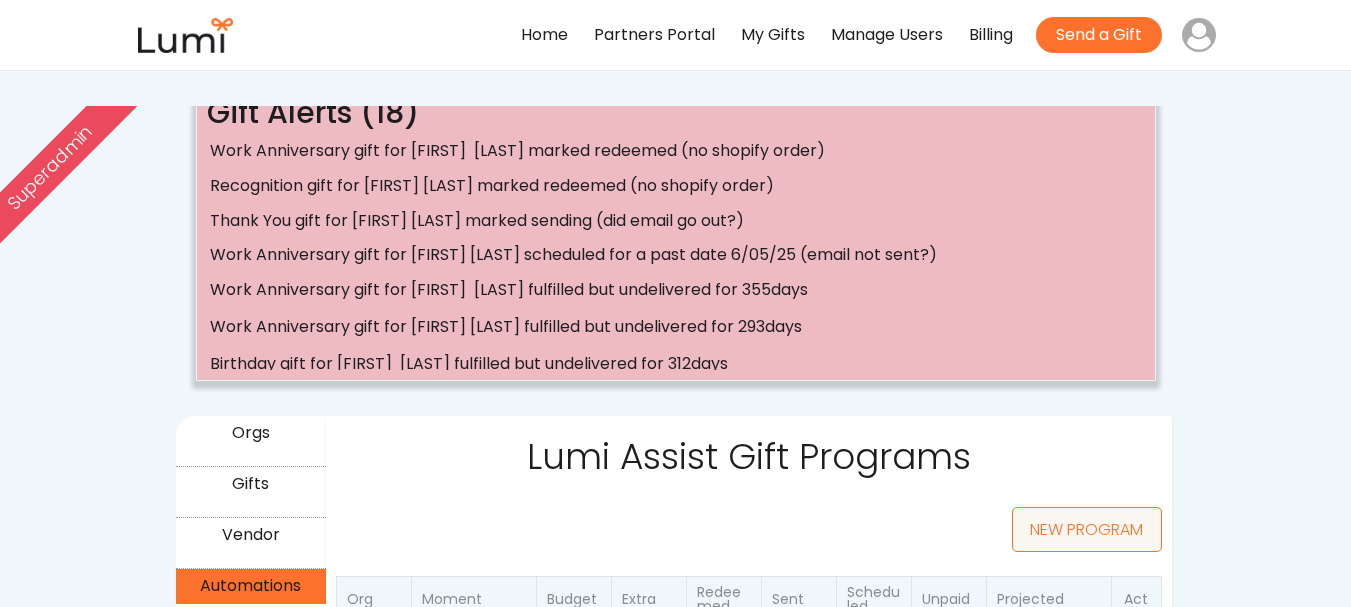 click on "Orgs" at bounding box center (251, 433) 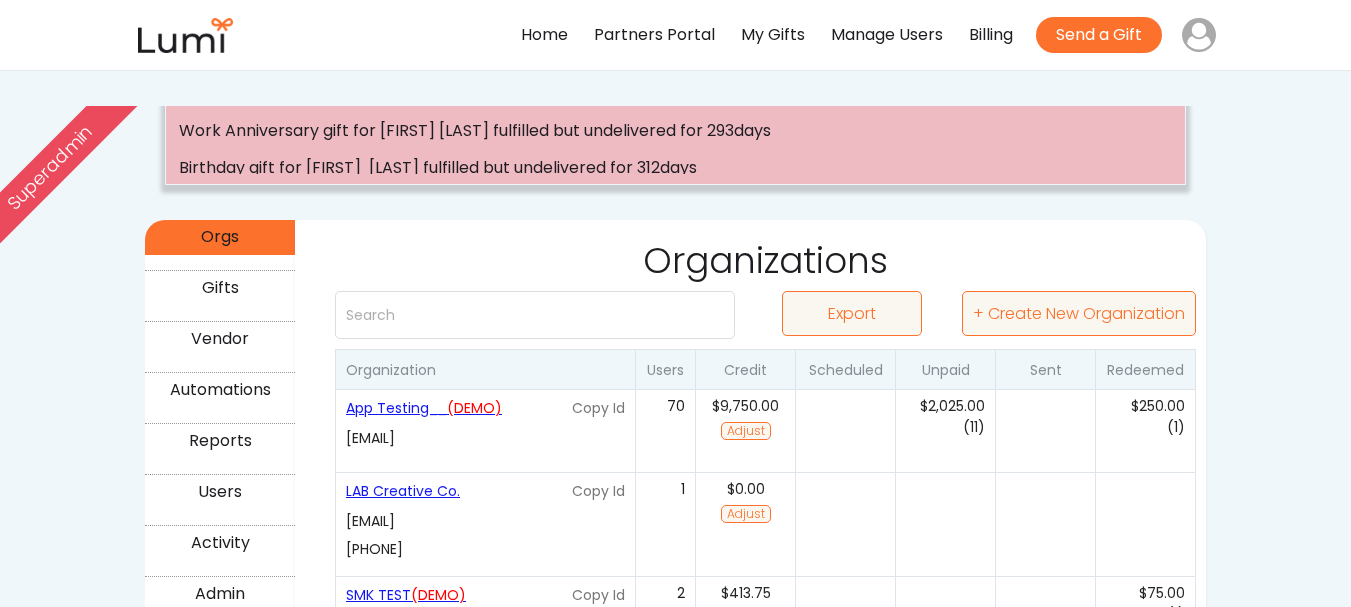 scroll, scrollTop: 200, scrollLeft: 0, axis: vertical 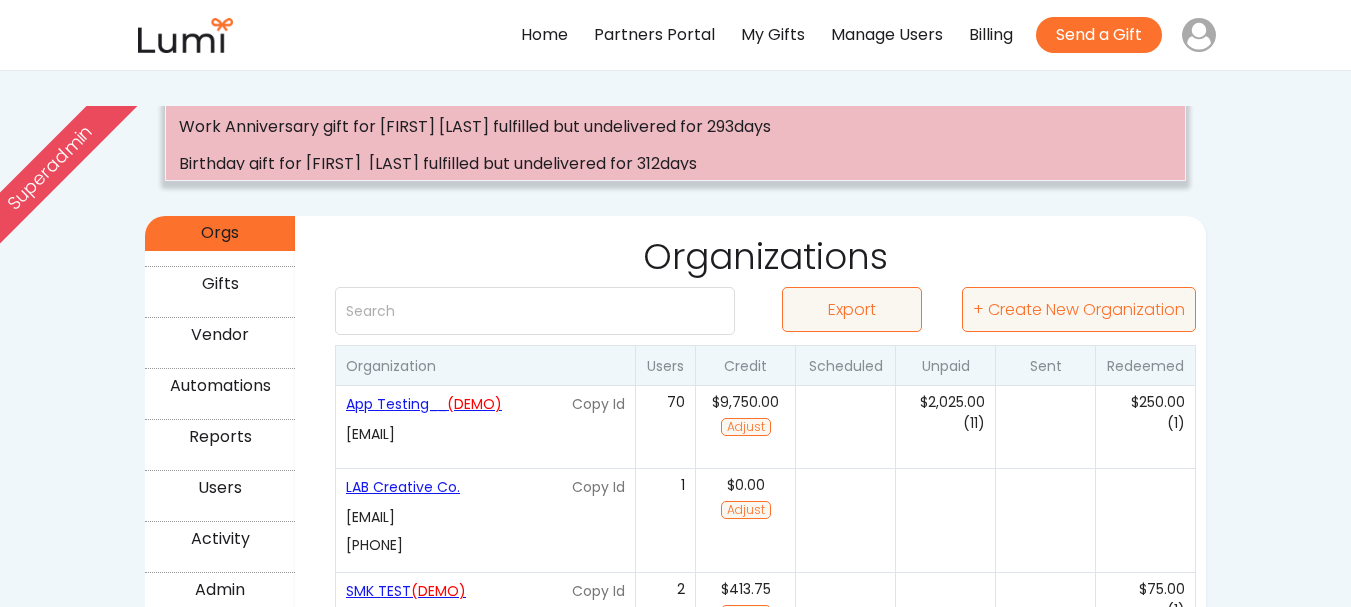 click on "App Testing__  (DEMO)" at bounding box center (456, 404) 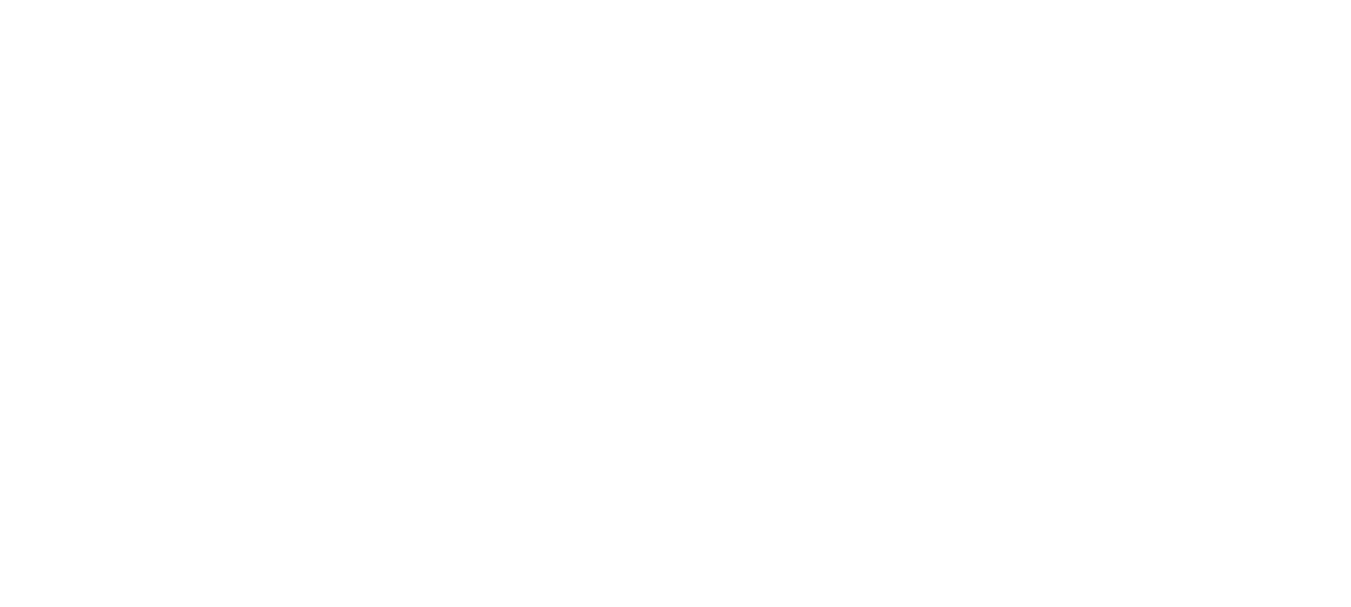 scroll, scrollTop: 0, scrollLeft: 0, axis: both 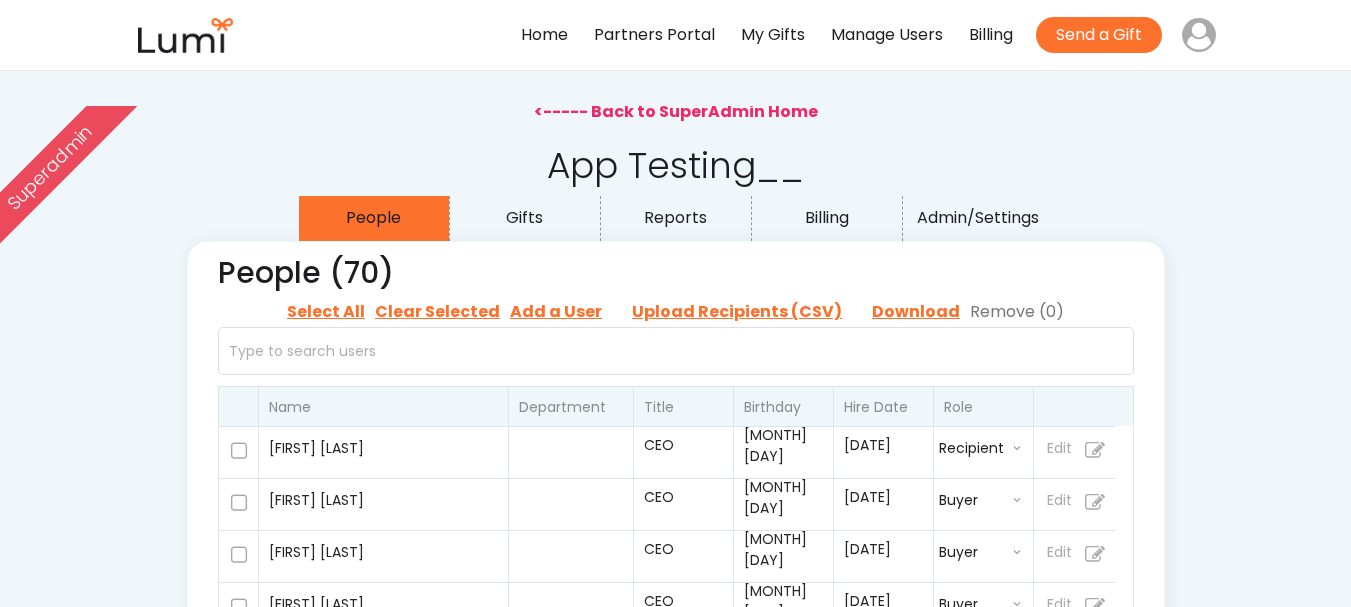 click on "Admin/Settings" at bounding box center (978, 218) 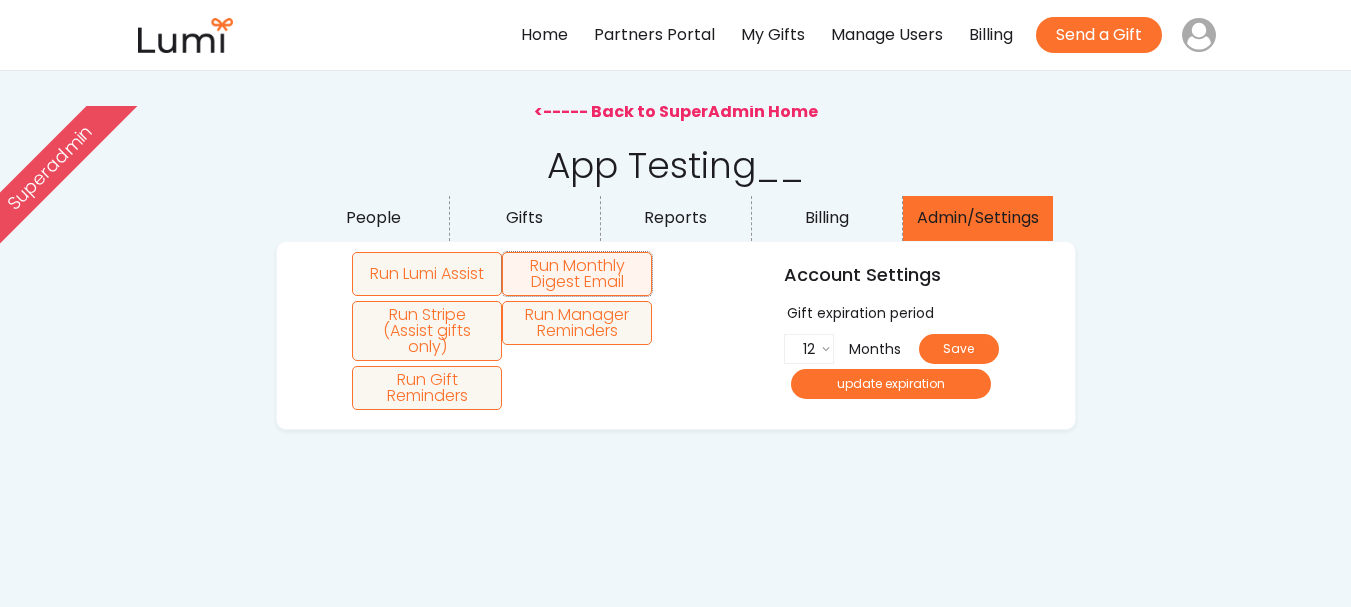 click on "Run Monthly Digest Email" at bounding box center [577, 274] 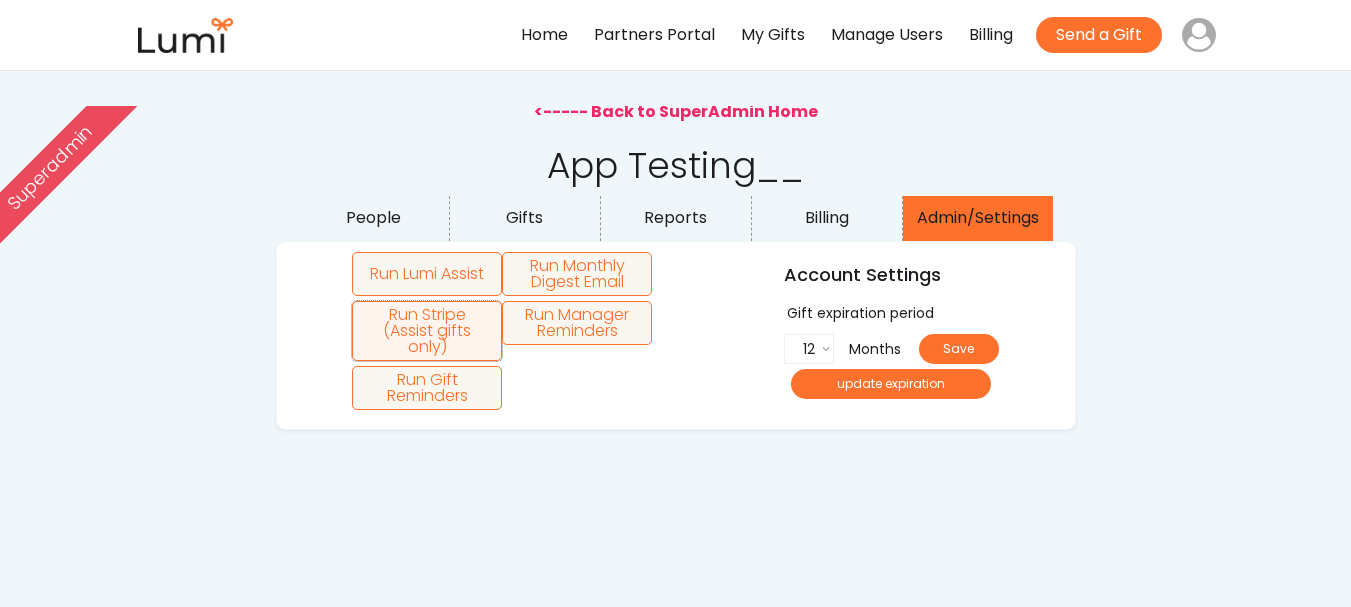 click on "Run Stripe (Assist gifts only)" at bounding box center (427, 331) 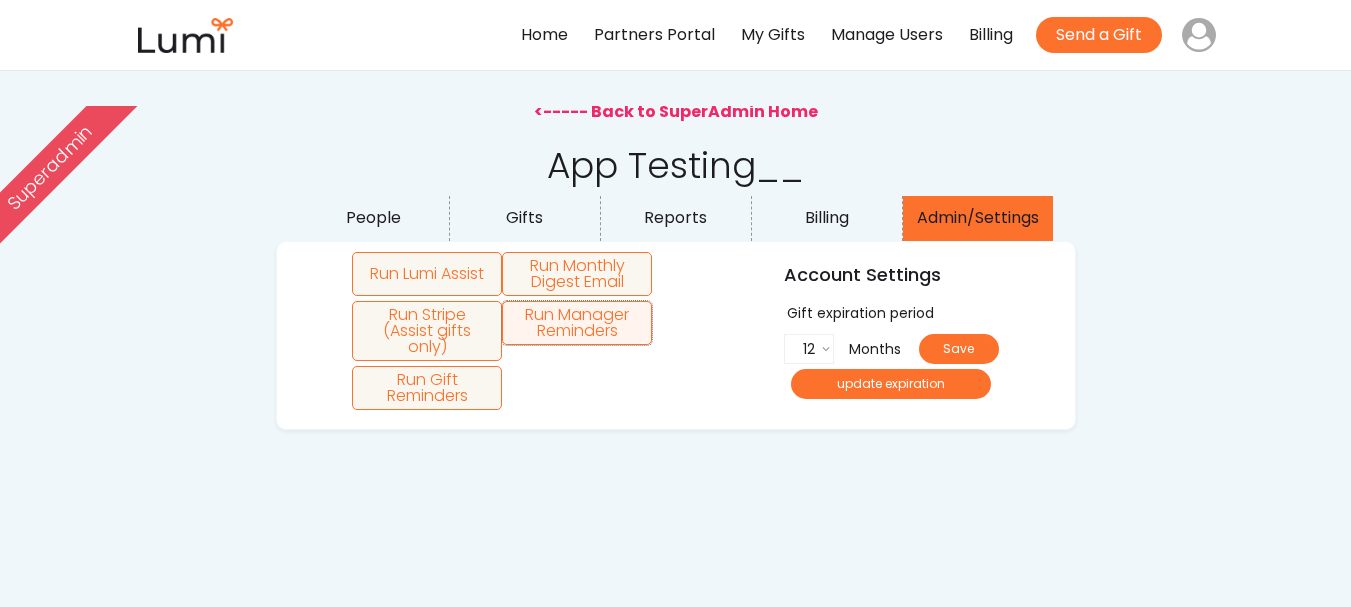 click on "Run Manager Reminders" at bounding box center (577, 323) 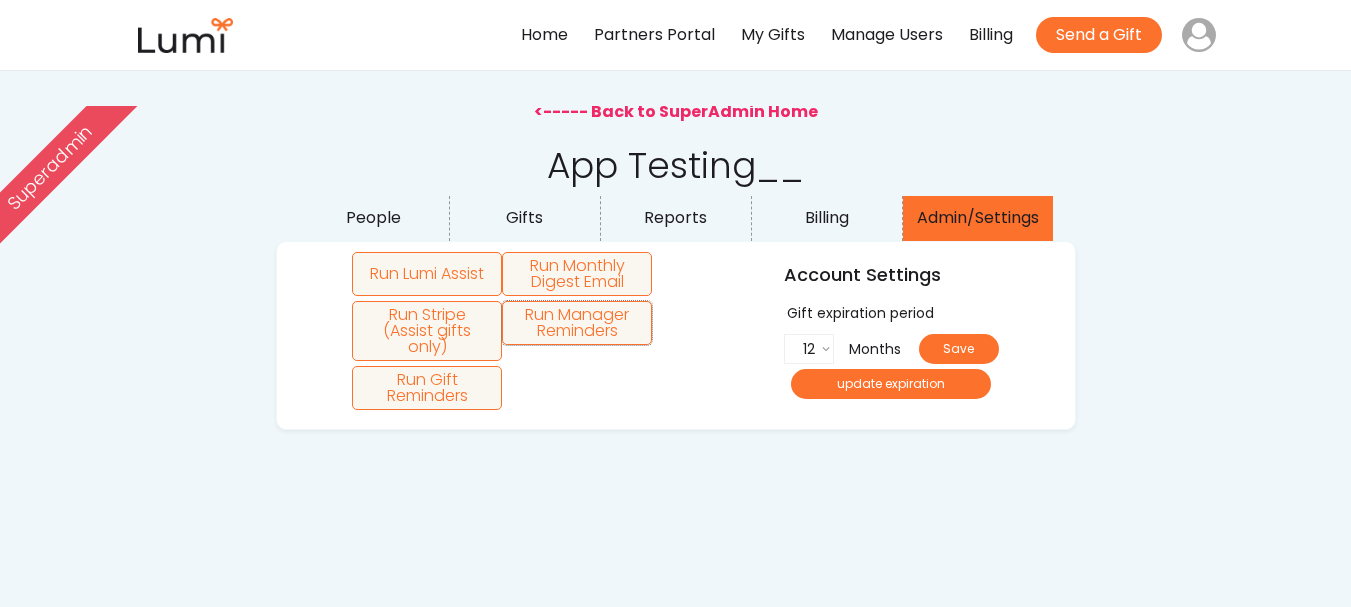 click on "Home" at bounding box center [544, 35] 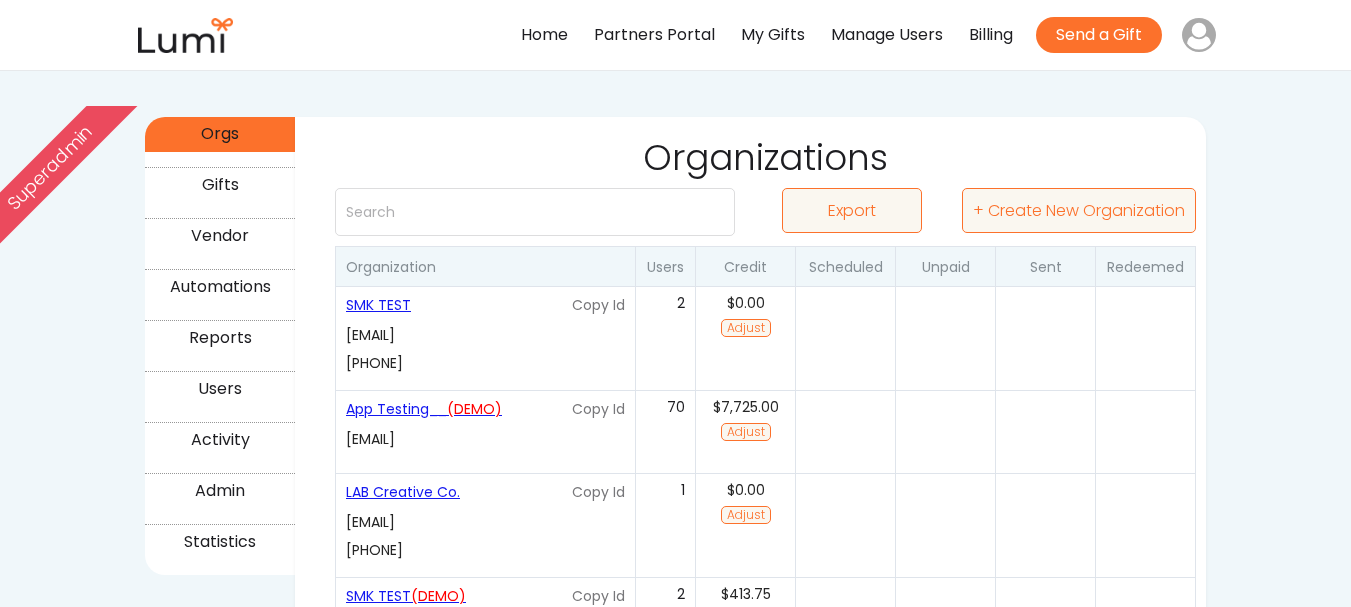 scroll, scrollTop: 300, scrollLeft: 0, axis: vertical 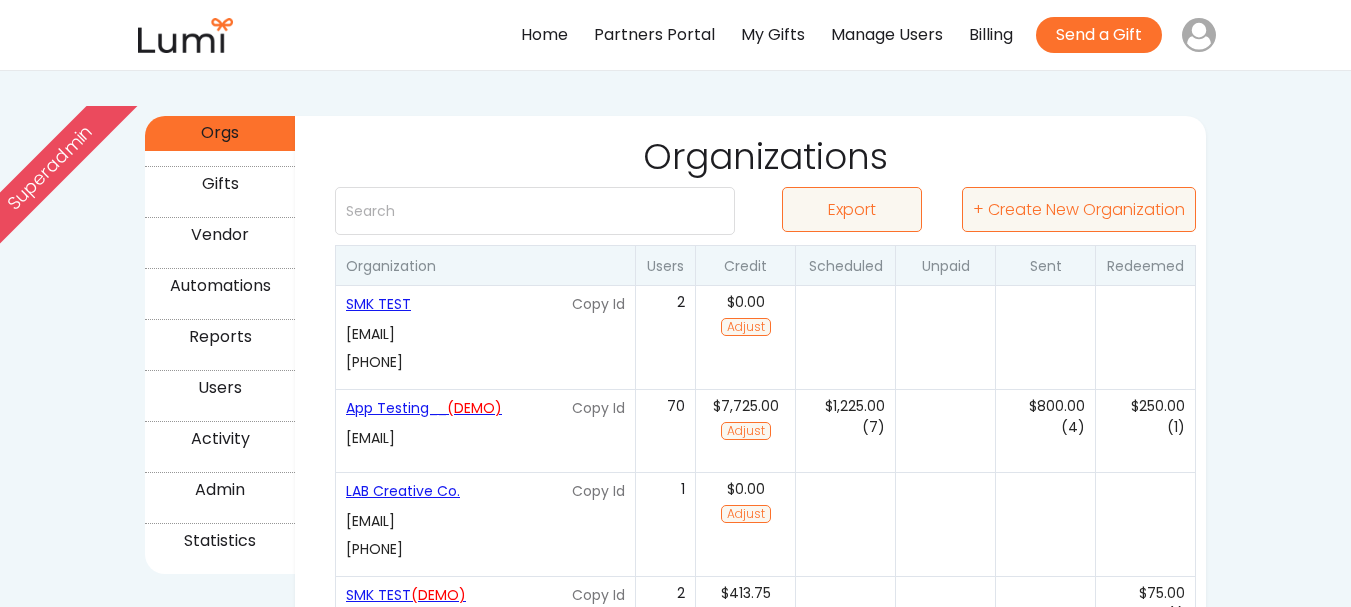click on "(0)" at bounding box center (945, 337) 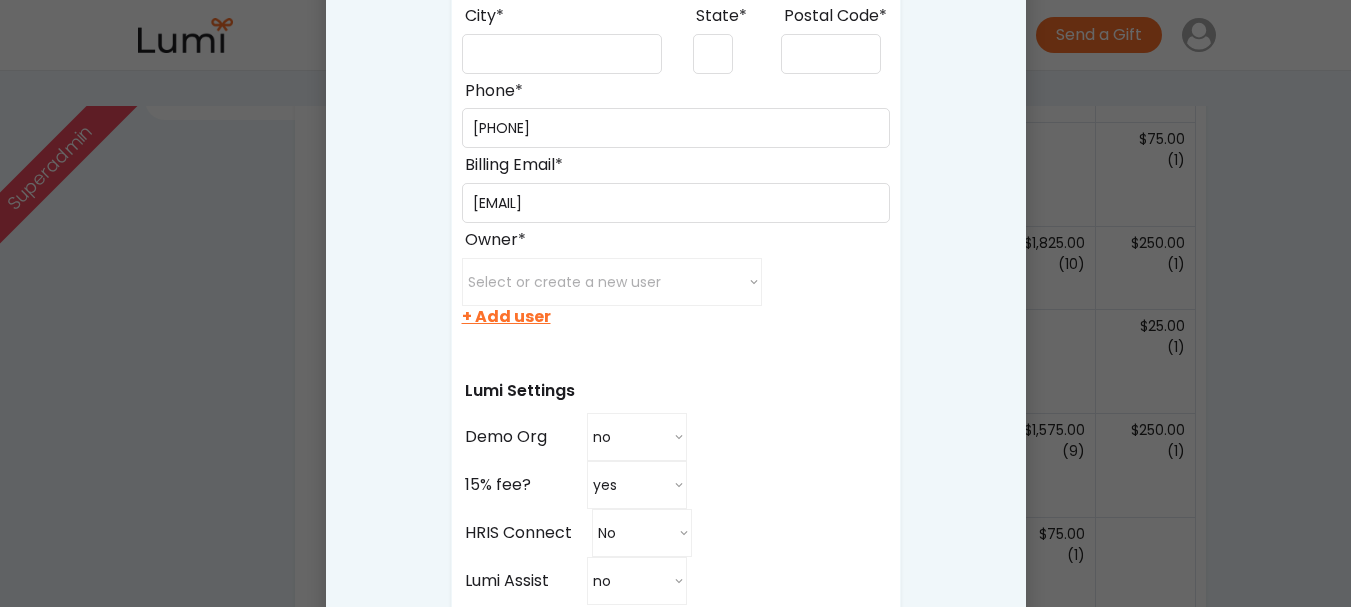 scroll, scrollTop: 900, scrollLeft: 0, axis: vertical 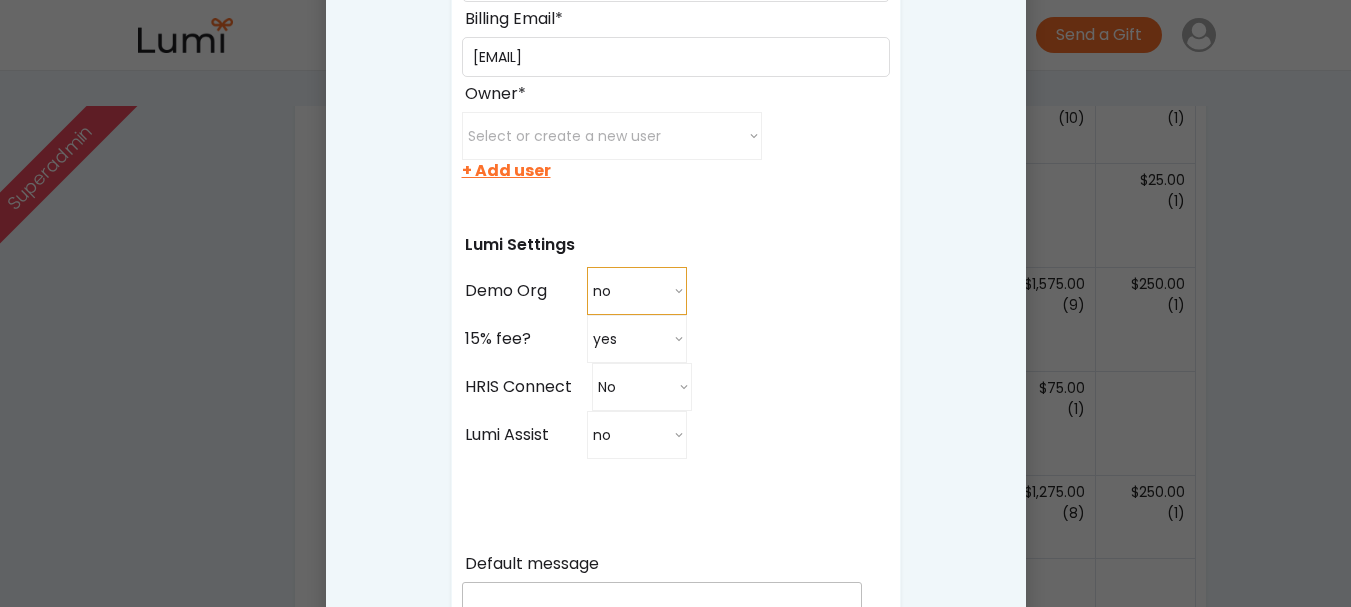 click on "no yes no" at bounding box center [637, 291] 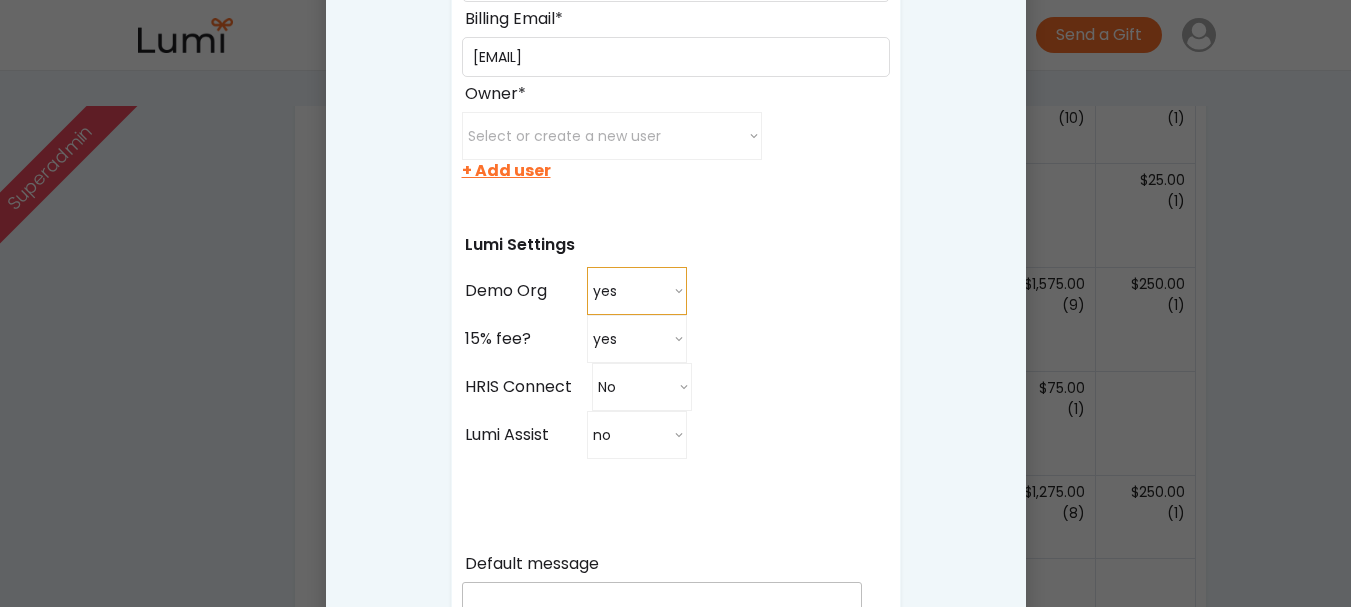 click on "no yes no" at bounding box center [637, 291] 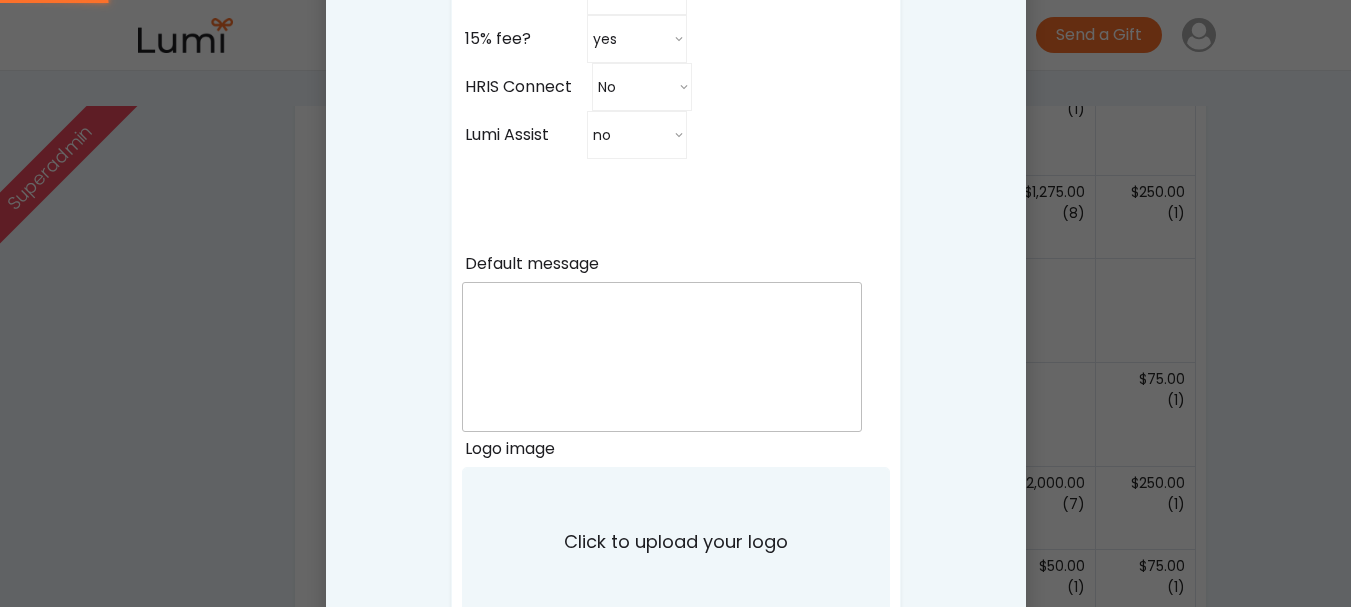 click at bounding box center [675, 303] 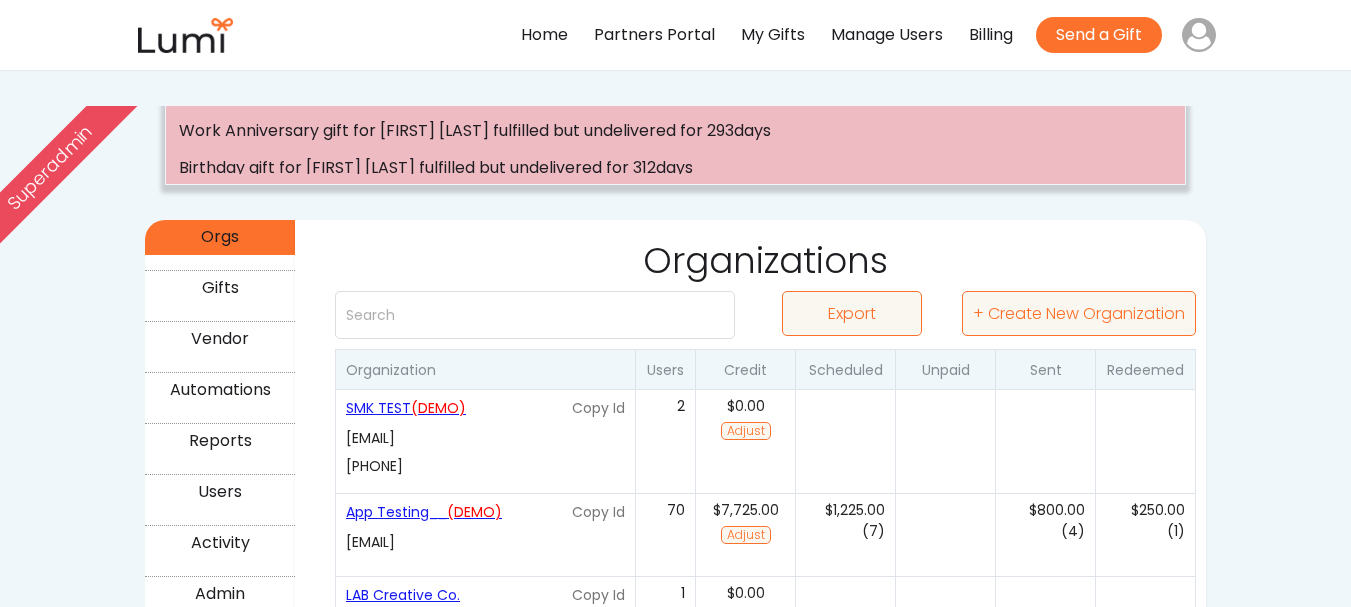 scroll, scrollTop: 300, scrollLeft: 0, axis: vertical 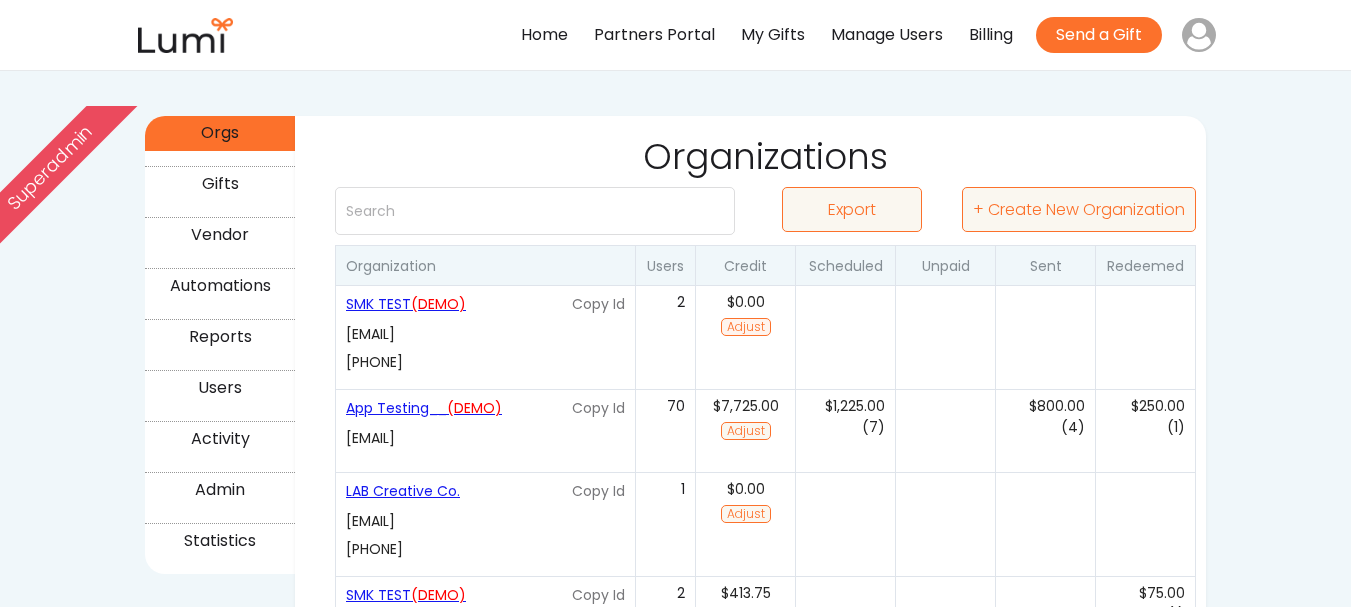 click on "Adjust" at bounding box center (746, 327) 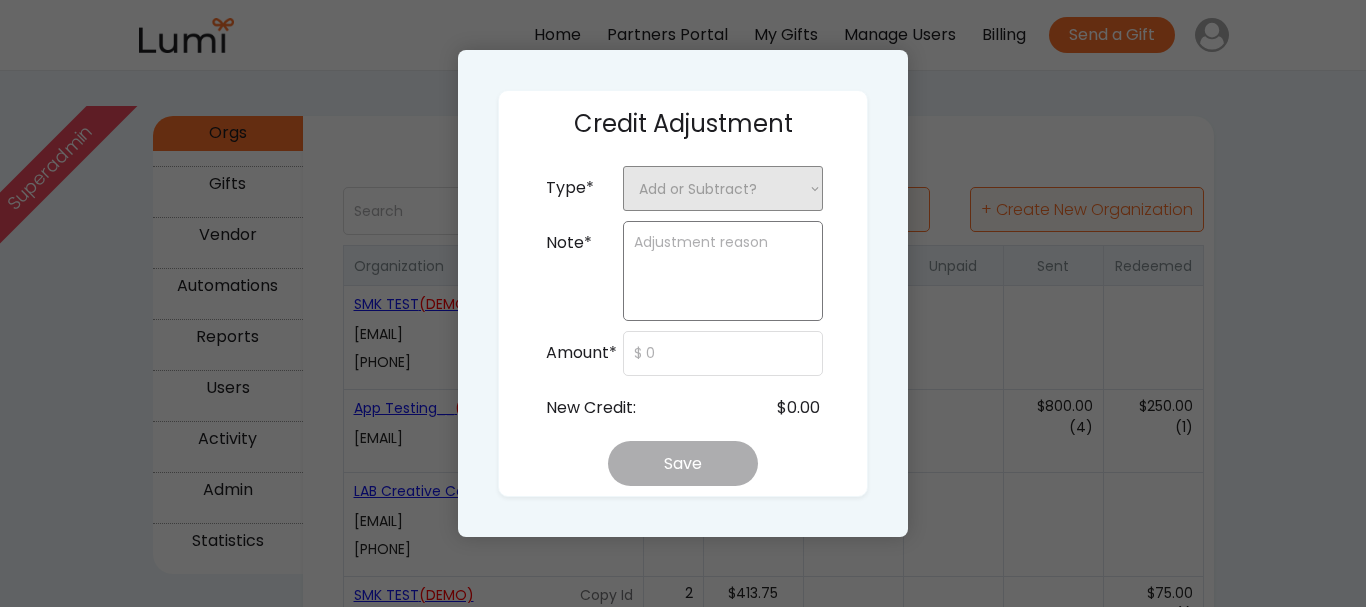 click on "Add or Subtract? + Add Credit - Subtract Credit" at bounding box center [723, 188] 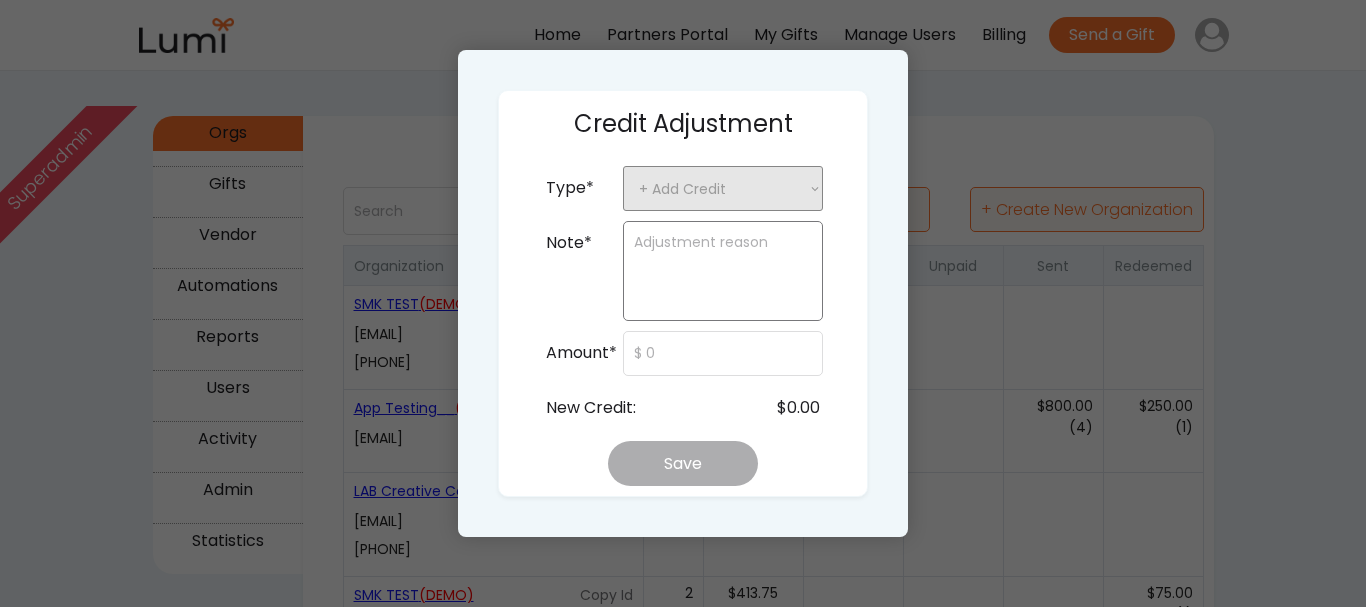 click on "Add or Subtract? + Add Credit - Subtract Credit" at bounding box center (723, 188) 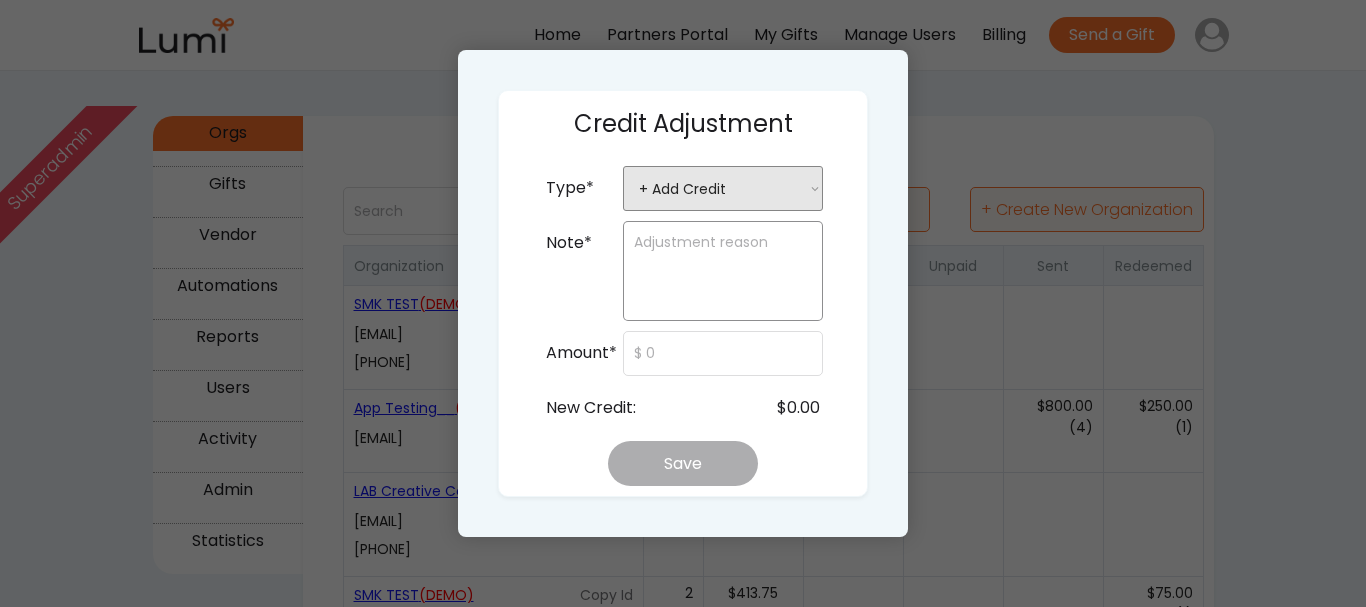 click at bounding box center [723, 271] 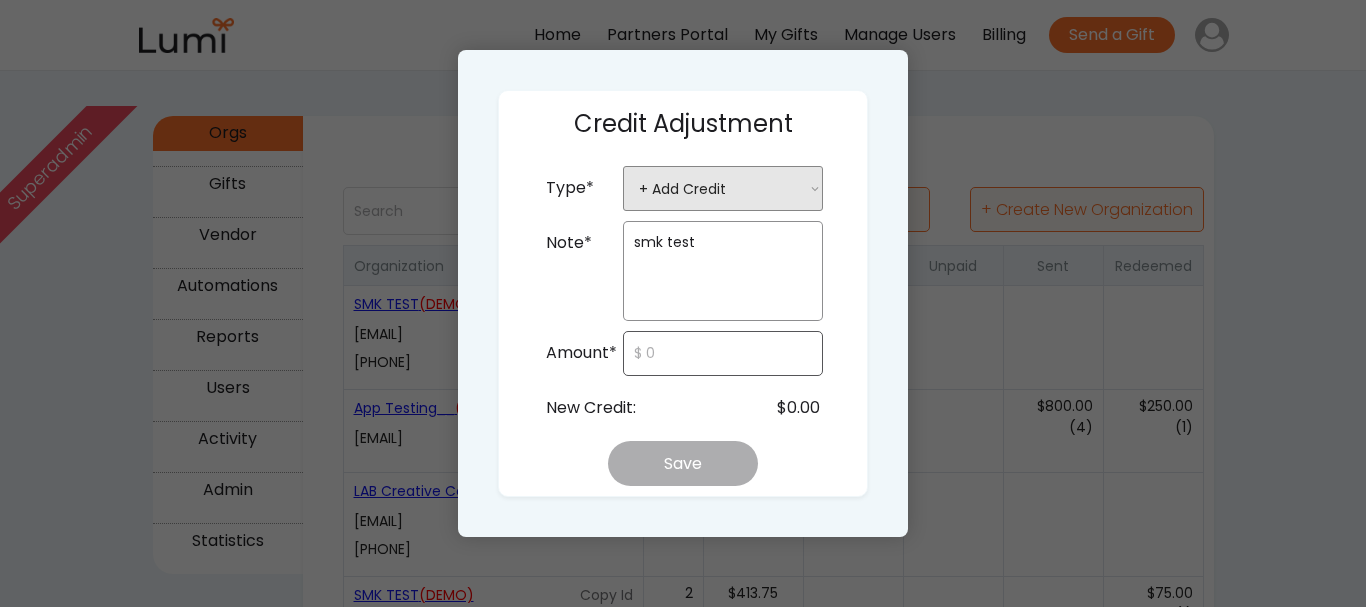 type on "smk test" 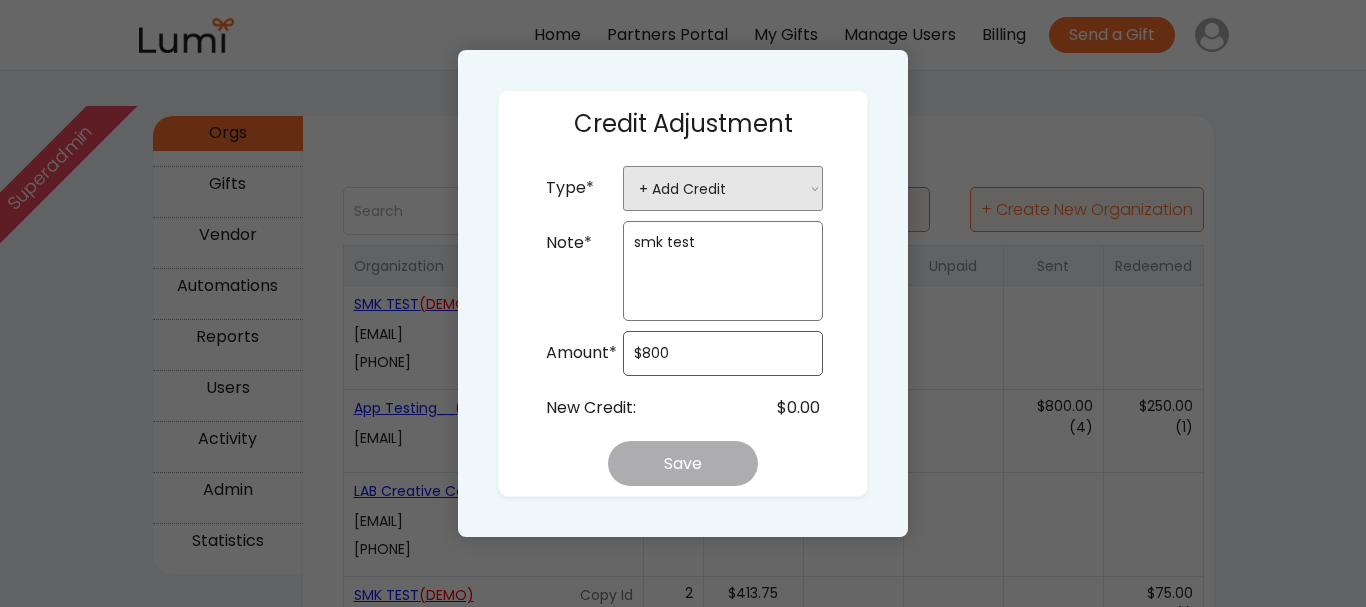 type on "$800" 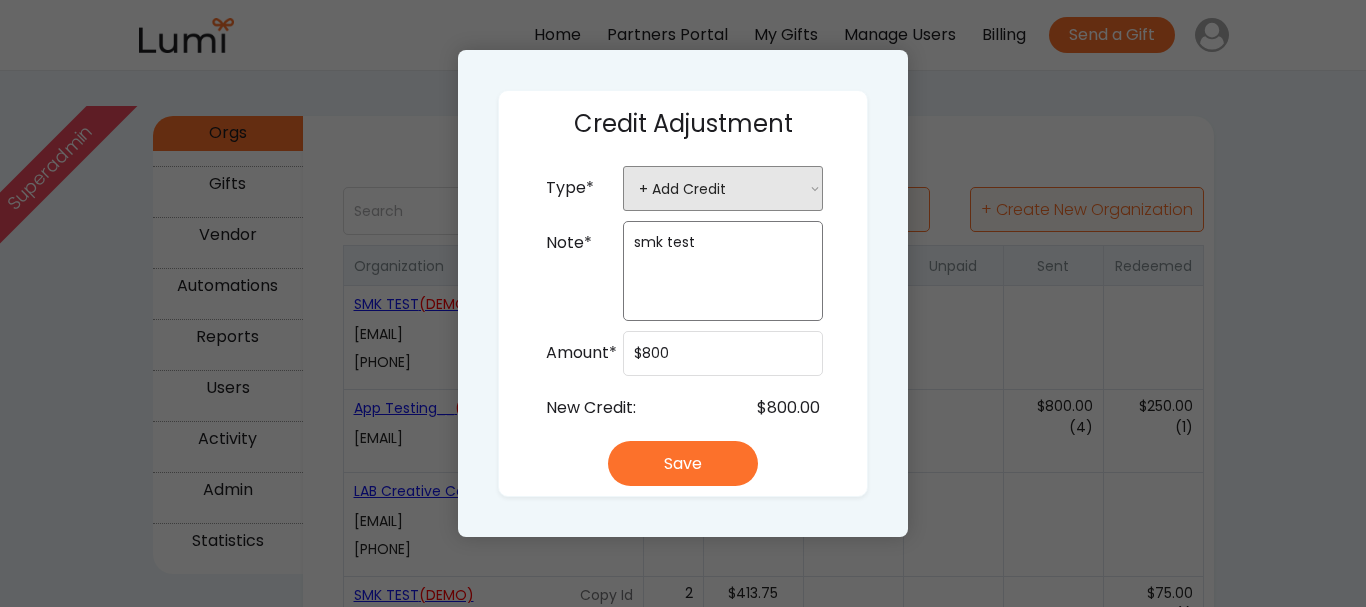 click on "$800.00" at bounding box center [788, 408] 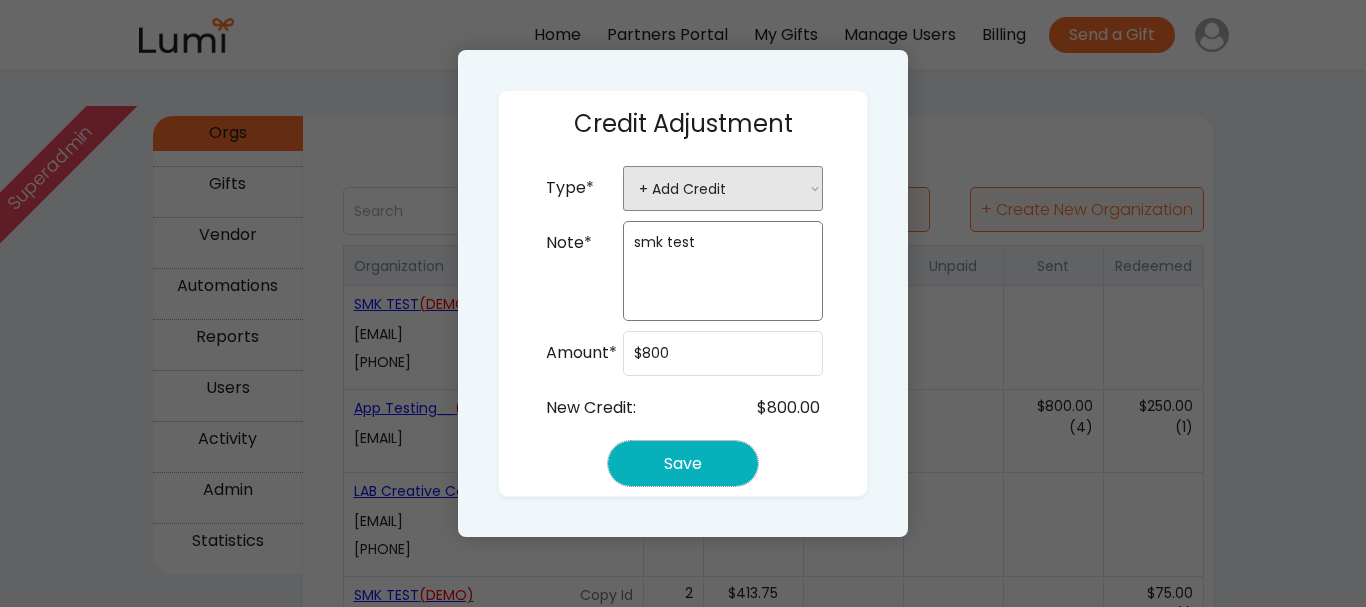 click on "Save" at bounding box center [683, 463] 